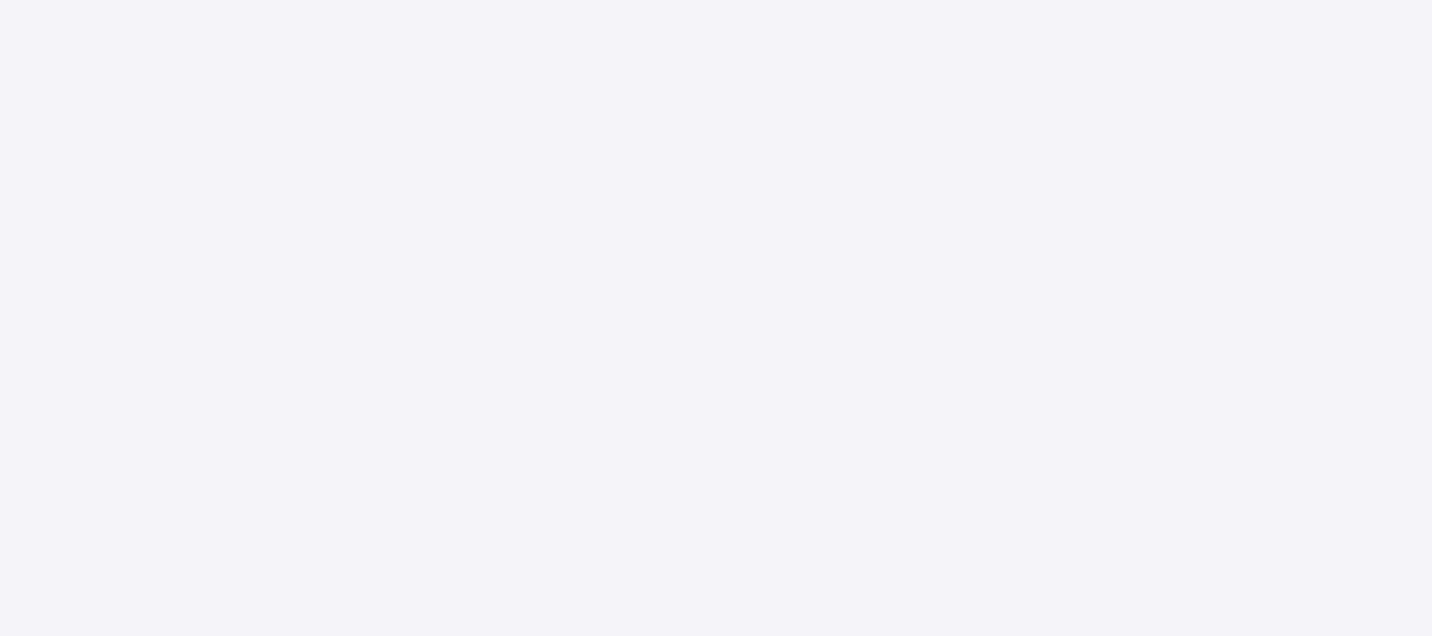 scroll, scrollTop: 0, scrollLeft: 0, axis: both 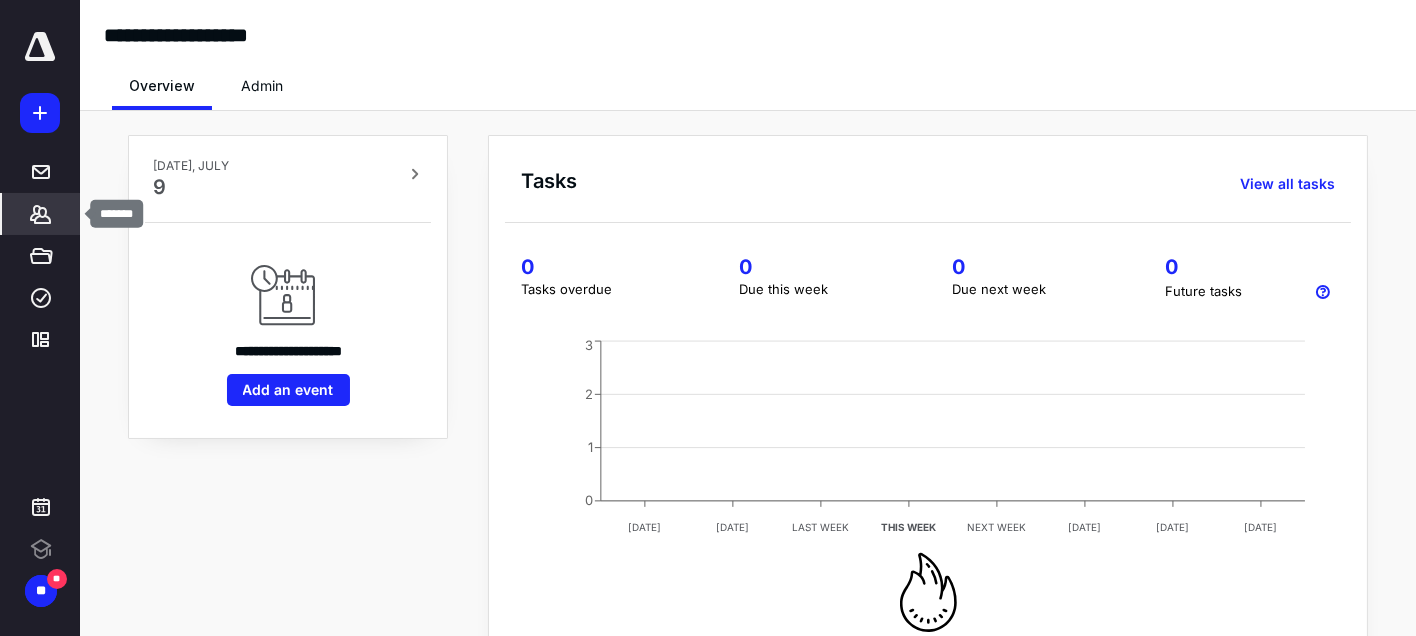drag, startPoint x: 35, startPoint y: 210, endPoint x: 40, endPoint y: 224, distance: 14.866069 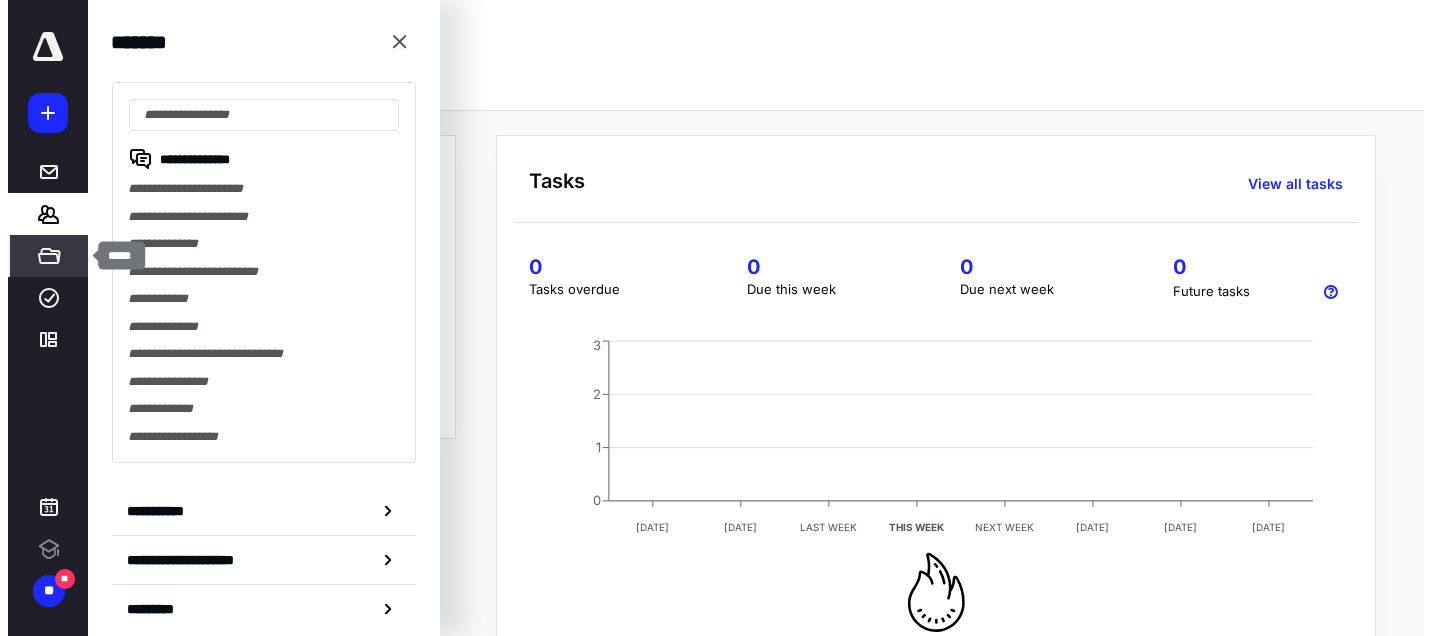 scroll, scrollTop: 0, scrollLeft: 0, axis: both 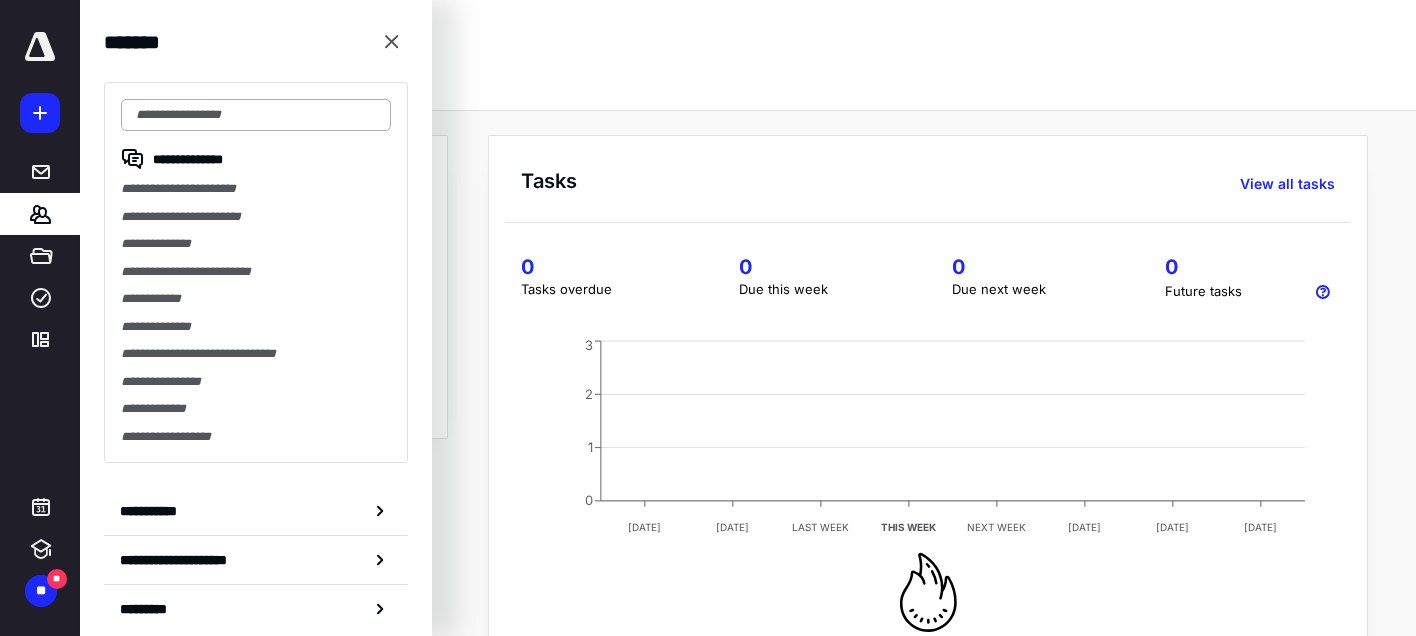 click at bounding box center (256, 115) 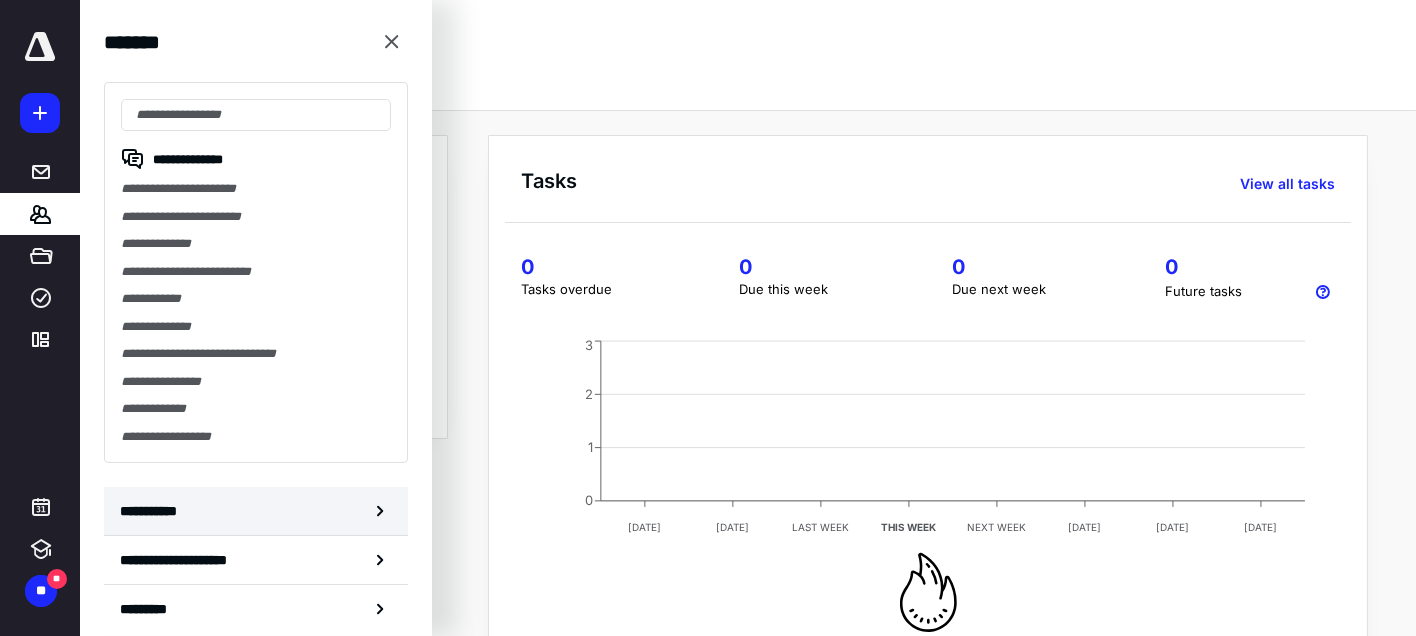 click on "**********" at bounding box center (153, 511) 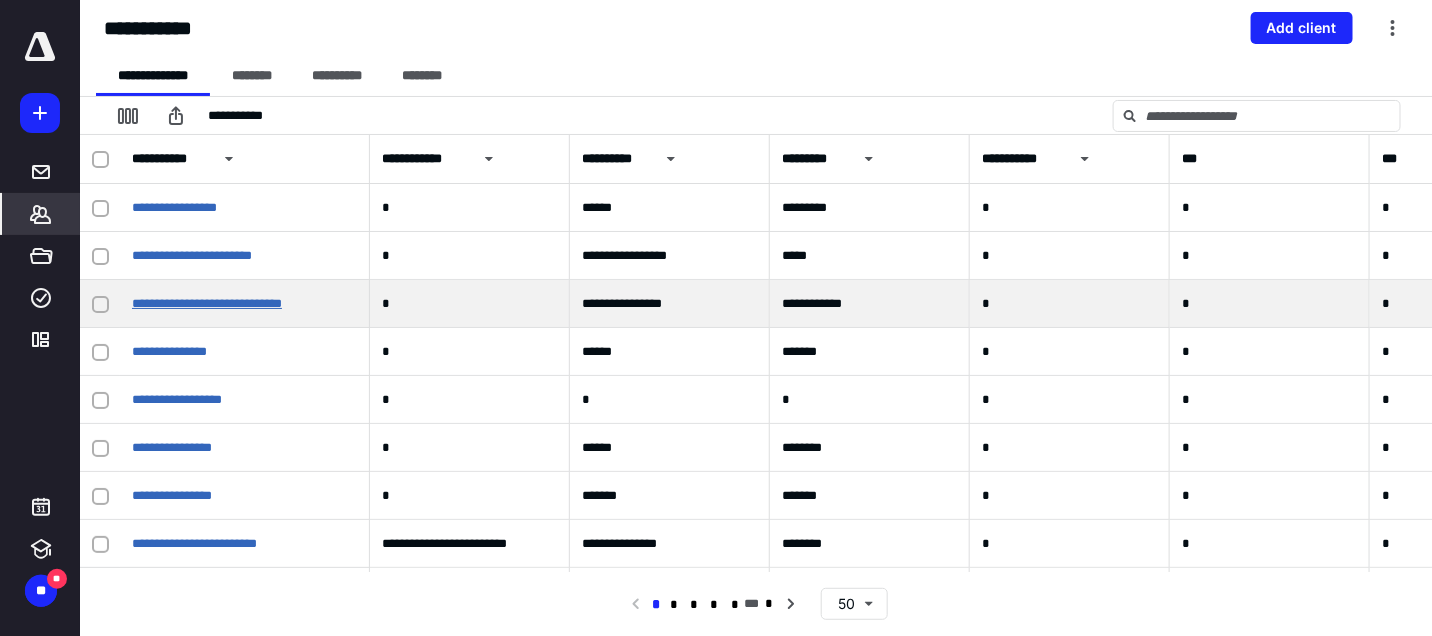 click on "**********" at bounding box center (207, 303) 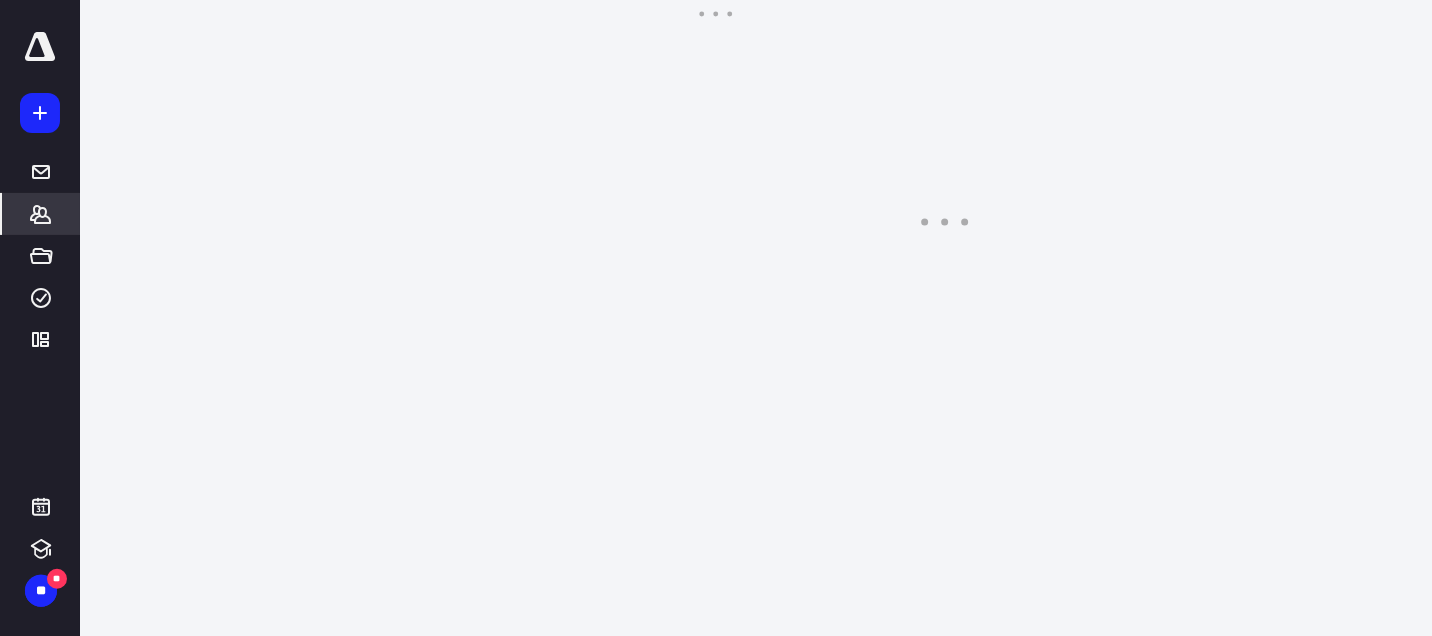click on "**********" at bounding box center (716, 318) 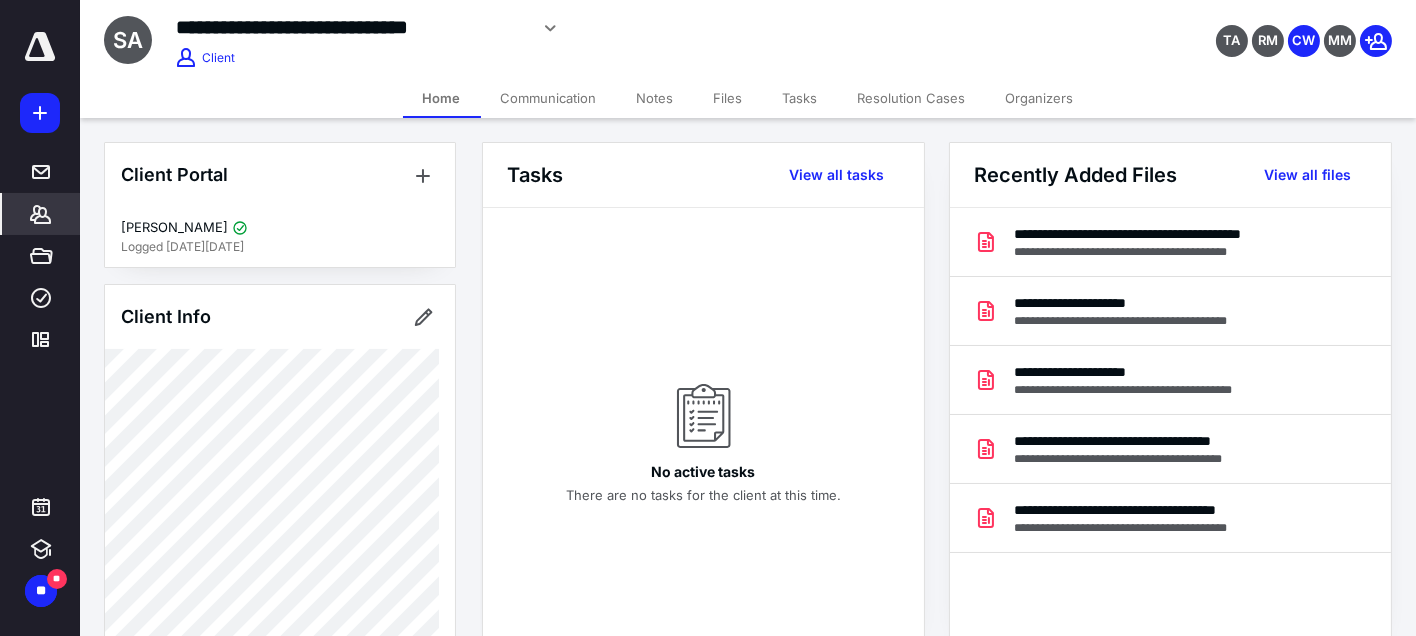 click on "Communication" at bounding box center (549, 98) 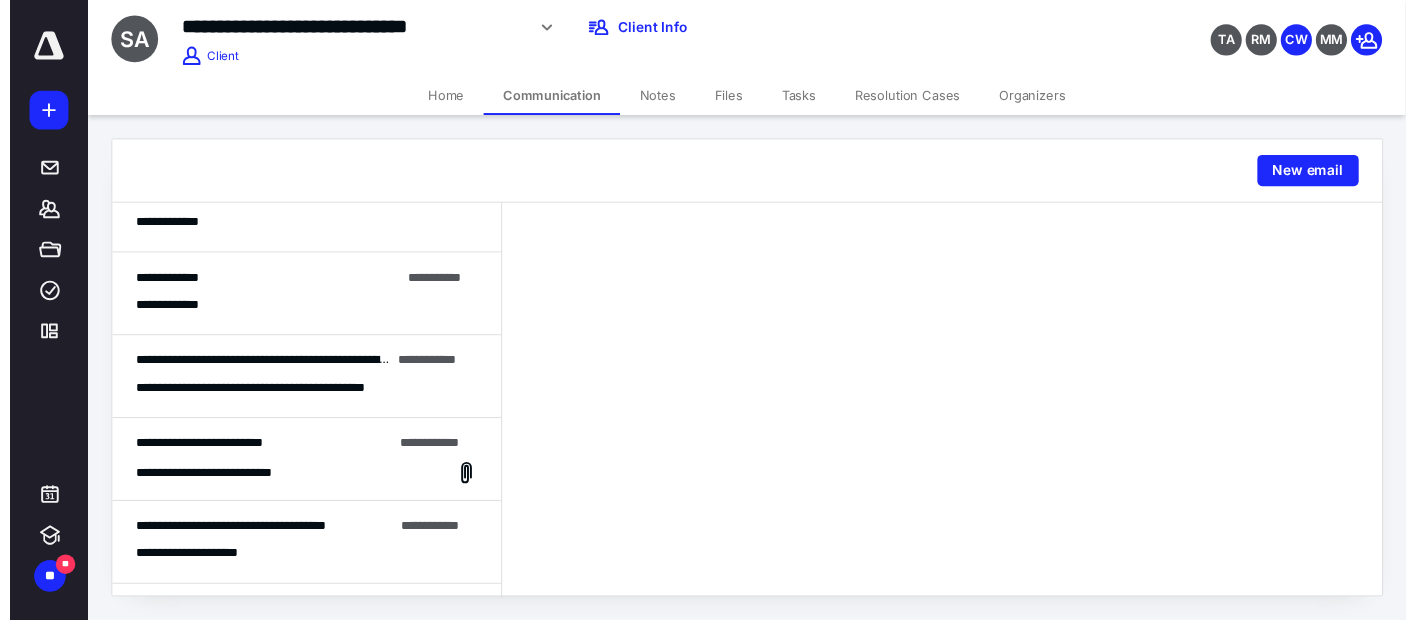 scroll, scrollTop: 0, scrollLeft: 0, axis: both 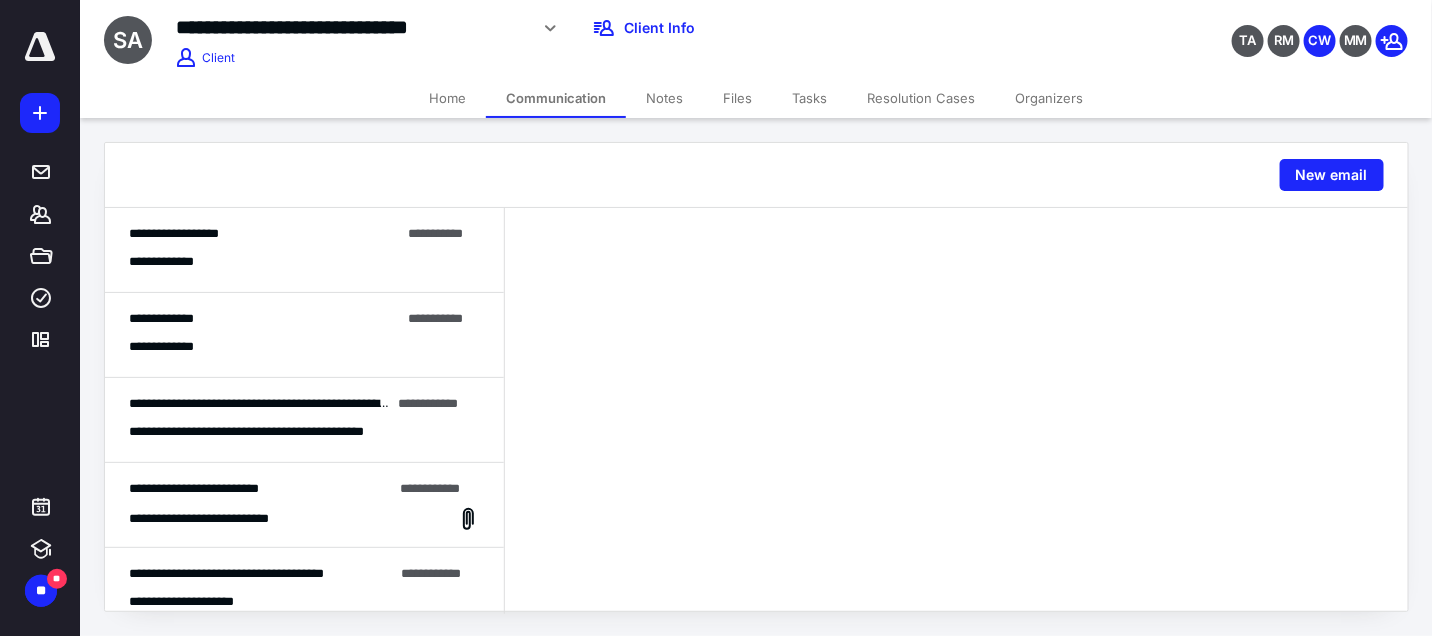 click on "Tasks" at bounding box center (809, 98) 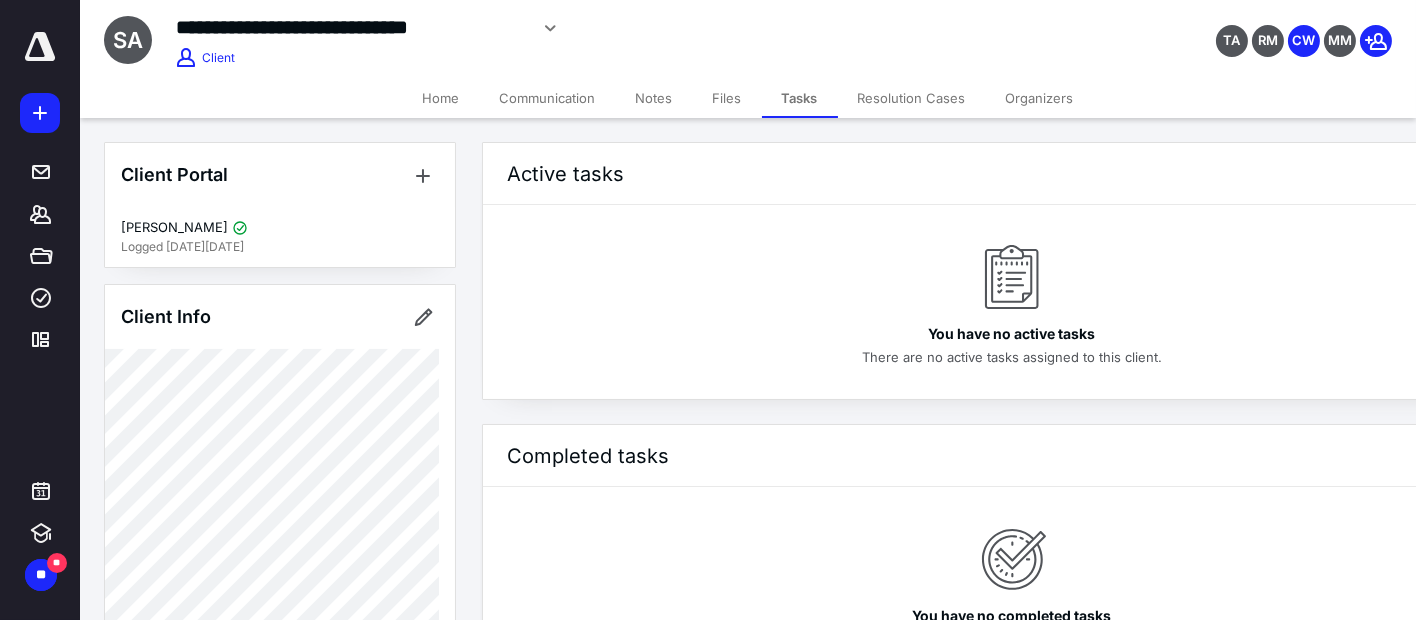 scroll, scrollTop: 84, scrollLeft: 0, axis: vertical 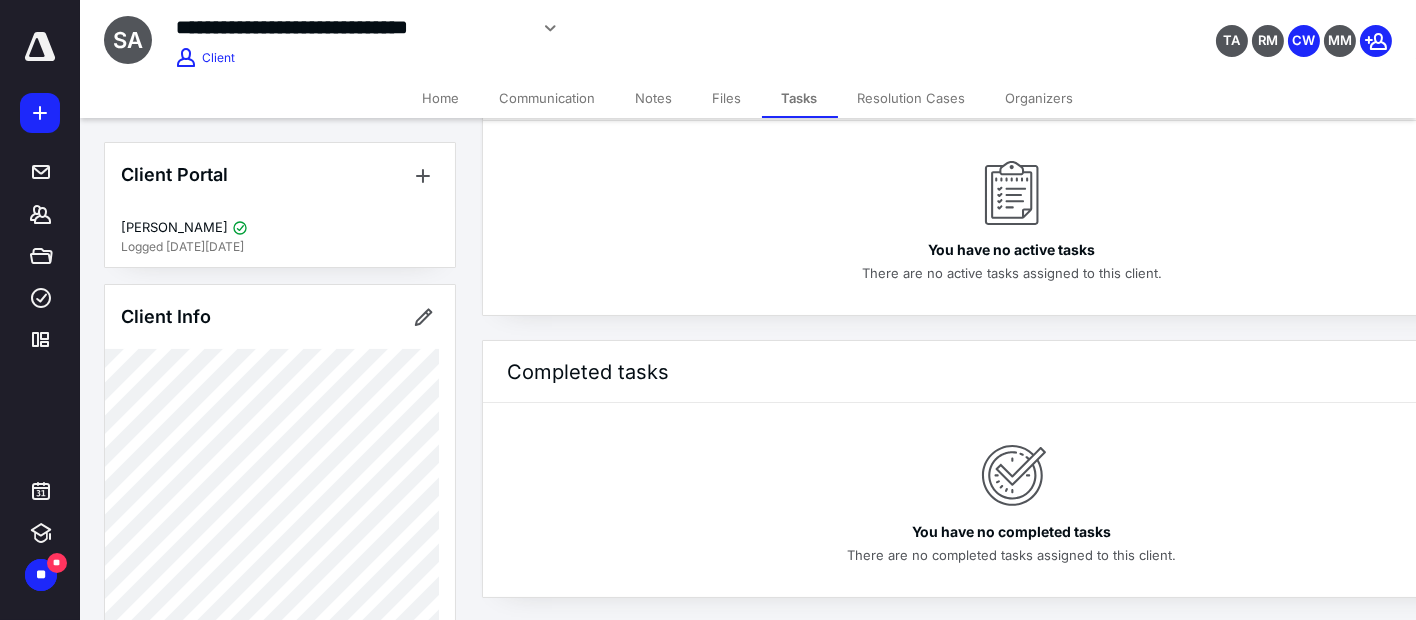 click on "Tasks" at bounding box center [800, 98] 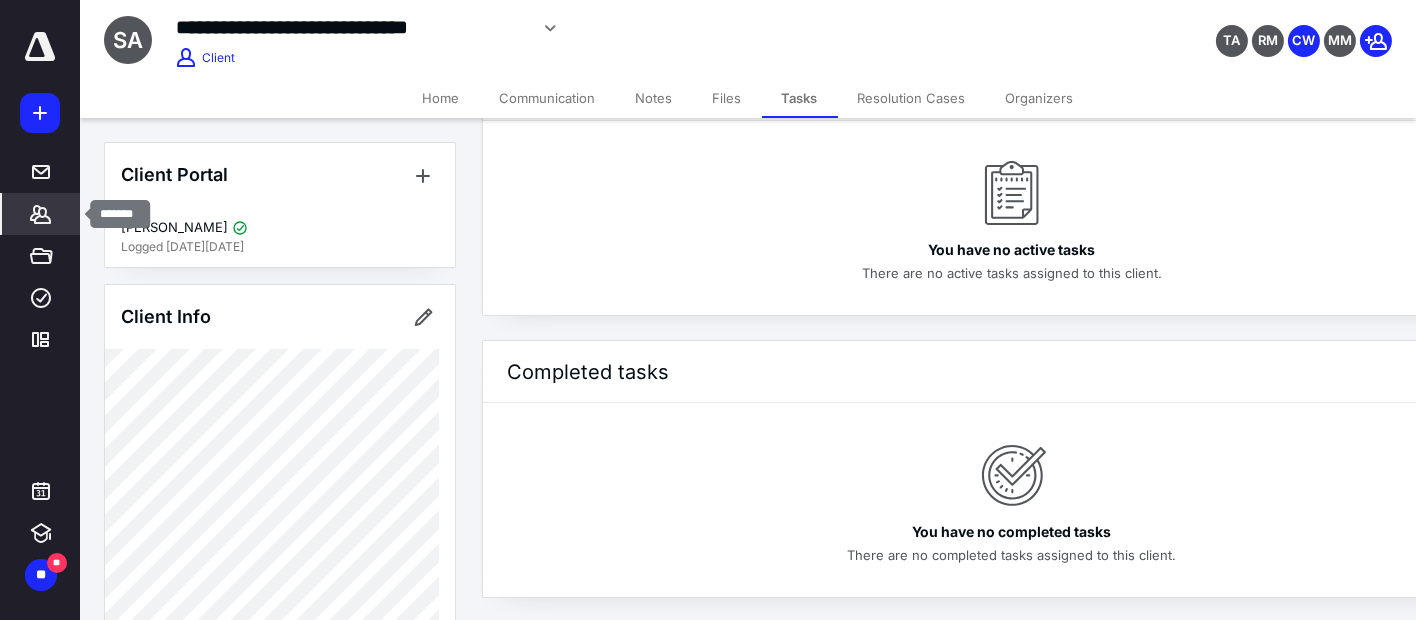 drag, startPoint x: 14, startPoint y: 220, endPoint x: 200, endPoint y: 197, distance: 187.41664 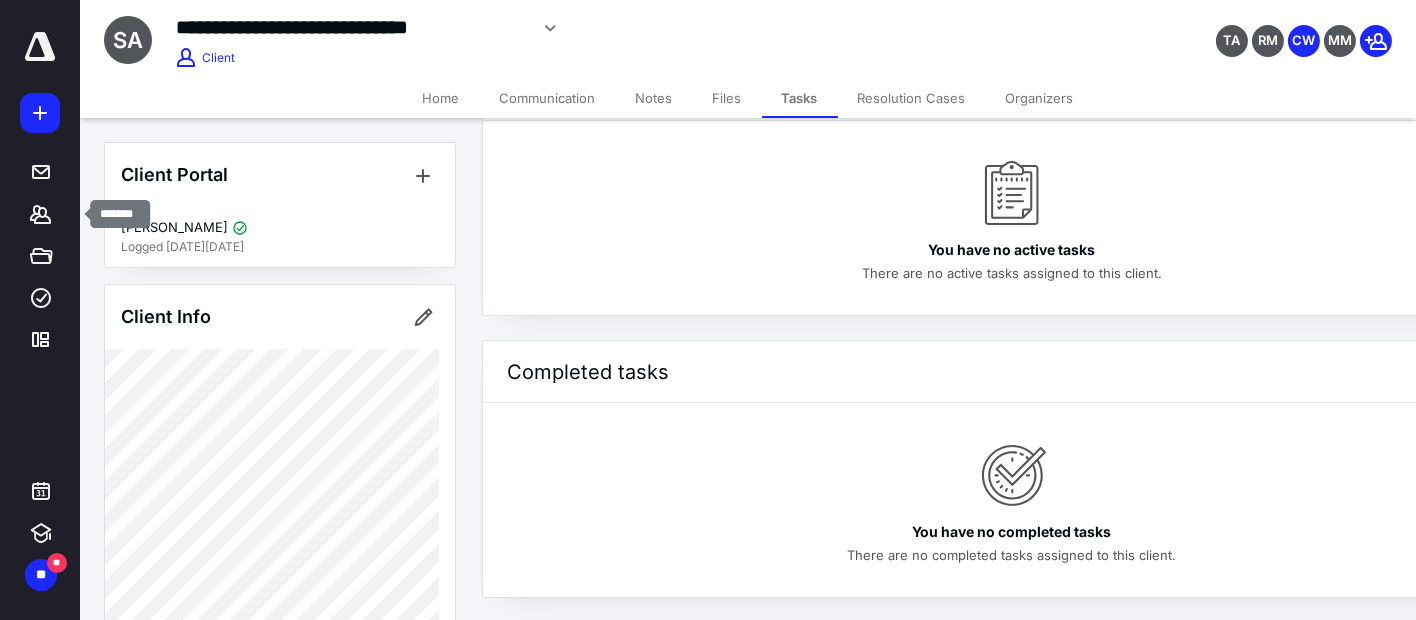 click on "*******" at bounding box center [41, 214] 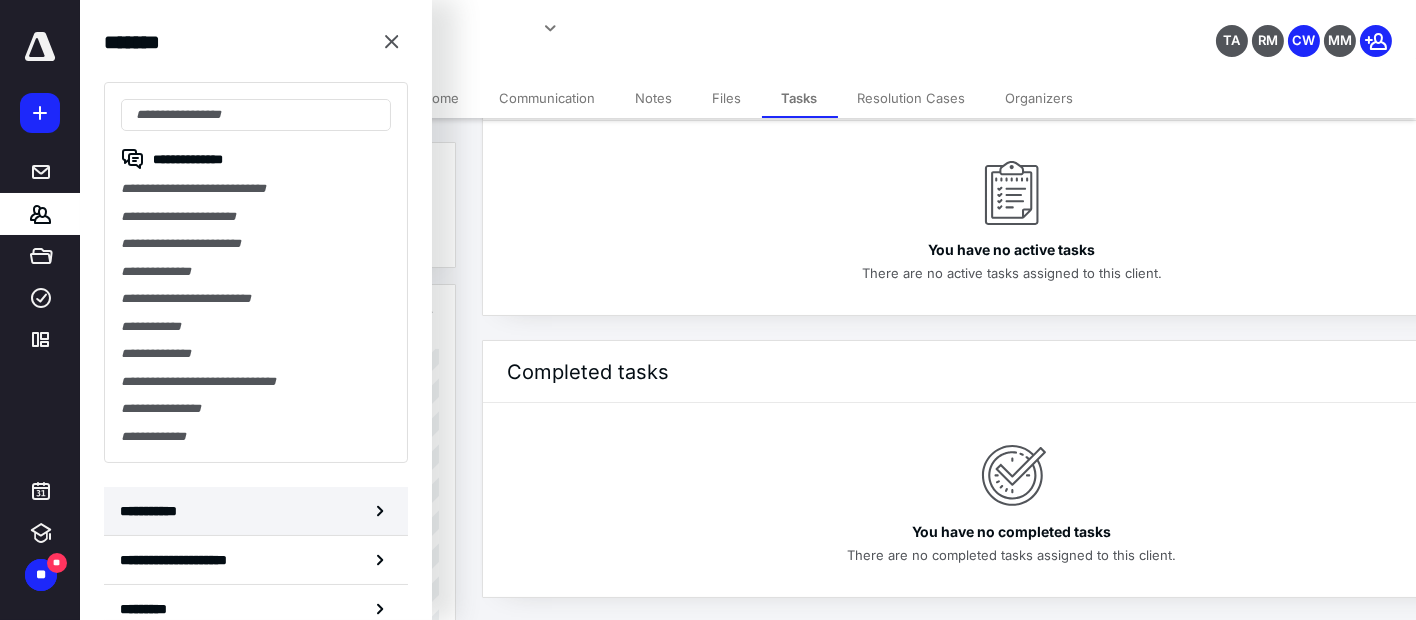 click on "**********" at bounding box center [256, 511] 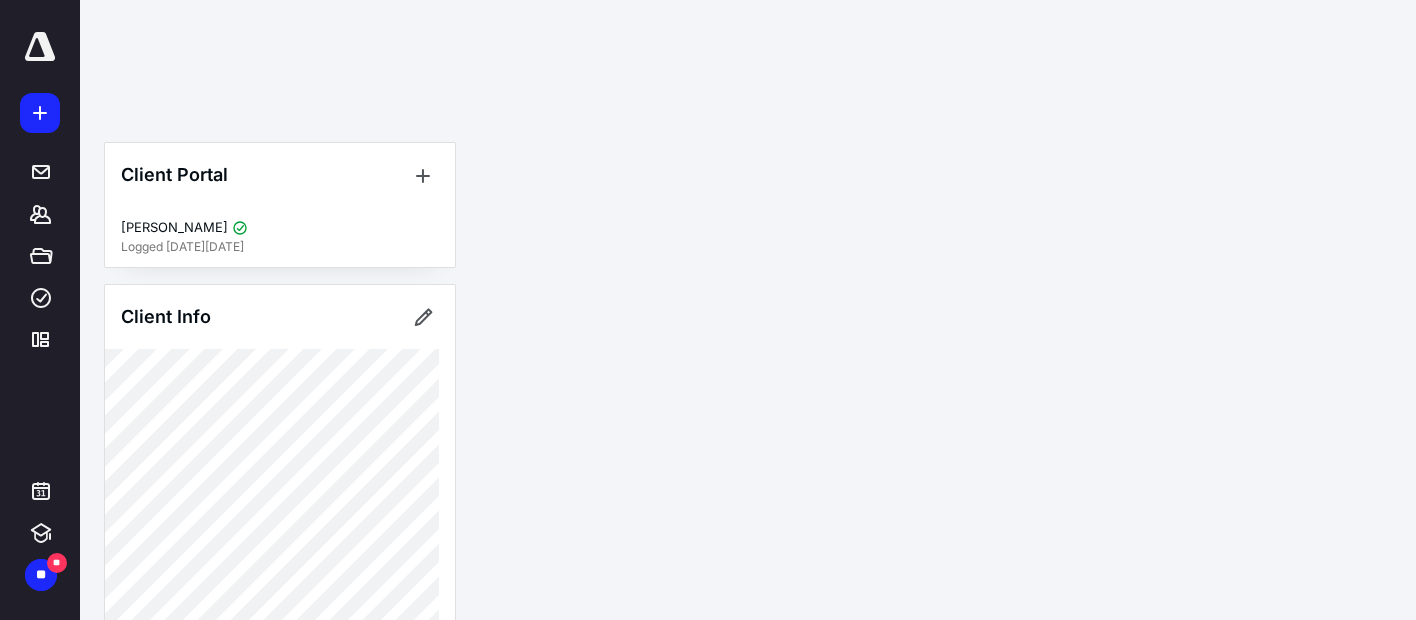 scroll, scrollTop: 0, scrollLeft: 0, axis: both 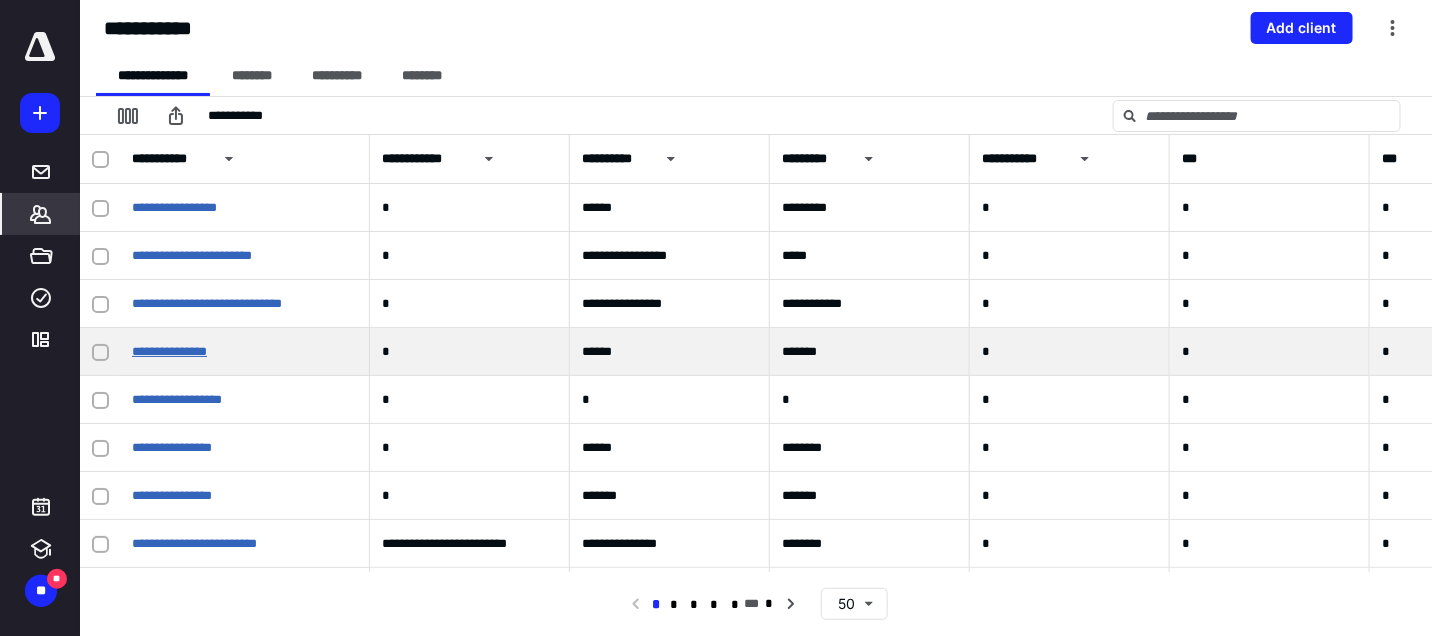 click on "**********" at bounding box center (169, 351) 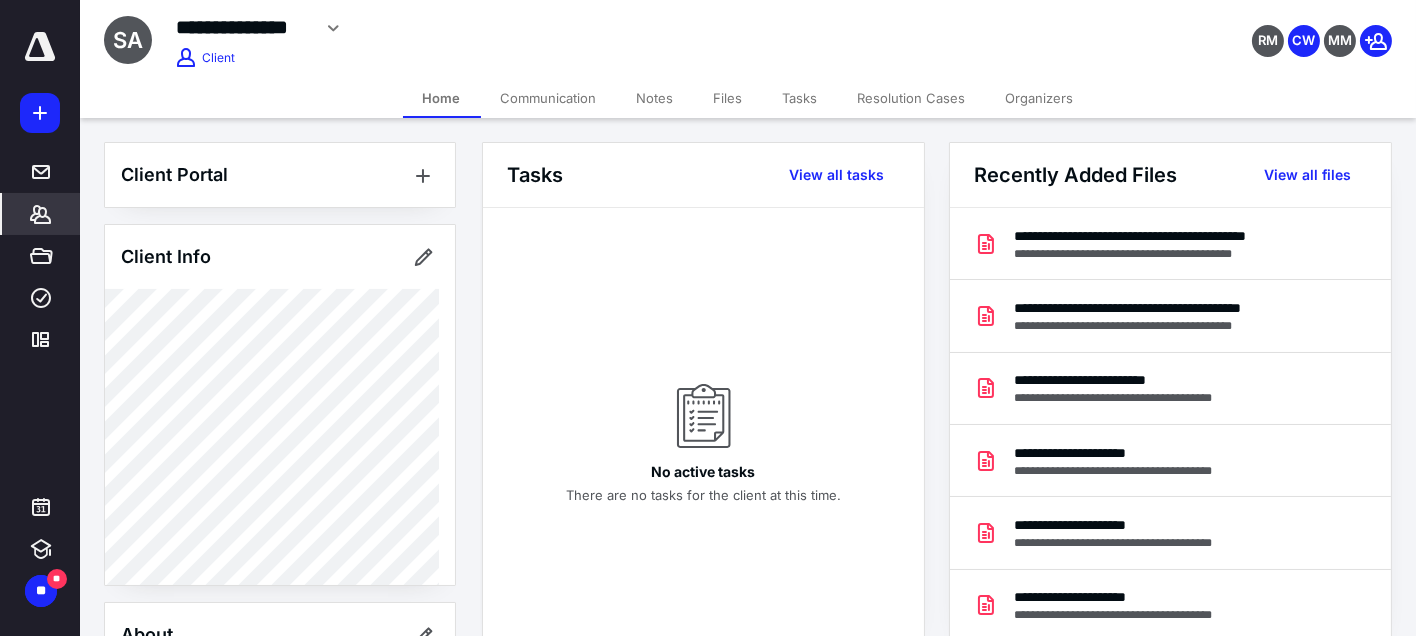 click on "Tasks" at bounding box center (800, 98) 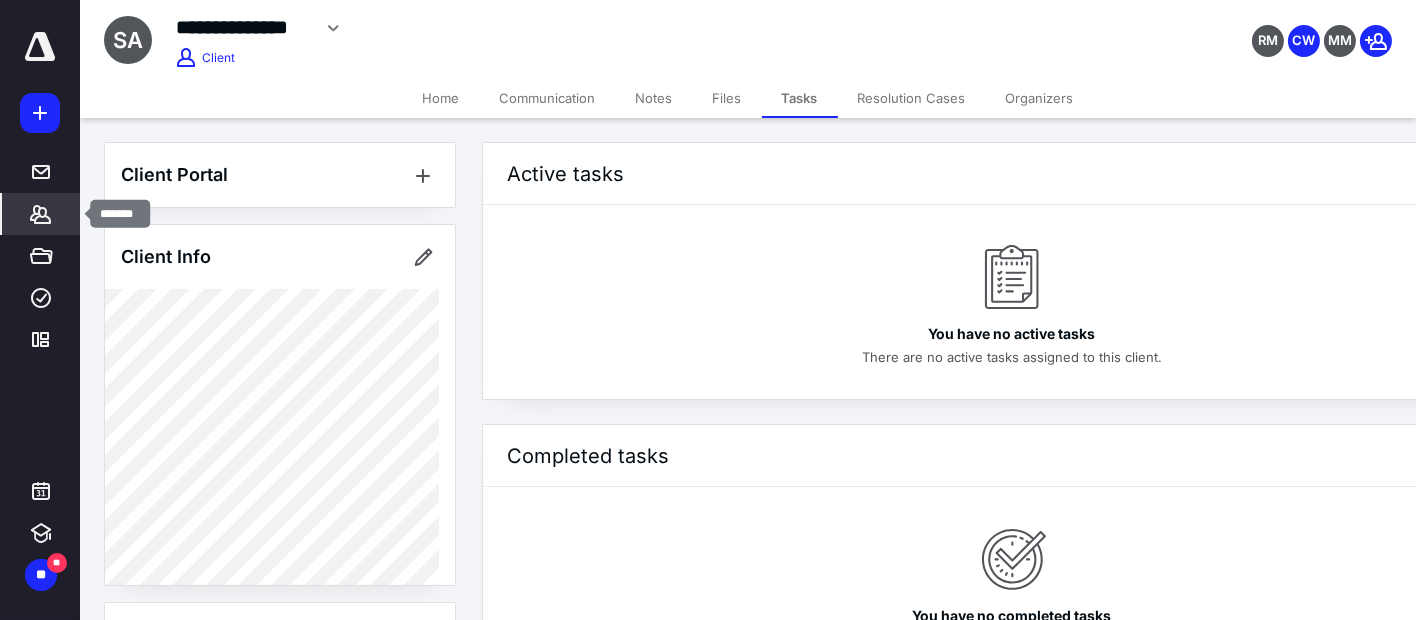 click 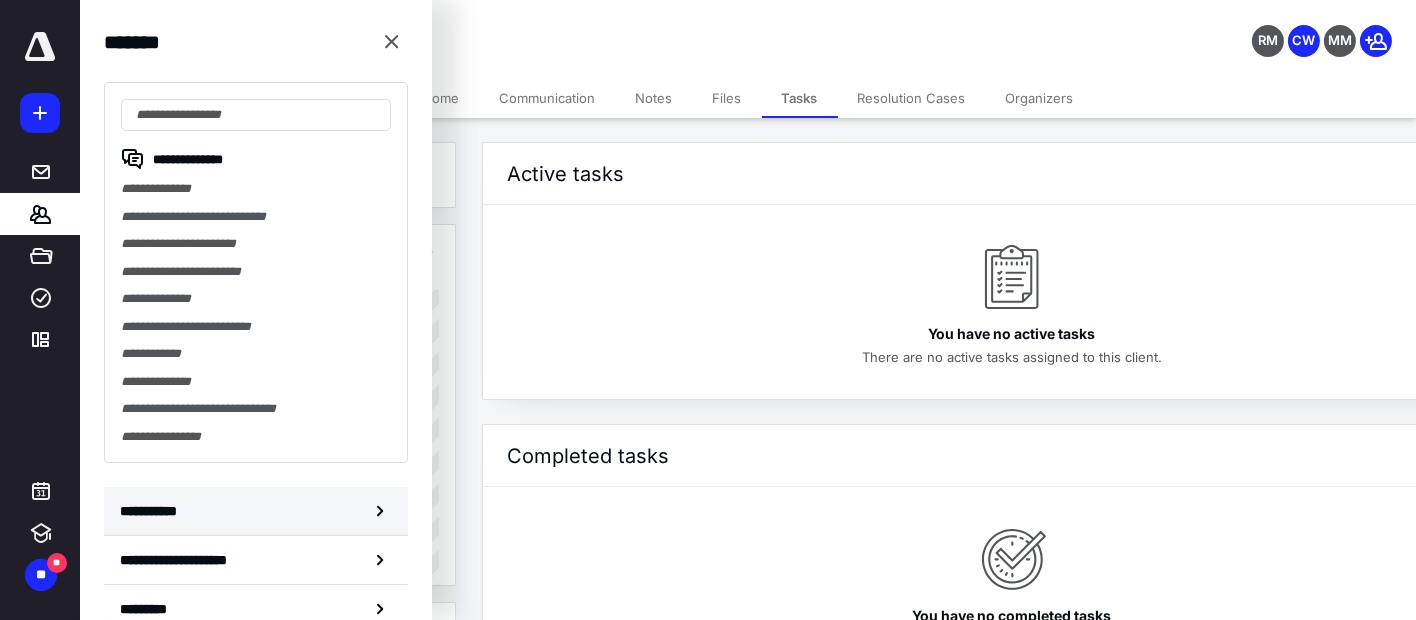 click on "**********" at bounding box center (153, 511) 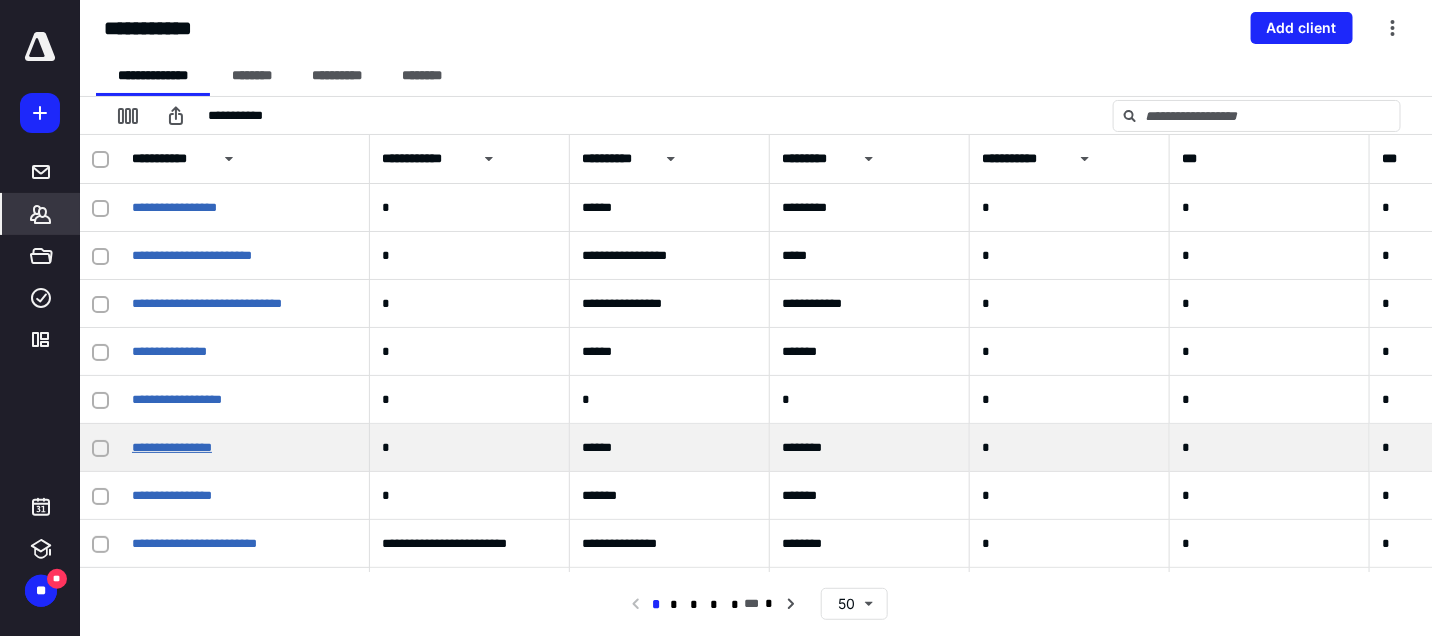 click on "**********" at bounding box center [172, 447] 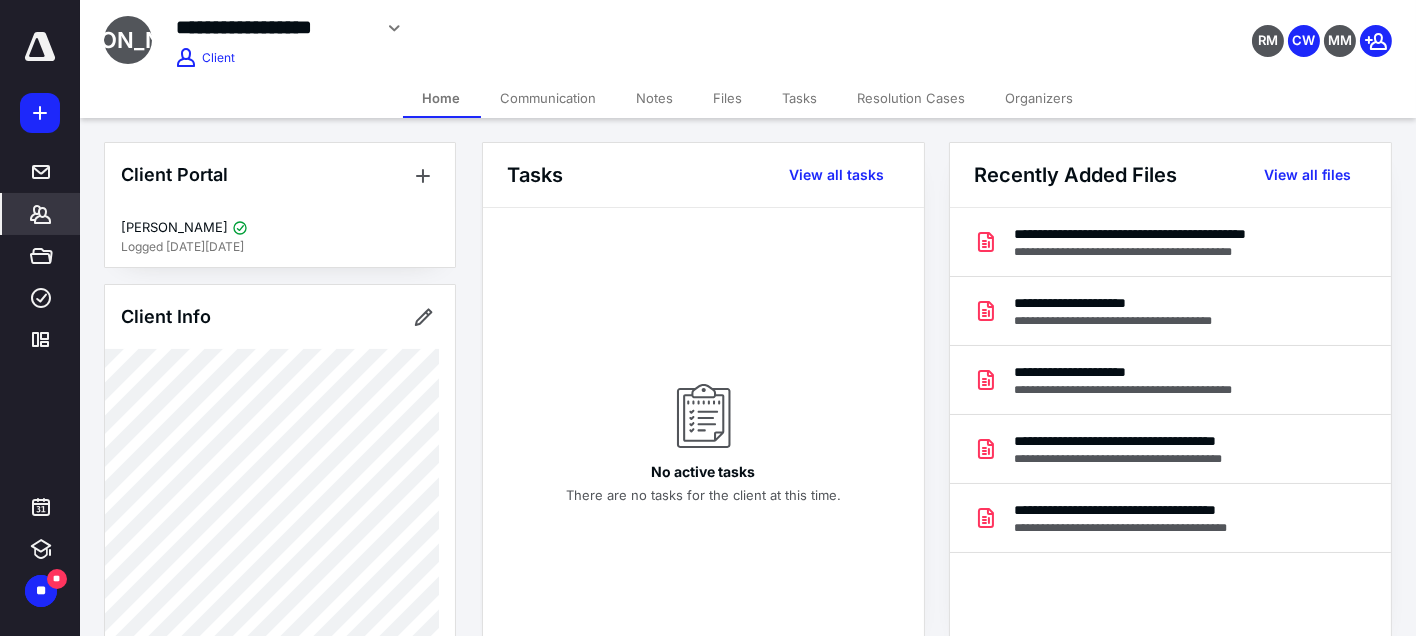 click on "Communication" at bounding box center [549, 98] 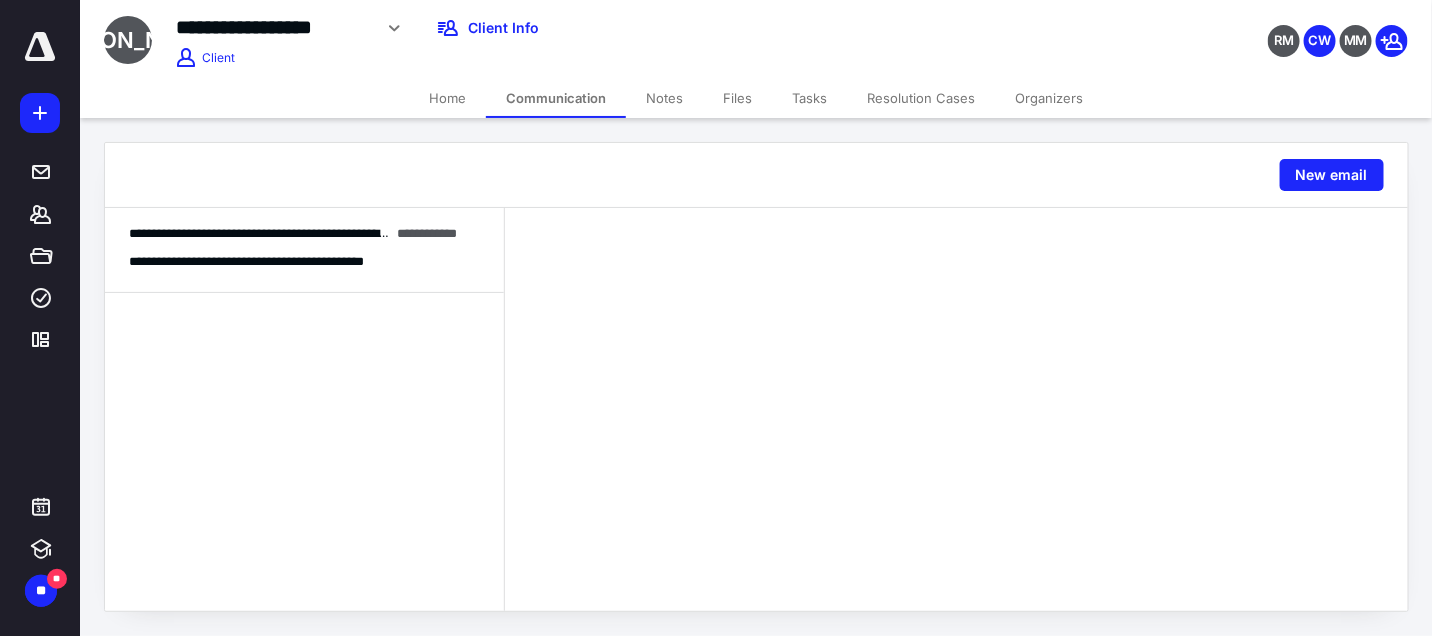 click on "Tasks" at bounding box center (809, 98) 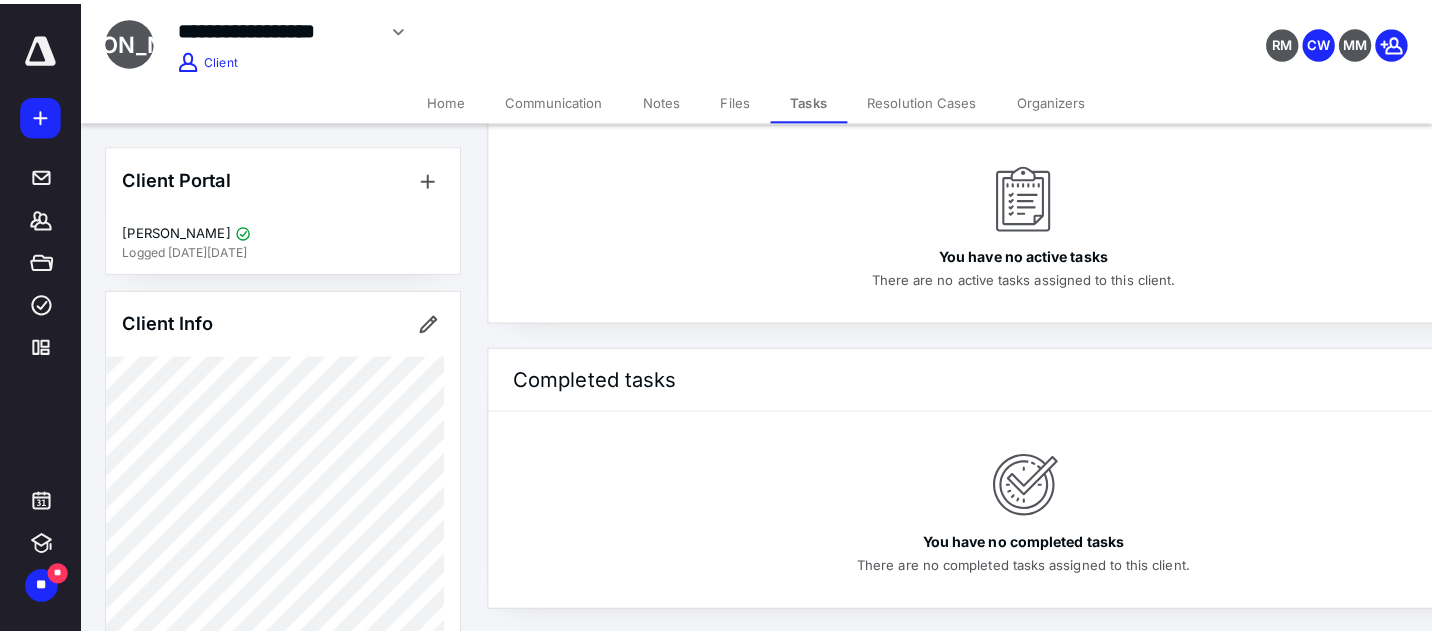 scroll, scrollTop: 0, scrollLeft: 0, axis: both 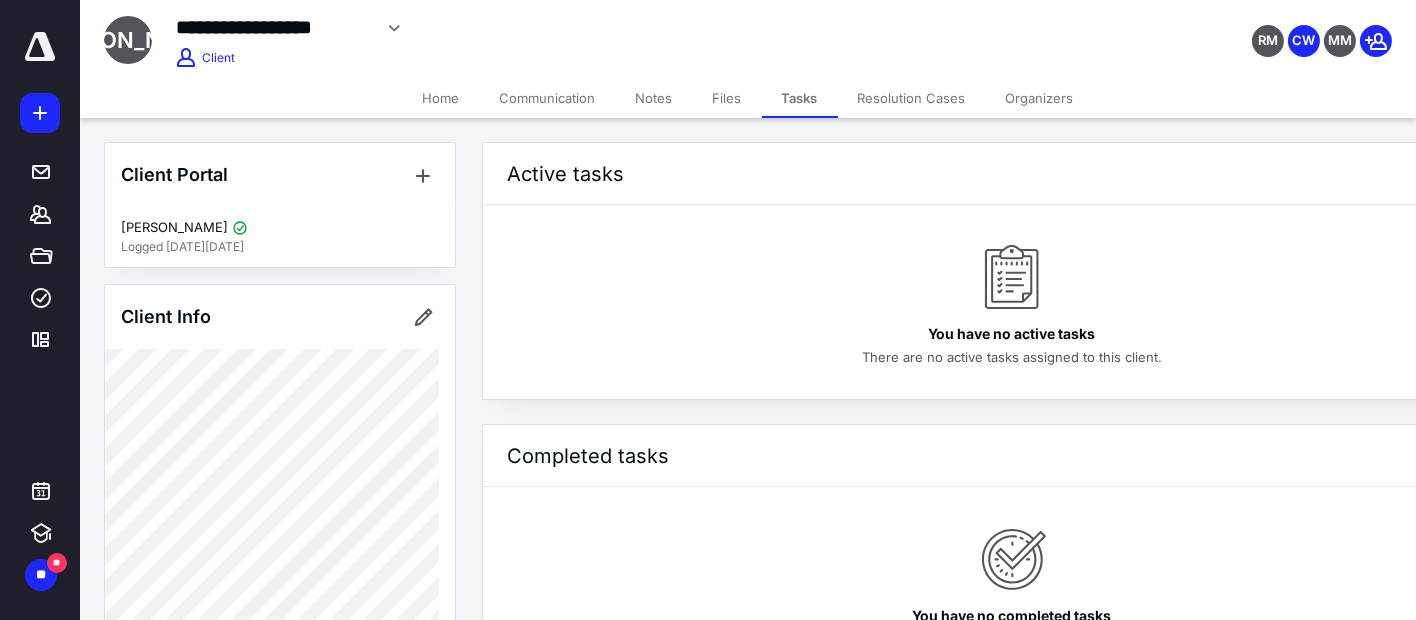 click on "Communication" at bounding box center (548, 98) 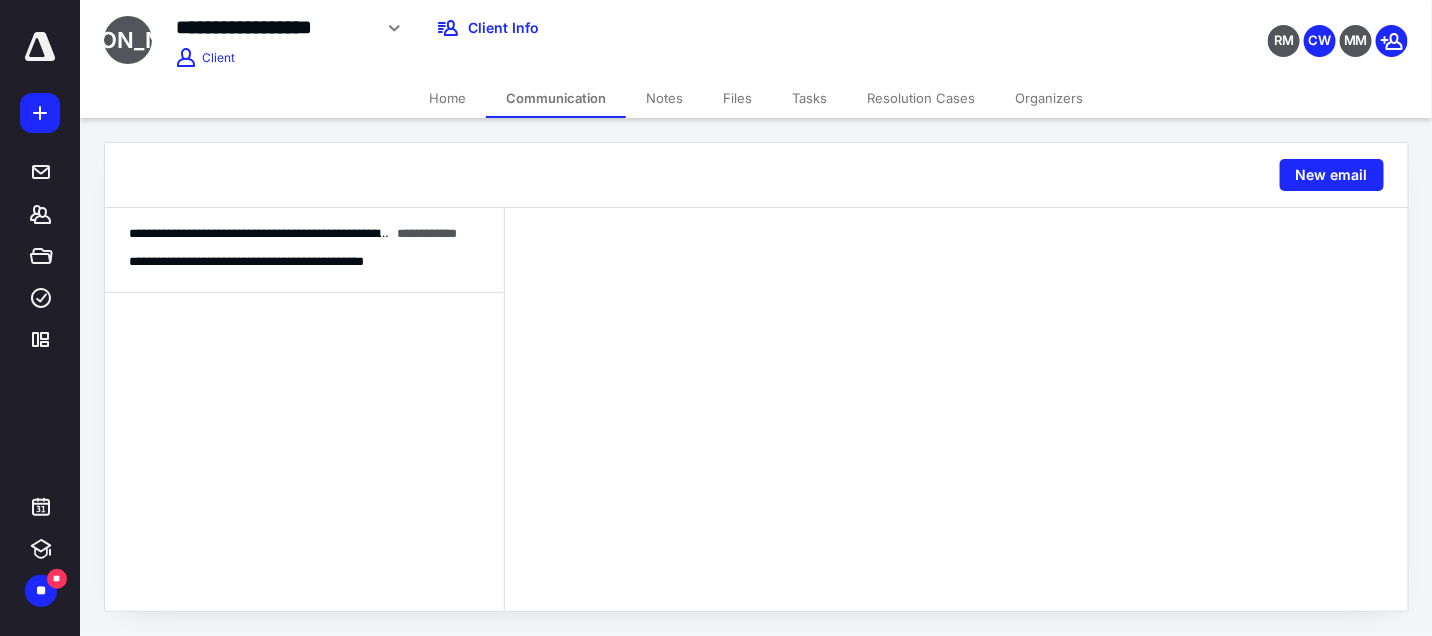 click on "Notes" at bounding box center [664, 98] 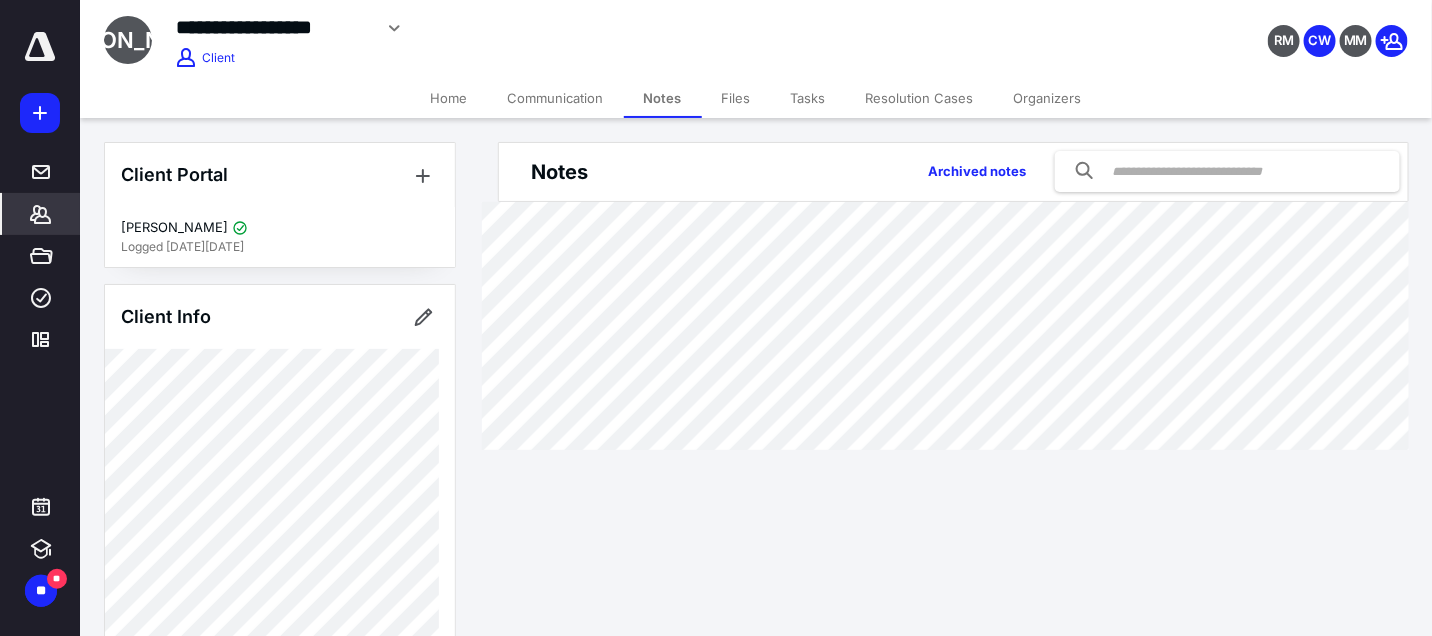 drag, startPoint x: 733, startPoint y: 95, endPoint x: 790, endPoint y: 92, distance: 57.07889 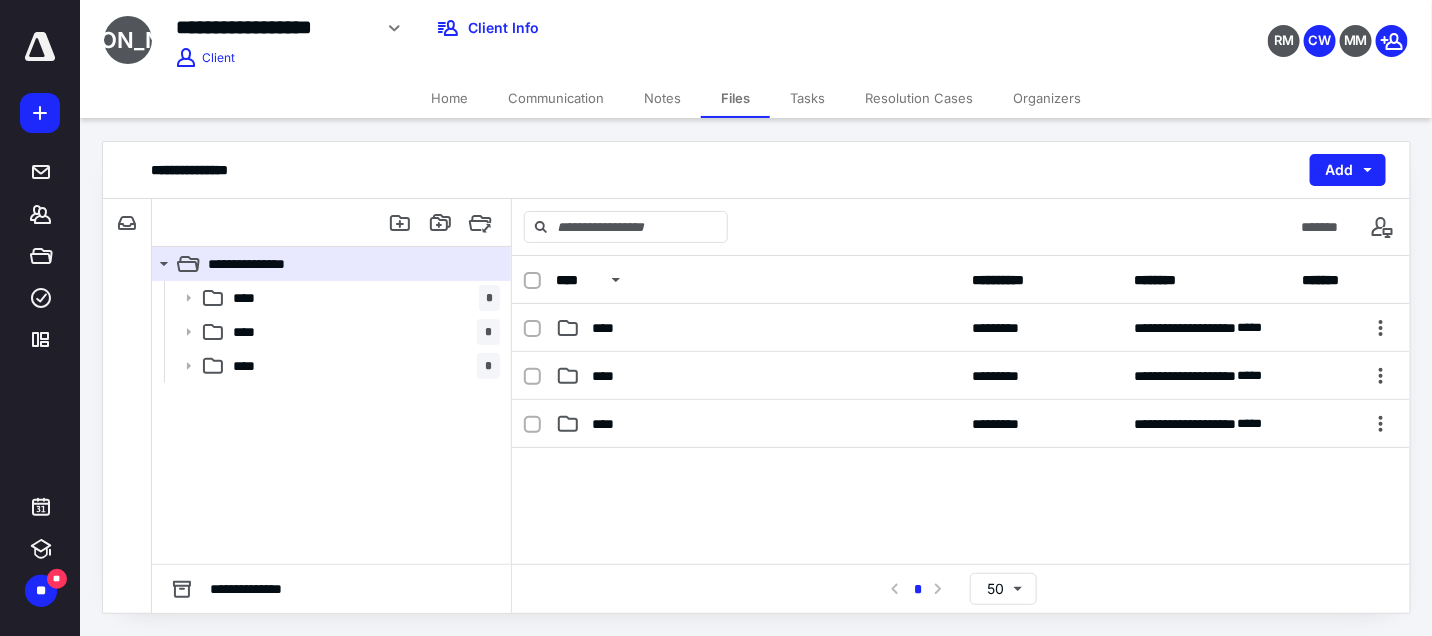 click on "Organizers" at bounding box center (1047, 98) 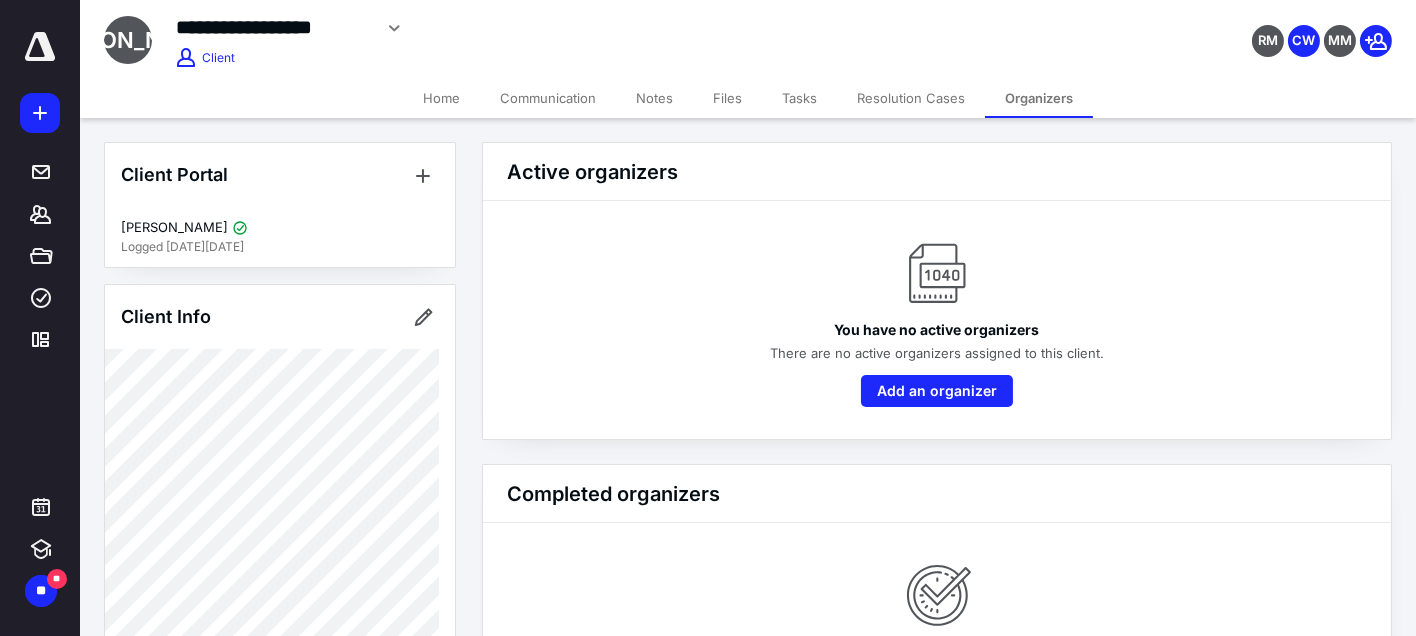 click on "Files" at bounding box center (727, 98) 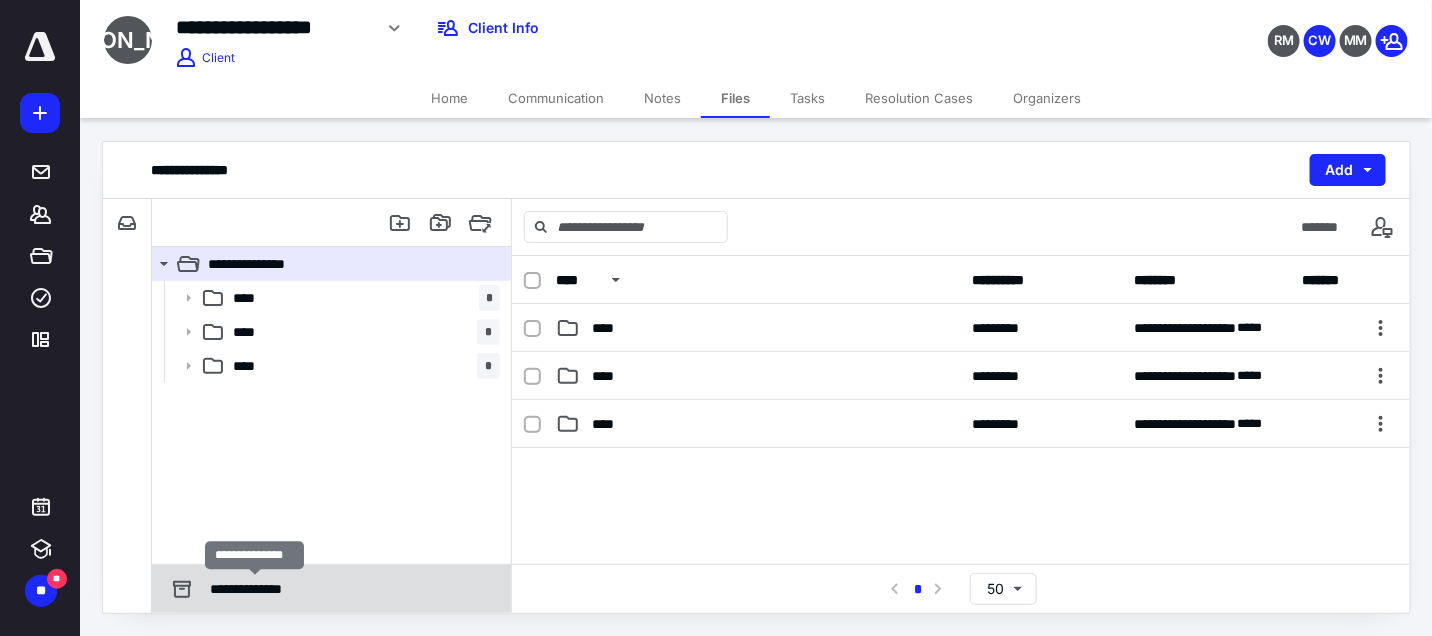 click on "**********" at bounding box center (255, 589) 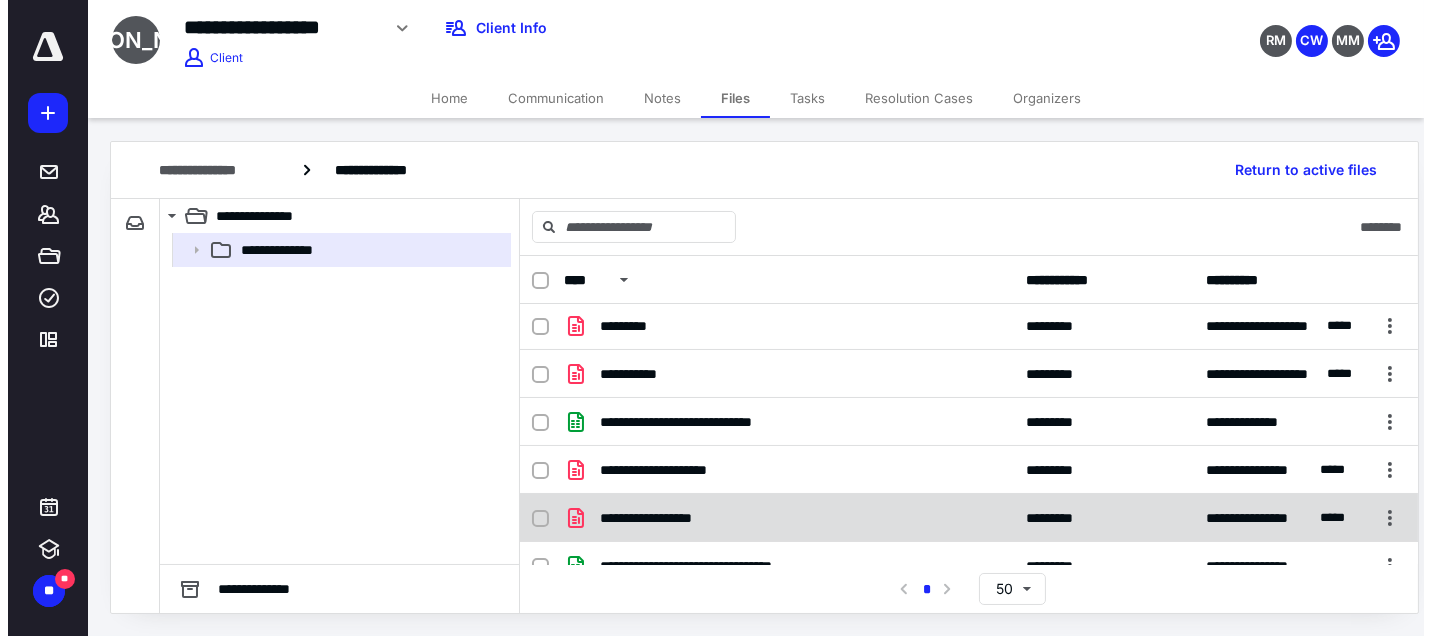 scroll, scrollTop: 0, scrollLeft: 0, axis: both 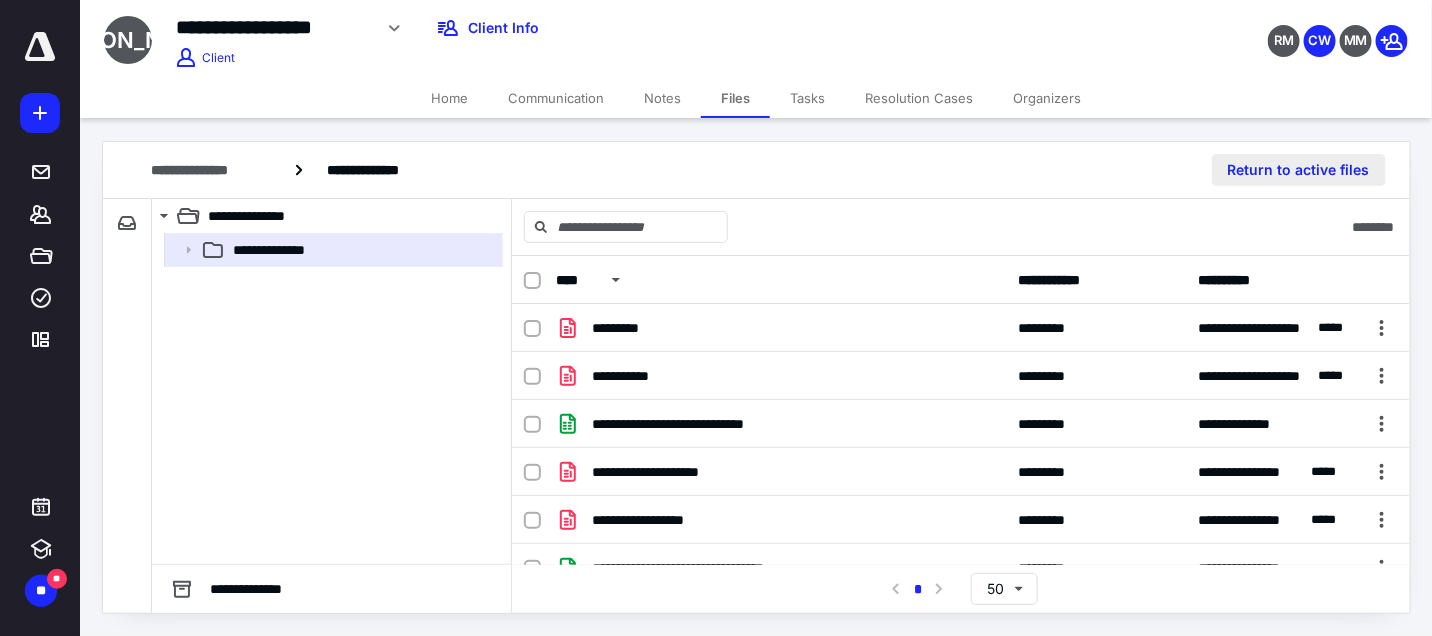 click on "Return to active files" at bounding box center (1299, 170) 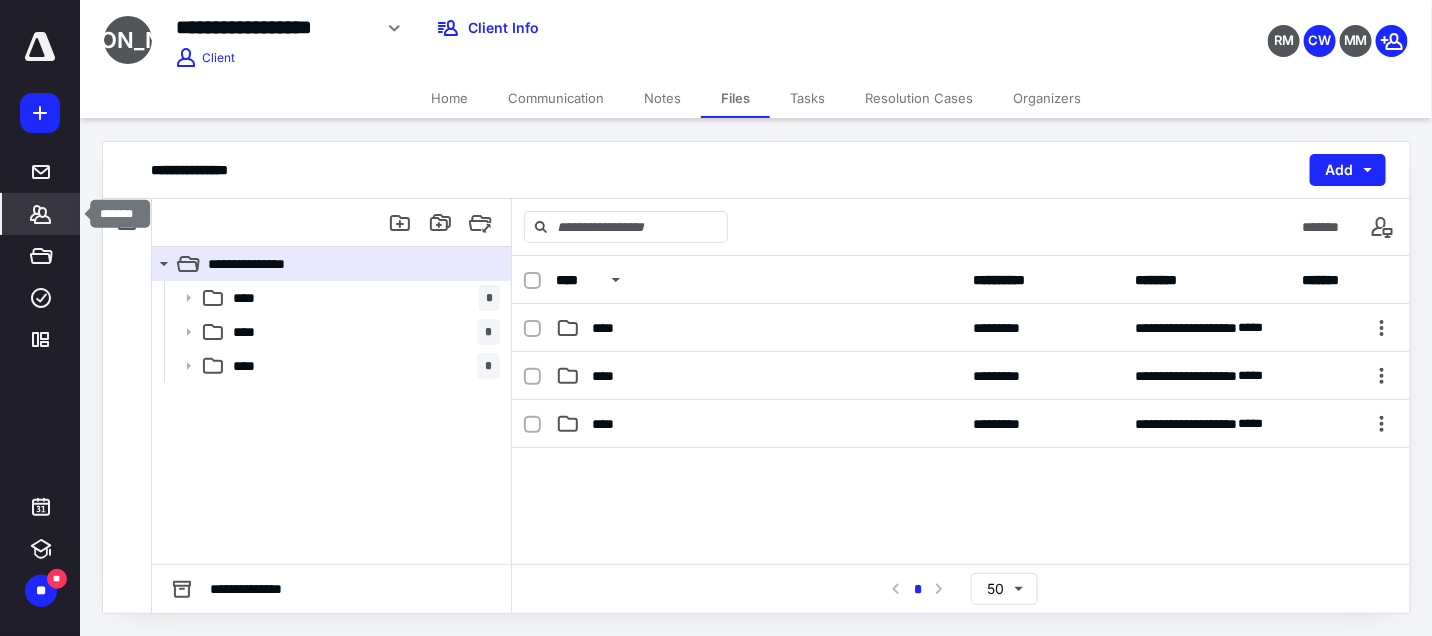 click on "*******" at bounding box center [41, 214] 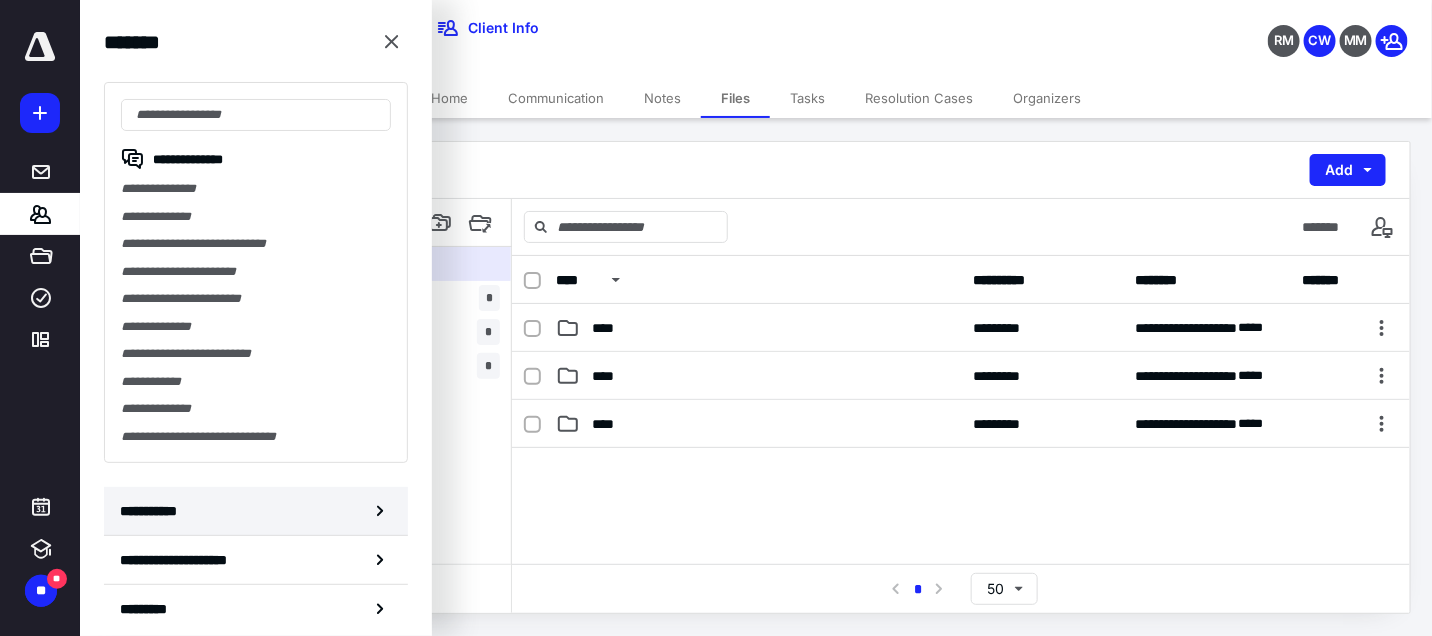 click on "**********" at bounding box center [256, 511] 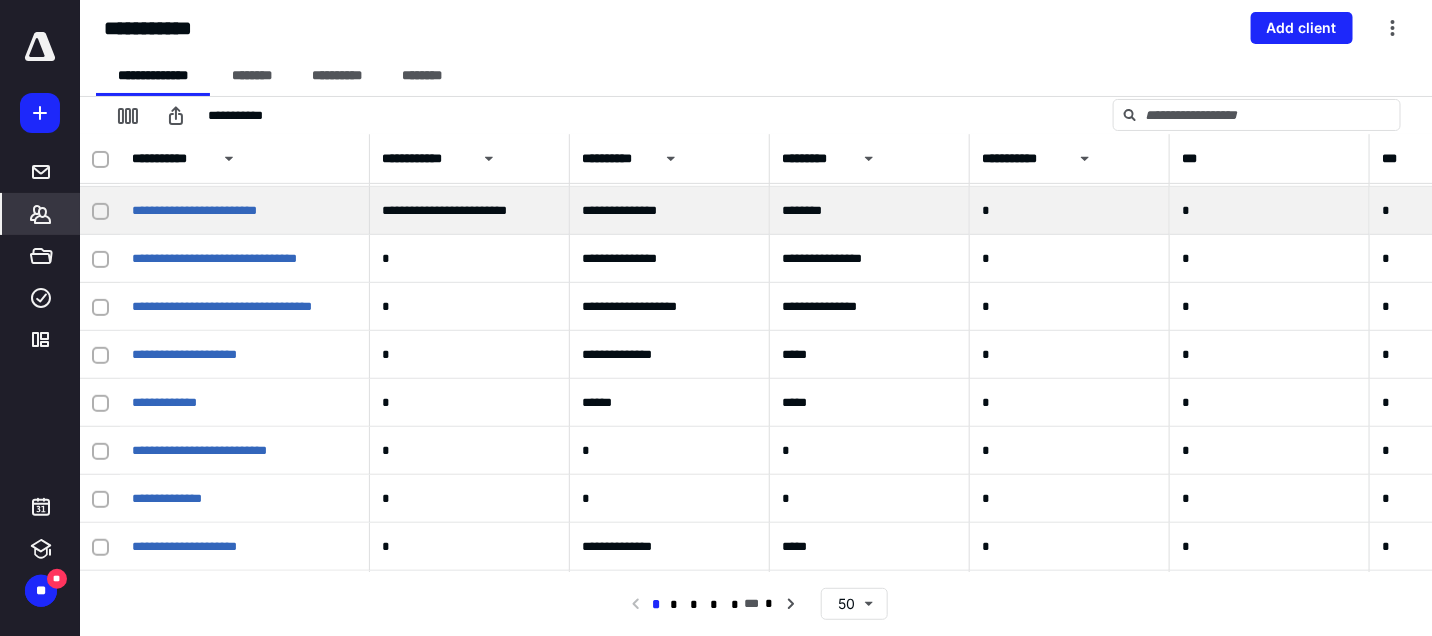 scroll, scrollTop: 222, scrollLeft: 0, axis: vertical 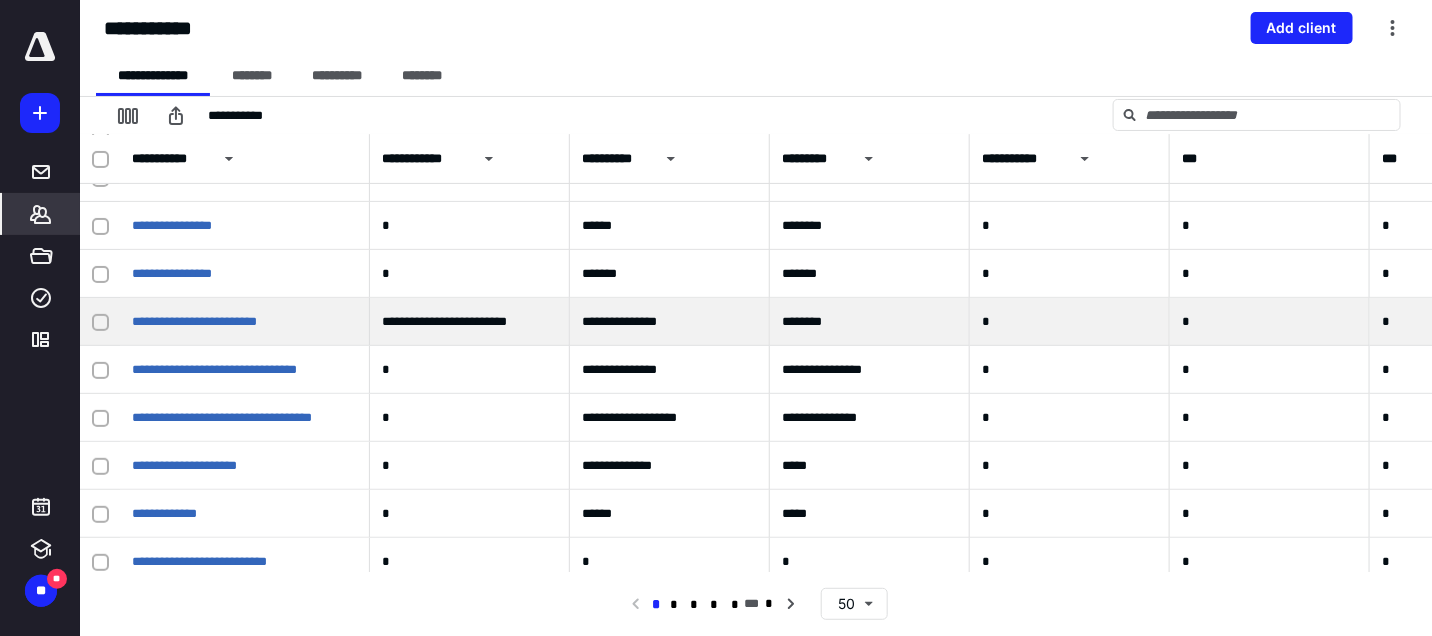 click on "**********" at bounding box center [245, 322] 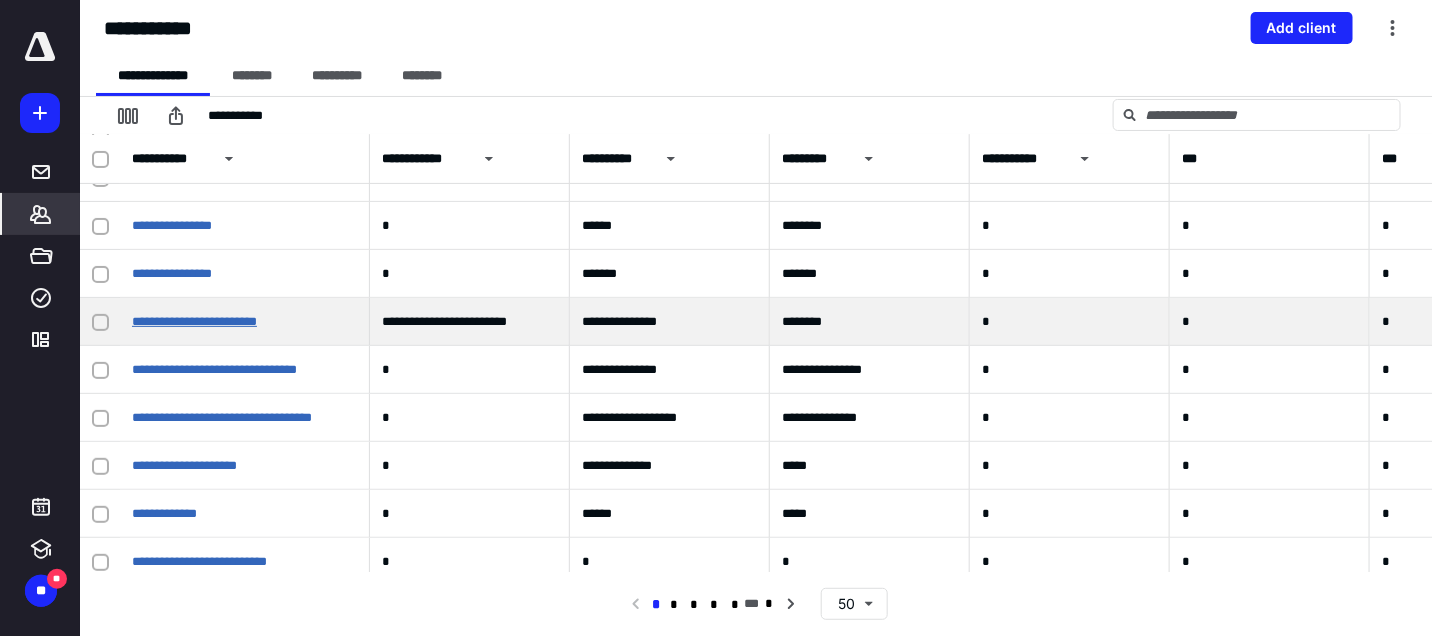 click on "**********" at bounding box center [194, 321] 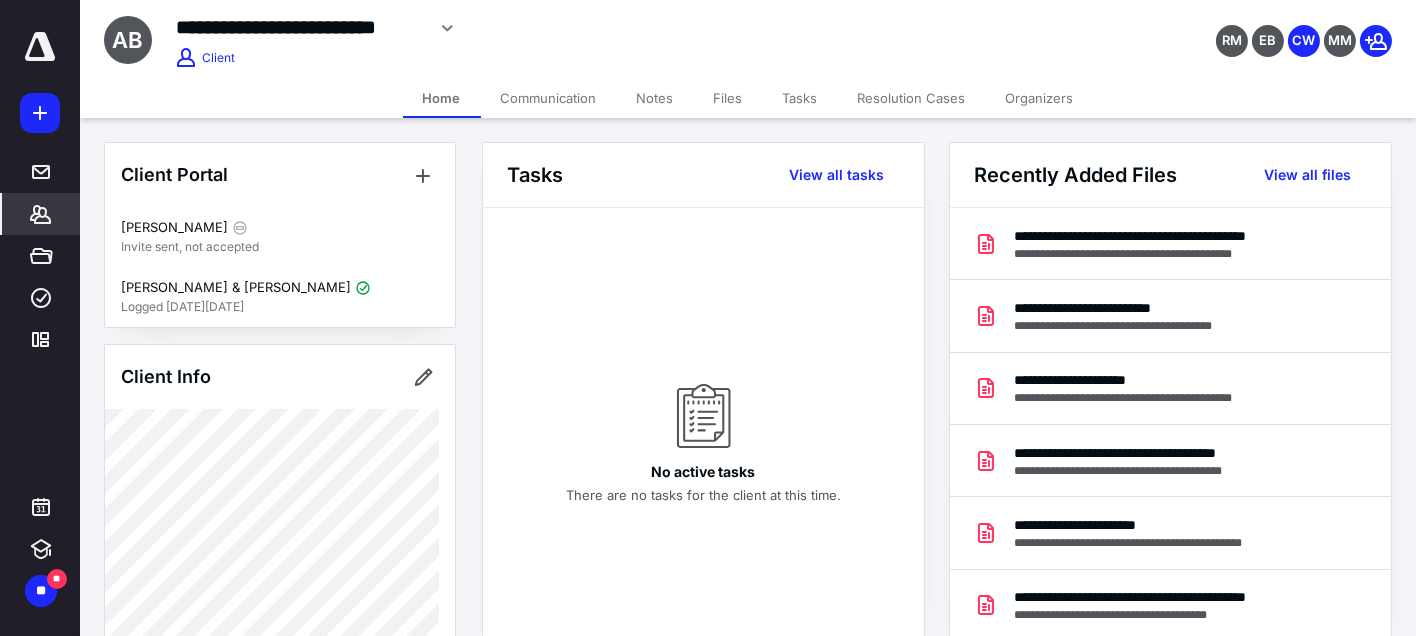 click on "Tasks" at bounding box center [800, 98] 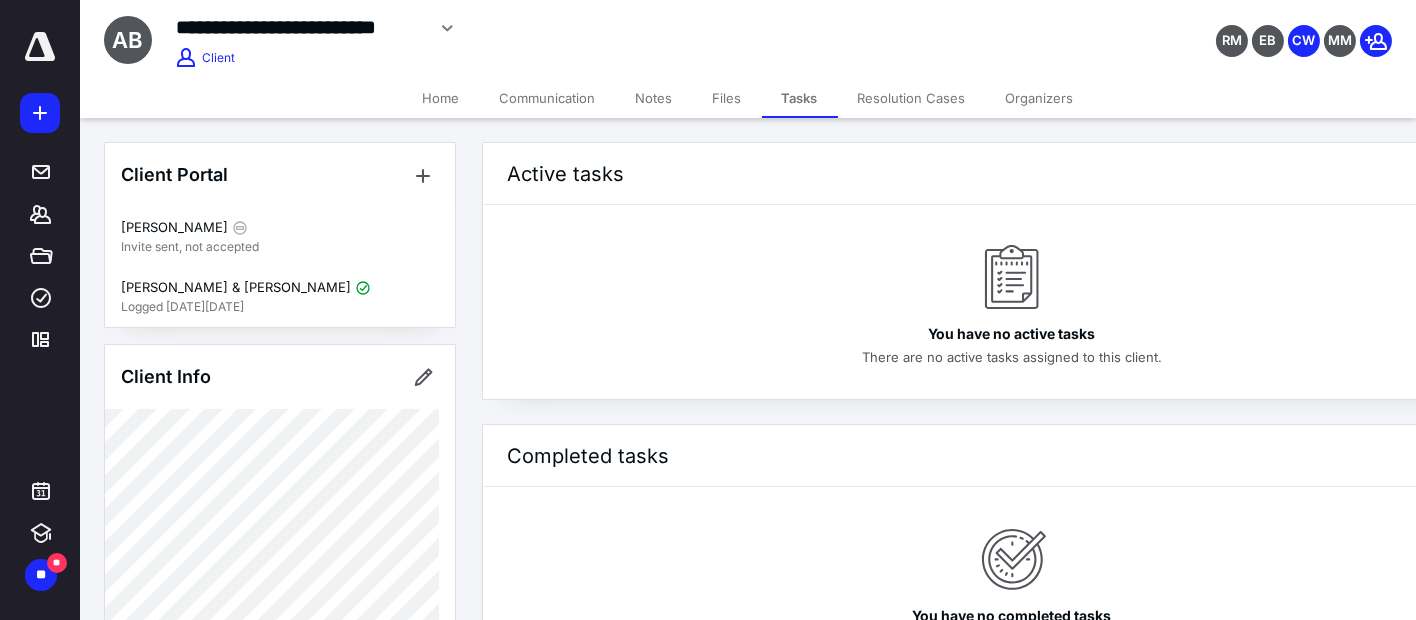 click on "Notes" at bounding box center [654, 98] 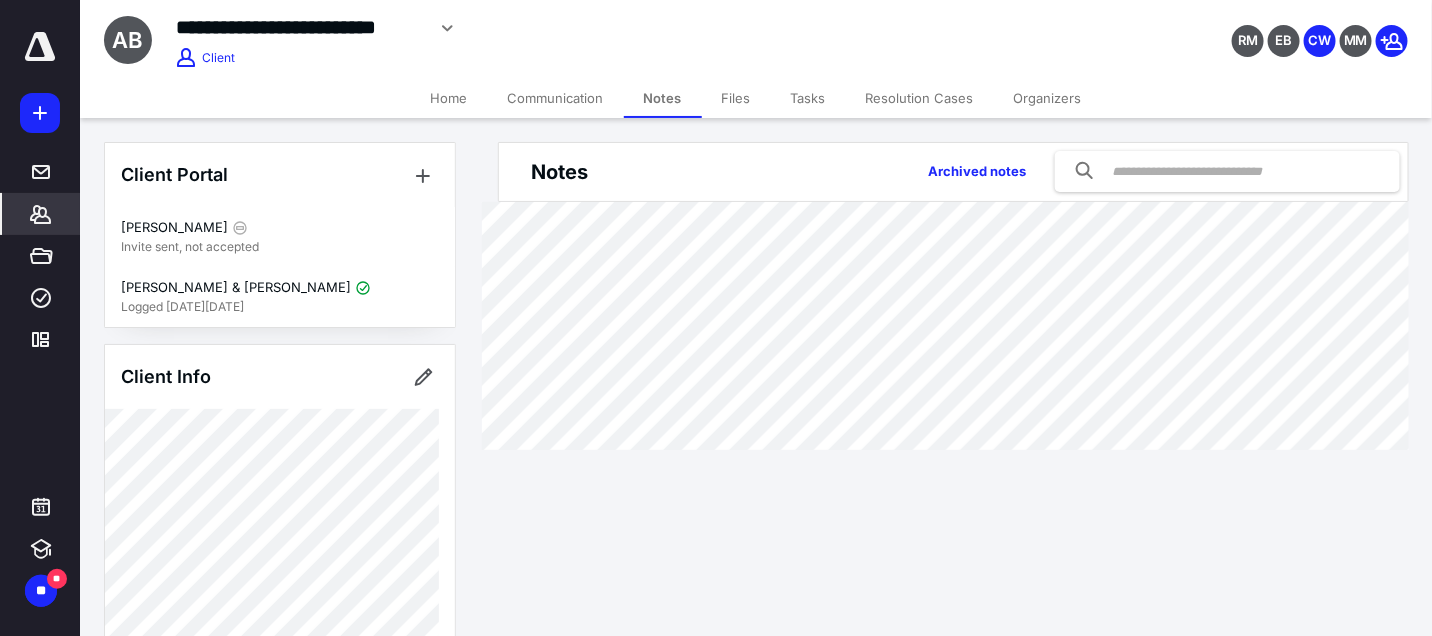 click on "Communication" at bounding box center [556, 98] 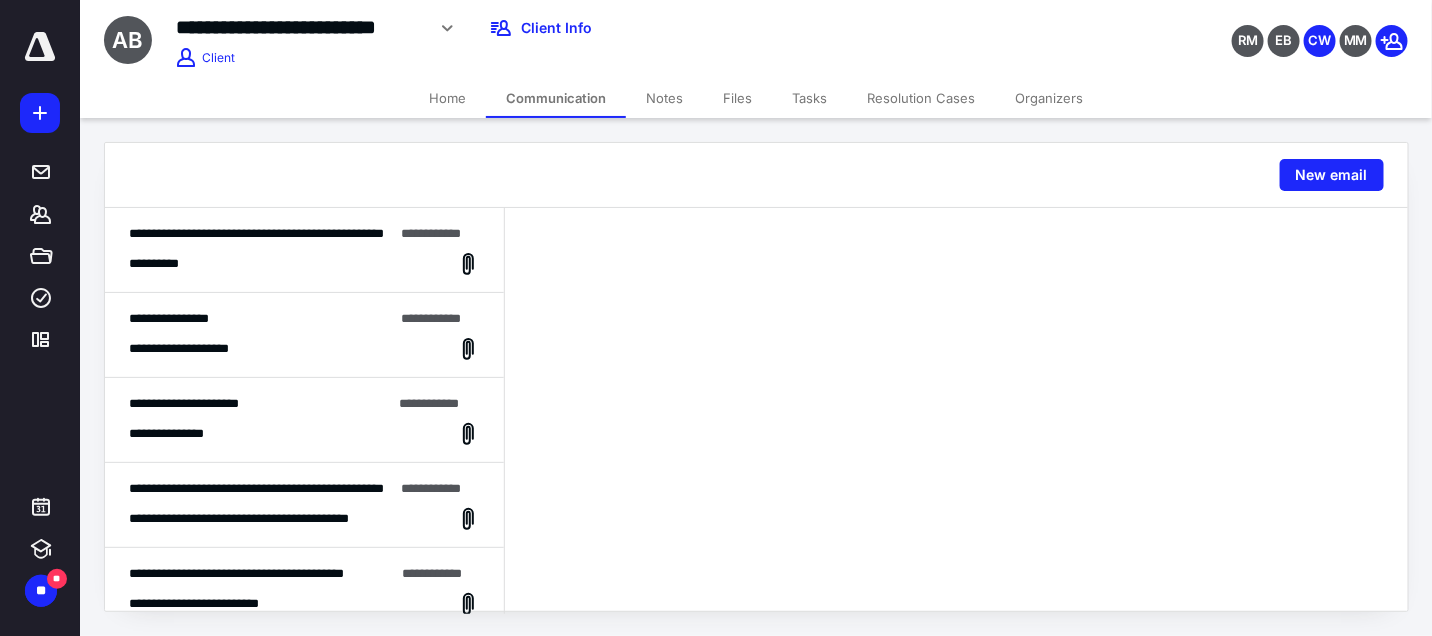 drag, startPoint x: 258, startPoint y: 242, endPoint x: 894, endPoint y: 245, distance: 636.0071 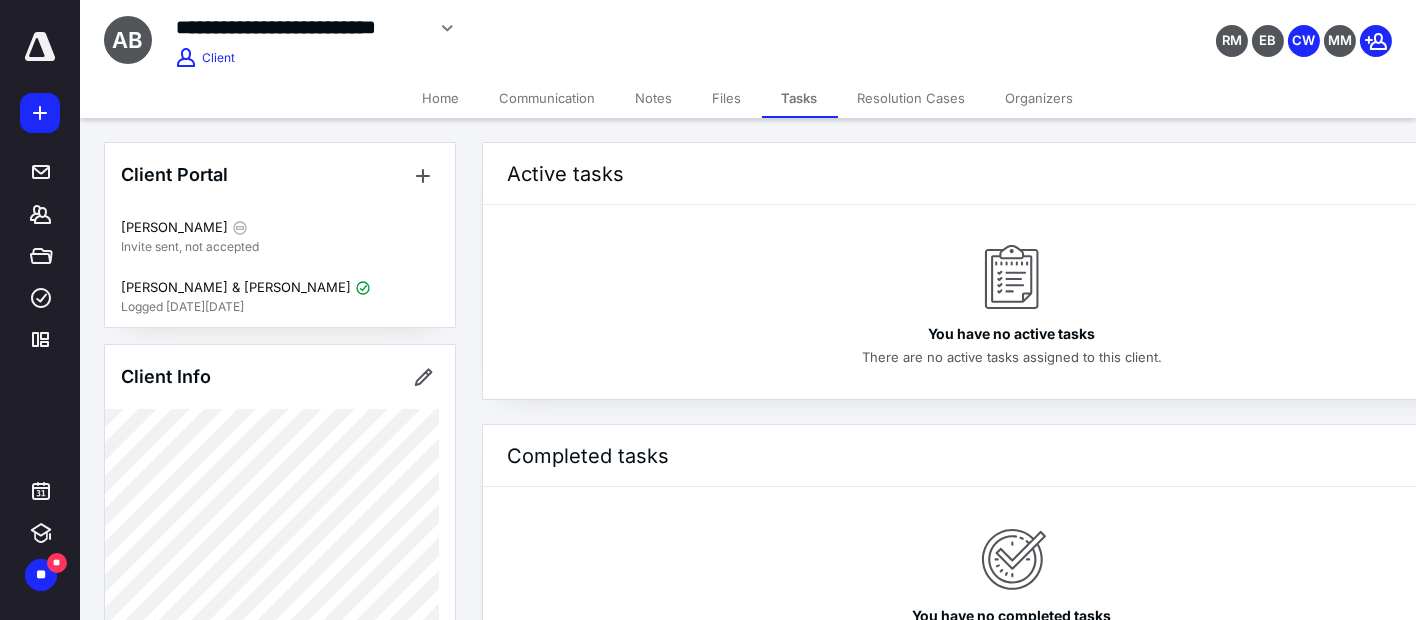 click on "Communication" at bounding box center [548, 98] 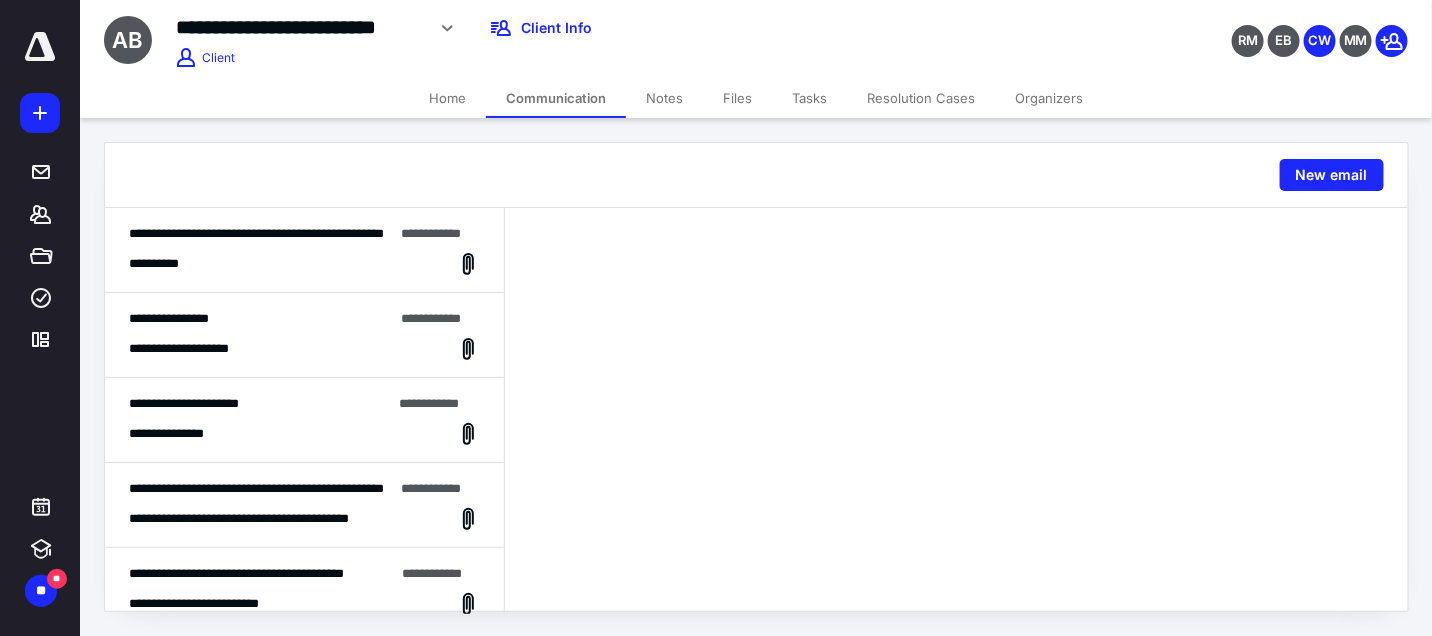 drag, startPoint x: 202, startPoint y: 250, endPoint x: 173, endPoint y: 219, distance: 42.44997 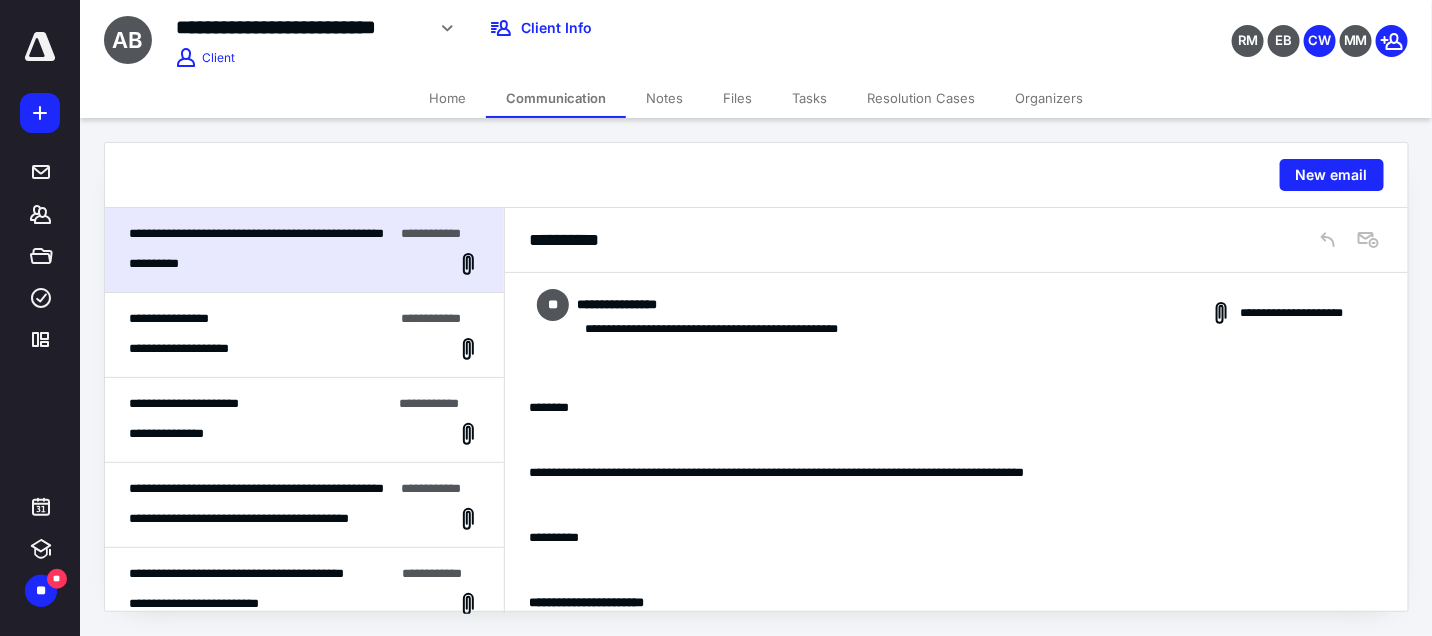scroll, scrollTop: 646, scrollLeft: 0, axis: vertical 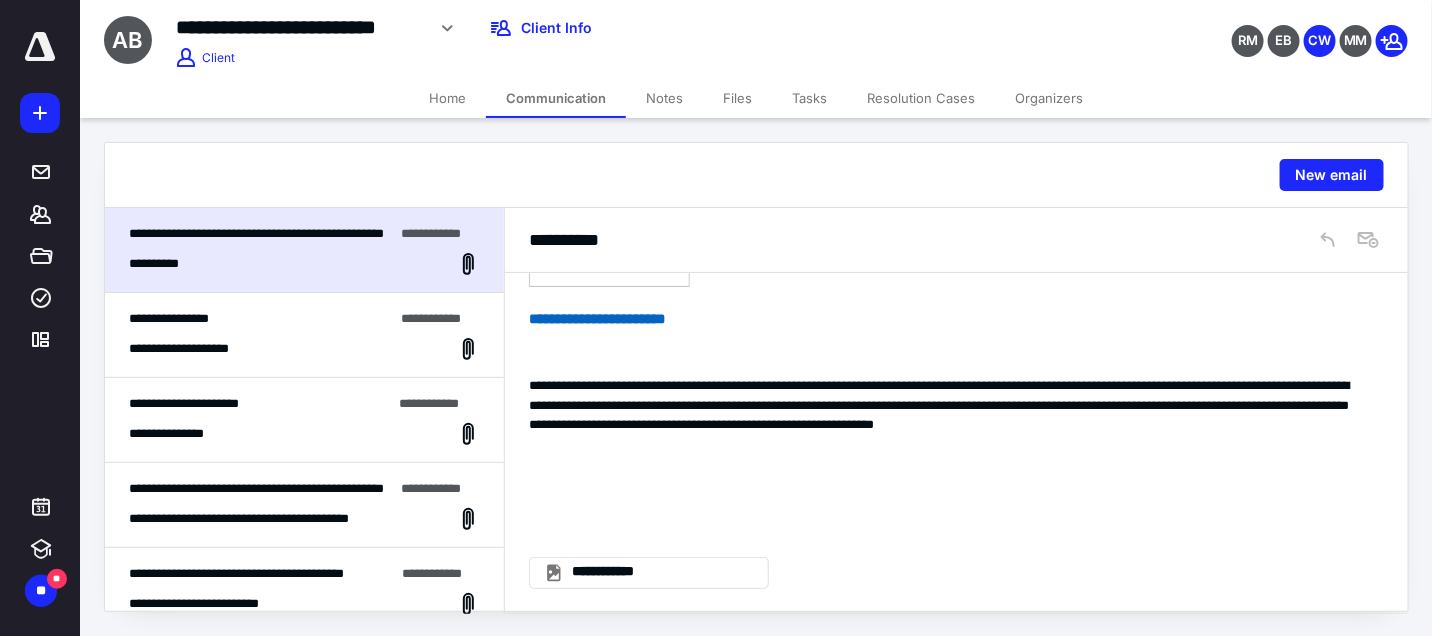 click on "**********" at bounding box center (304, 335) 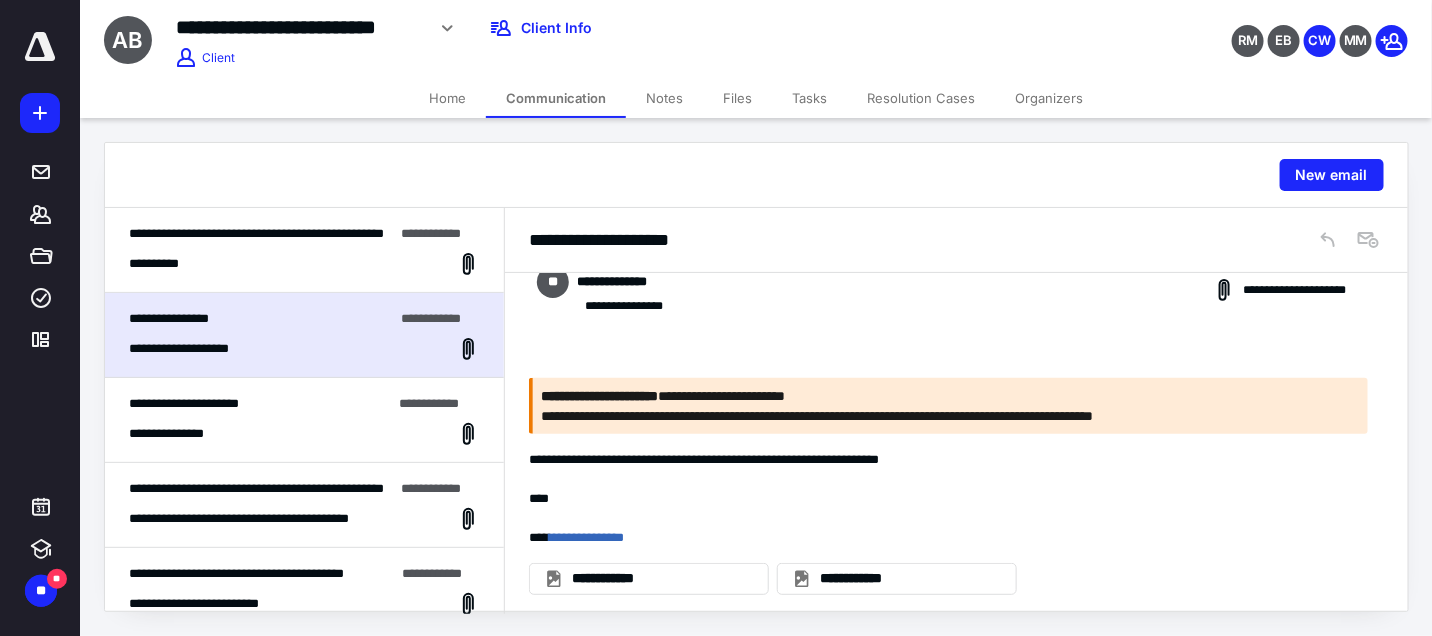 scroll, scrollTop: 158, scrollLeft: 0, axis: vertical 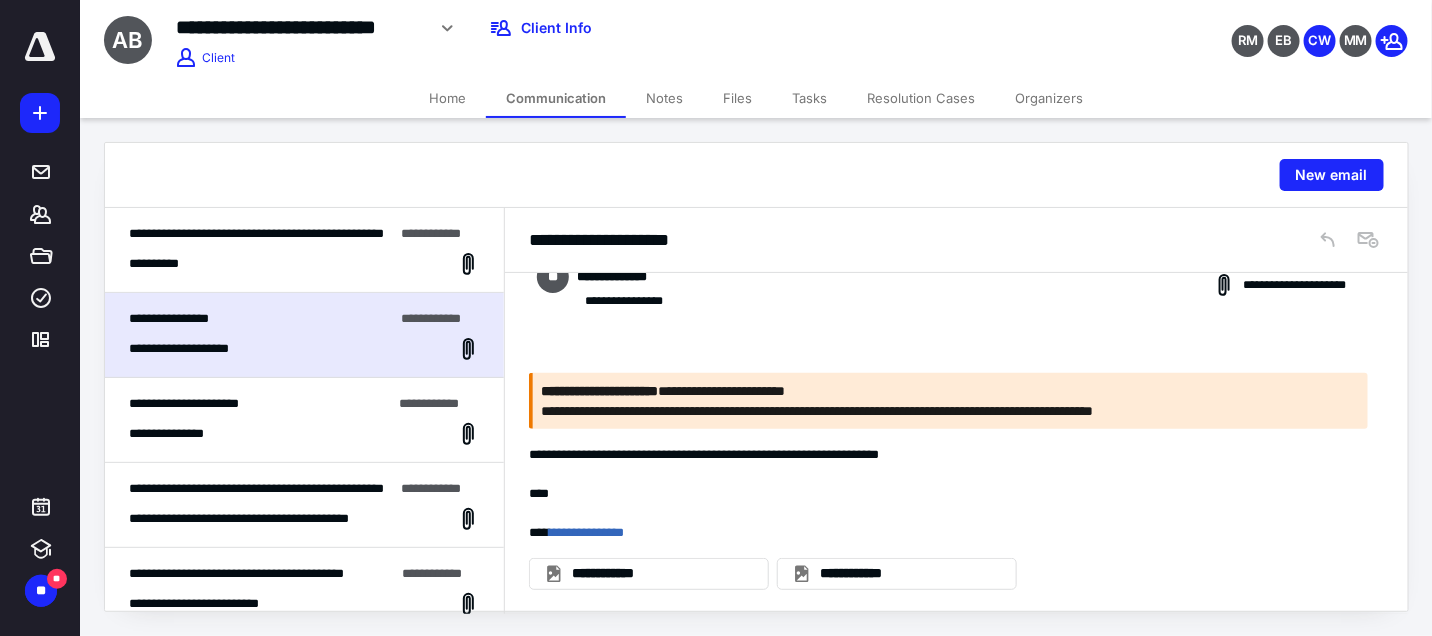 click on "Files" at bounding box center (737, 98) 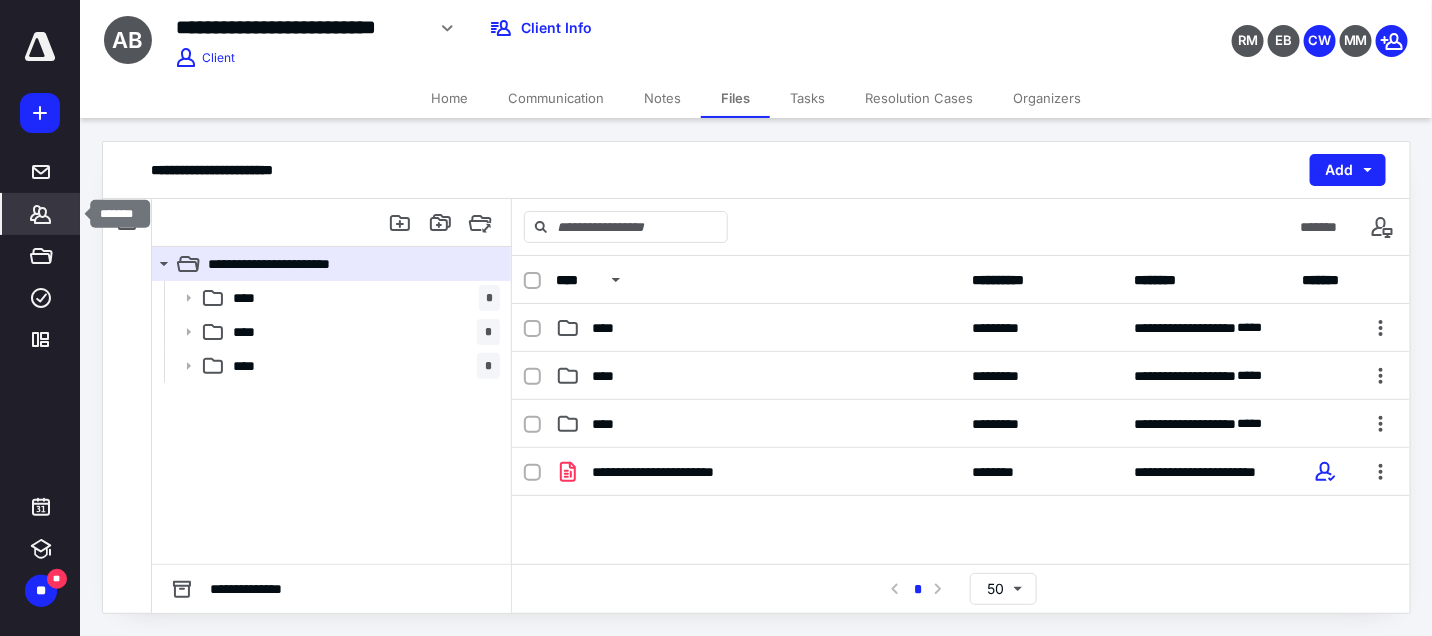 click 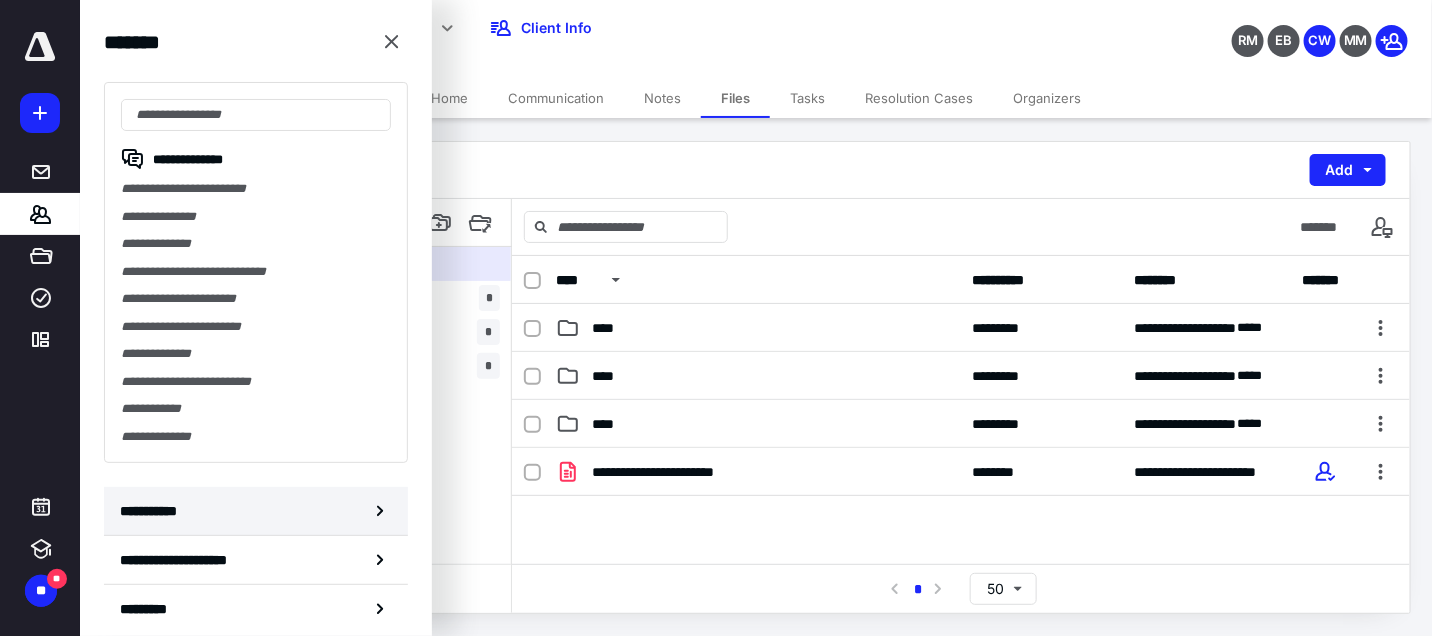 click on "**********" at bounding box center [256, 511] 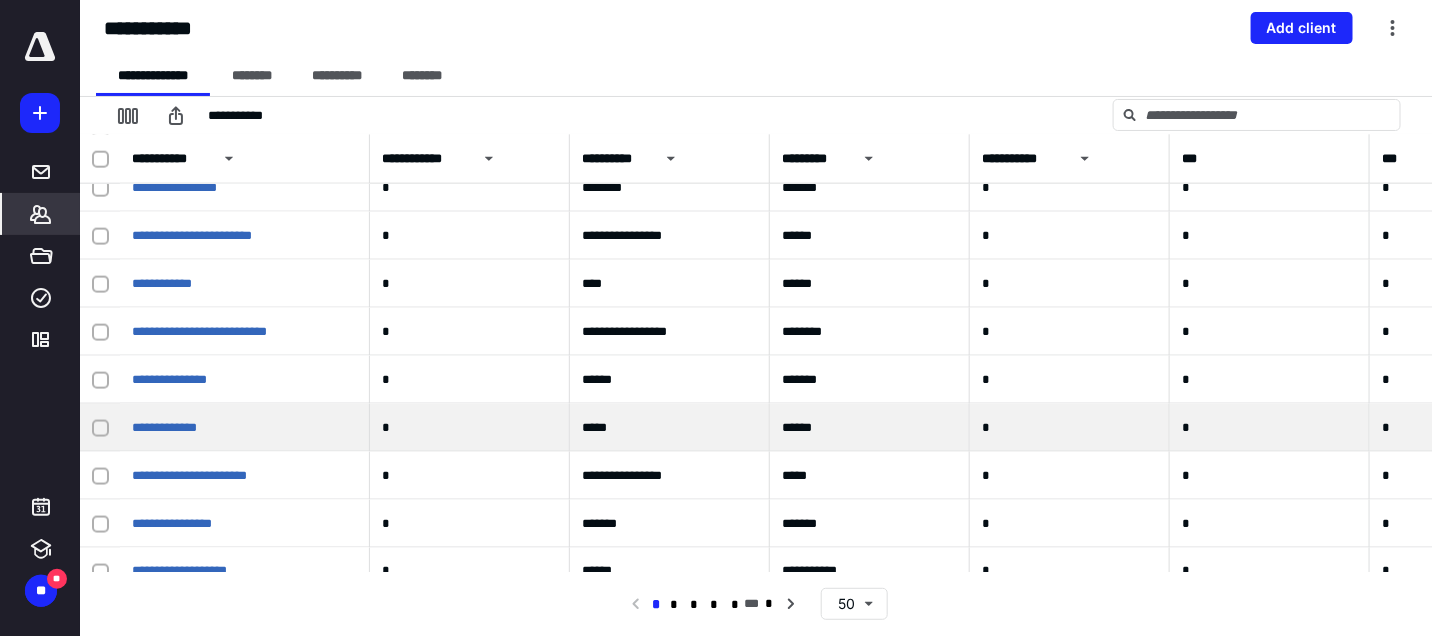 scroll, scrollTop: 1111, scrollLeft: 0, axis: vertical 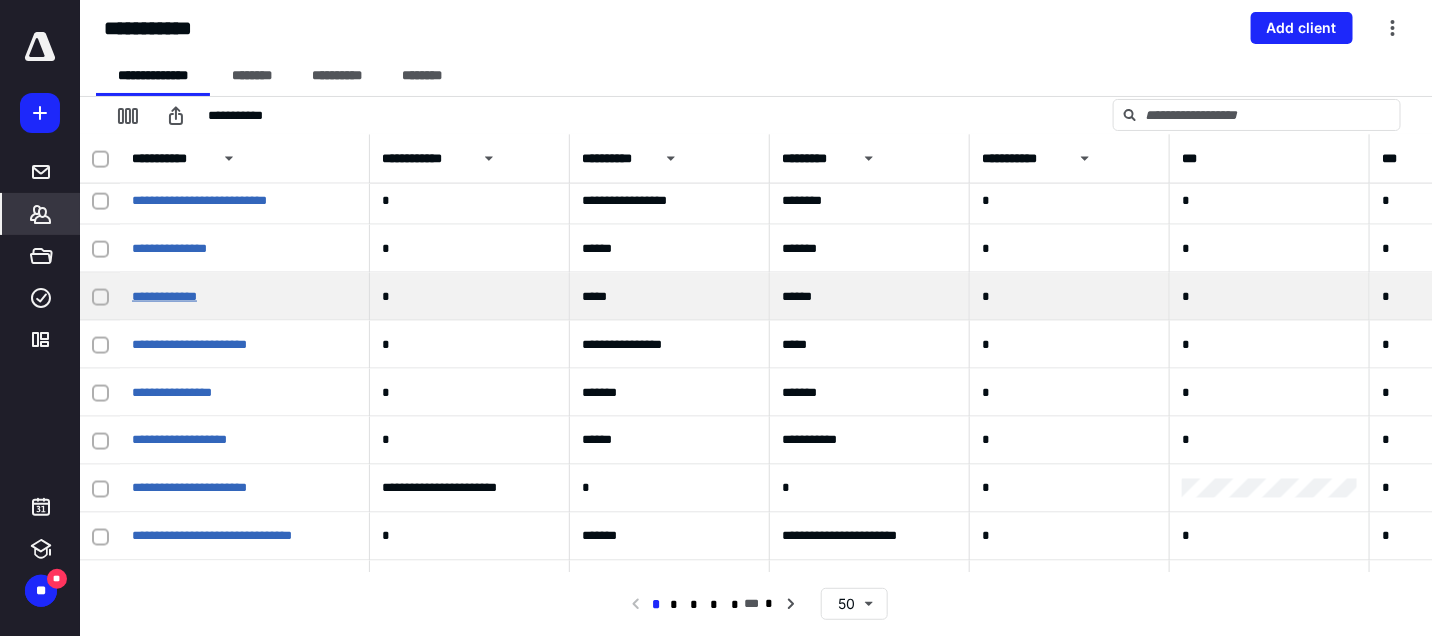 click on "**********" at bounding box center (164, 296) 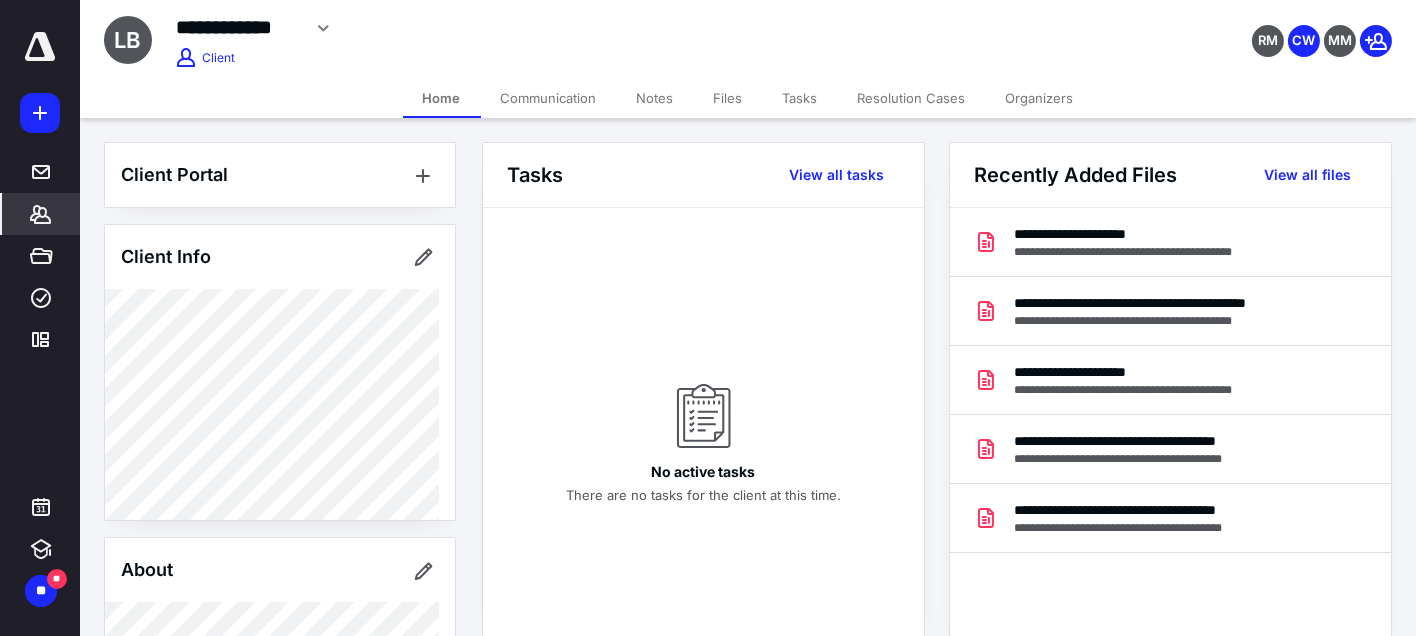 click on "Communication" at bounding box center (549, 98) 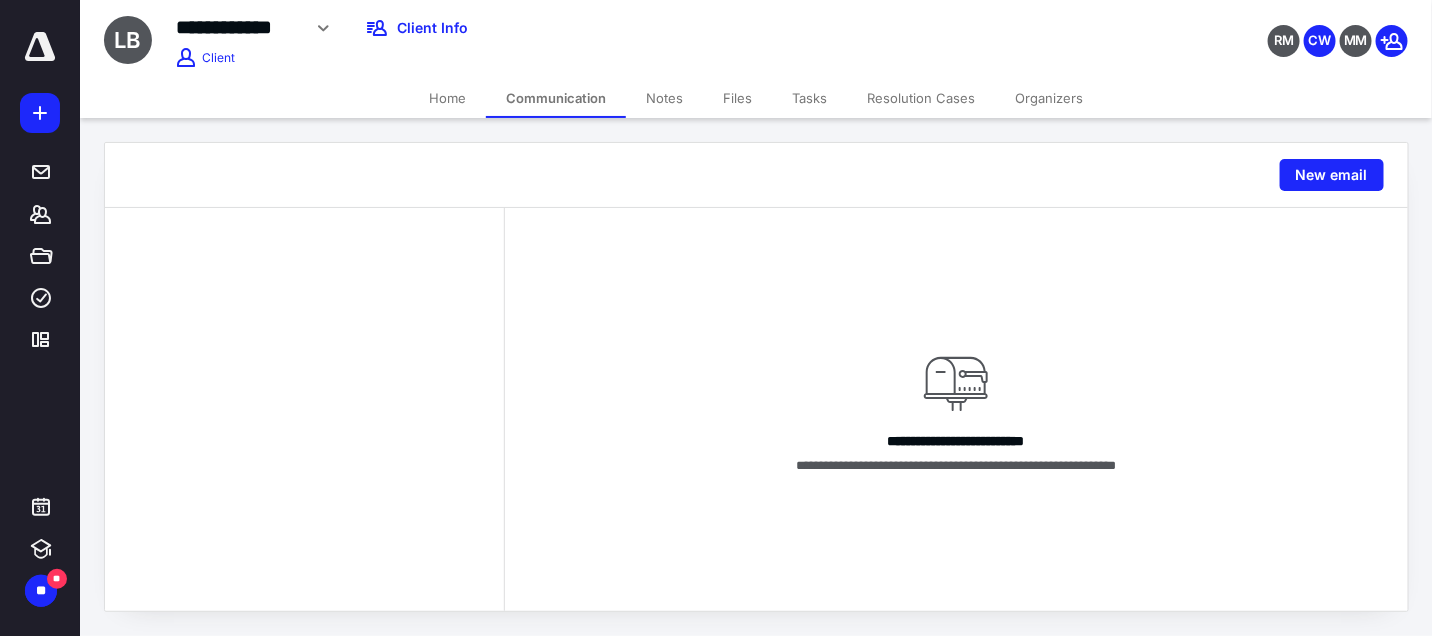 click on "Files" at bounding box center [737, 98] 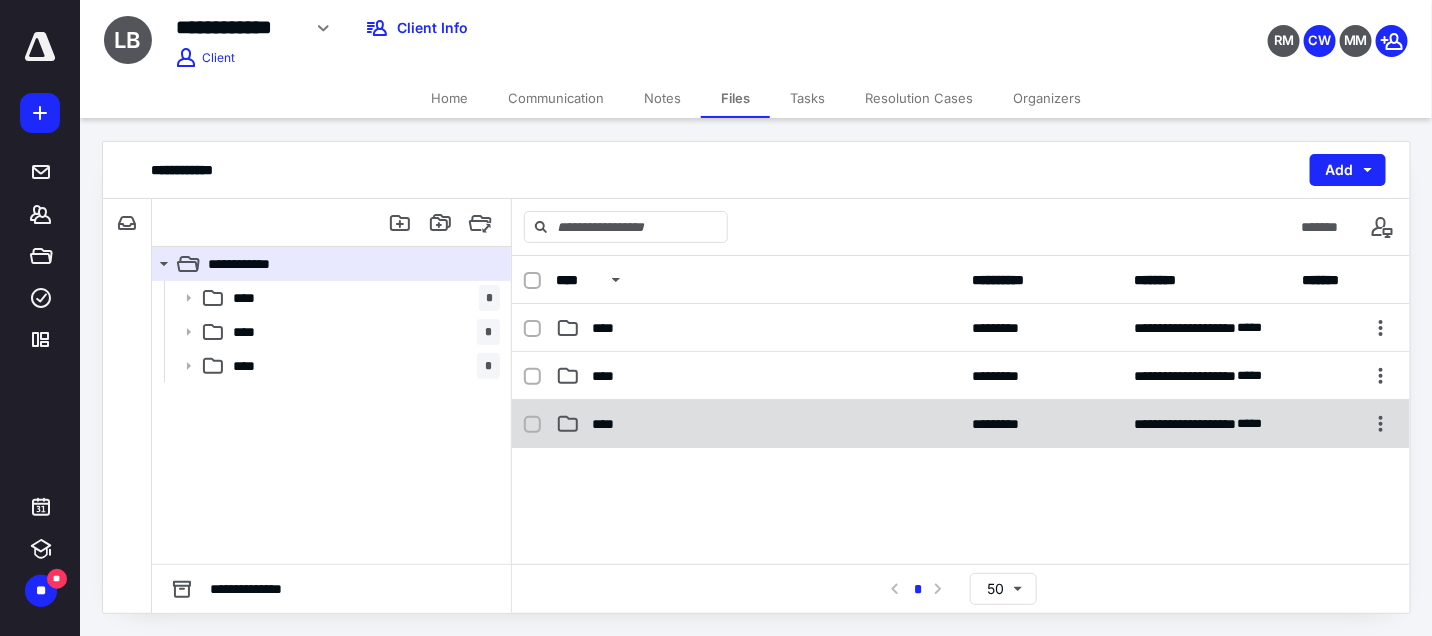 click on "****" at bounding box center (758, 424) 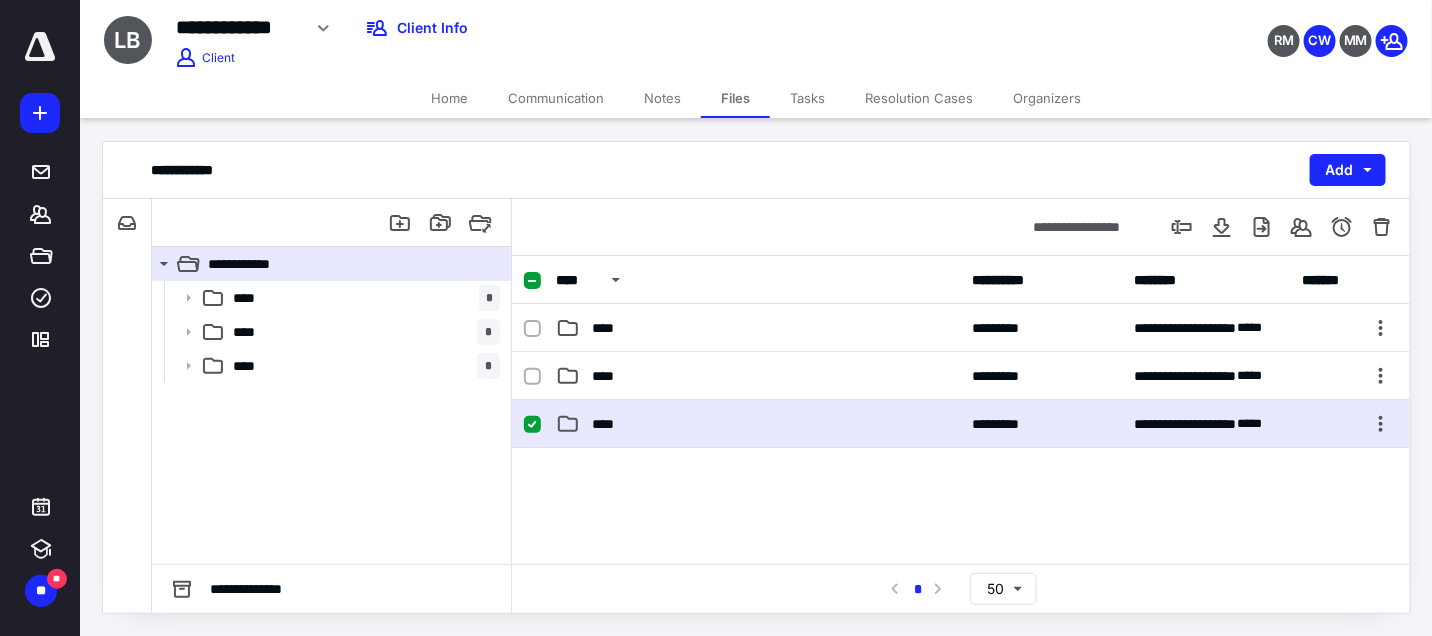 click on "****" at bounding box center [758, 424] 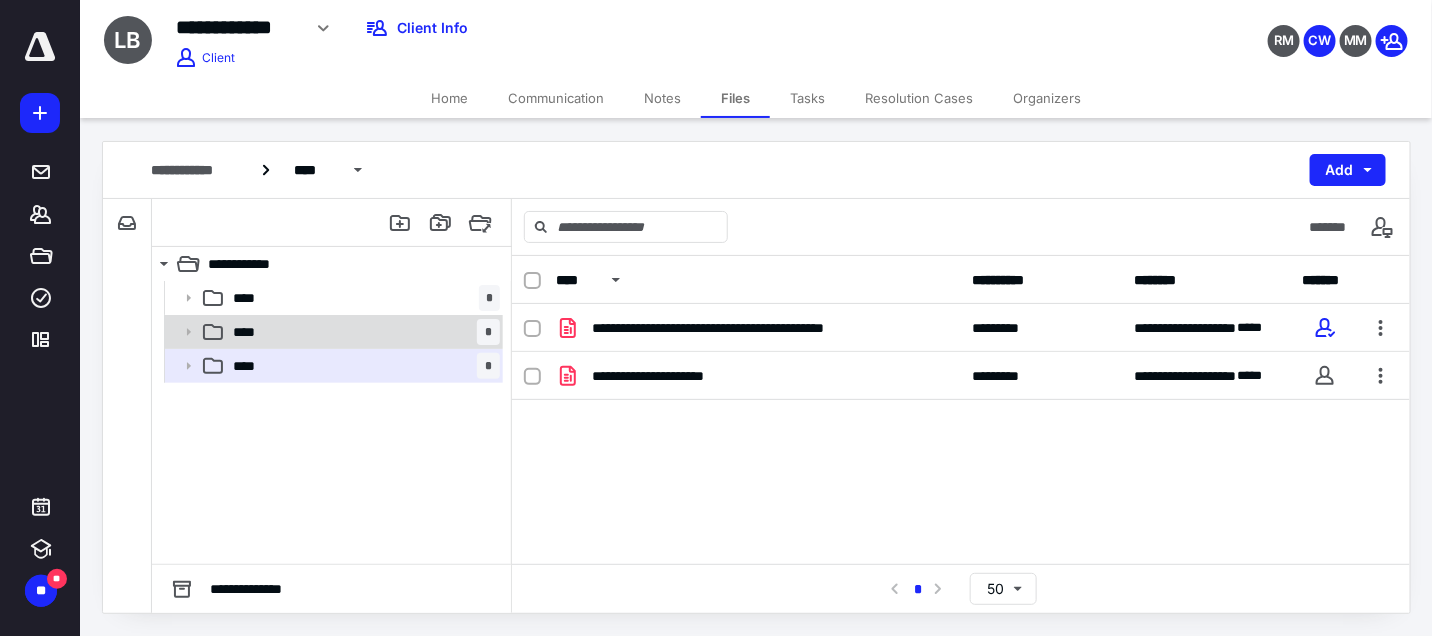 click on "**** *" at bounding box center (362, 332) 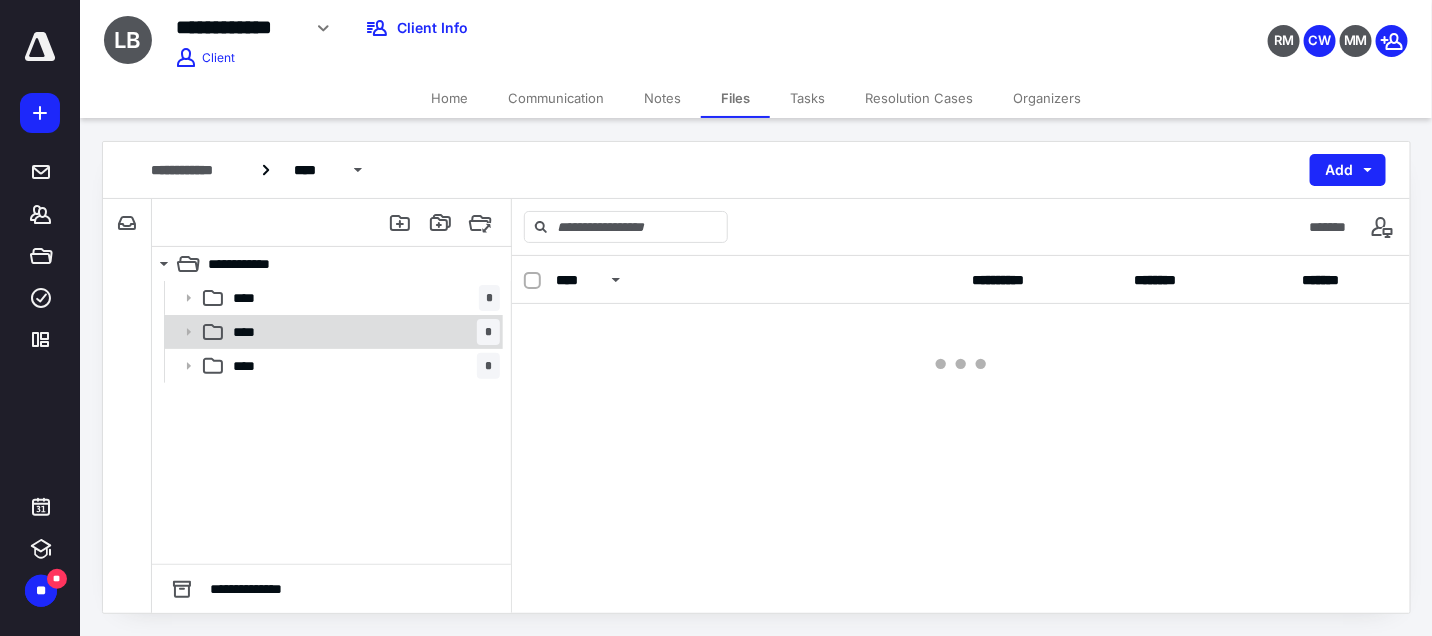 click on "**** *" at bounding box center (362, 332) 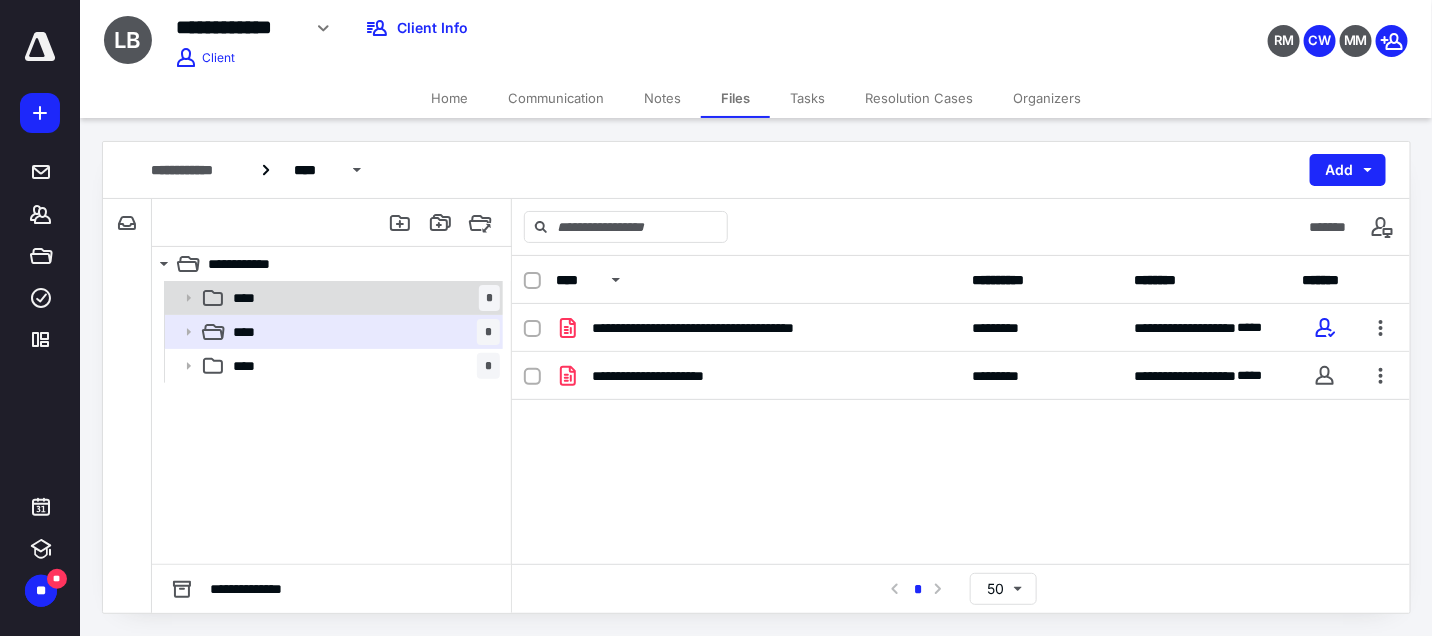 click on "**** *" at bounding box center (362, 298) 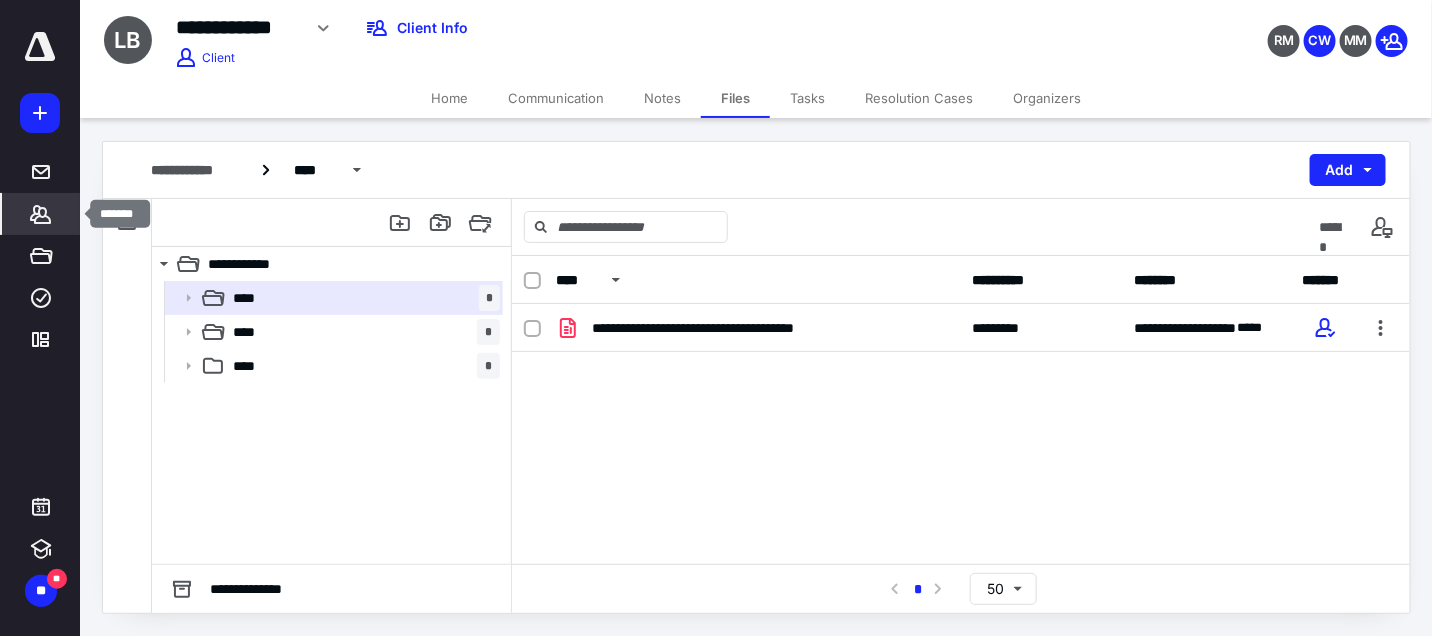 click 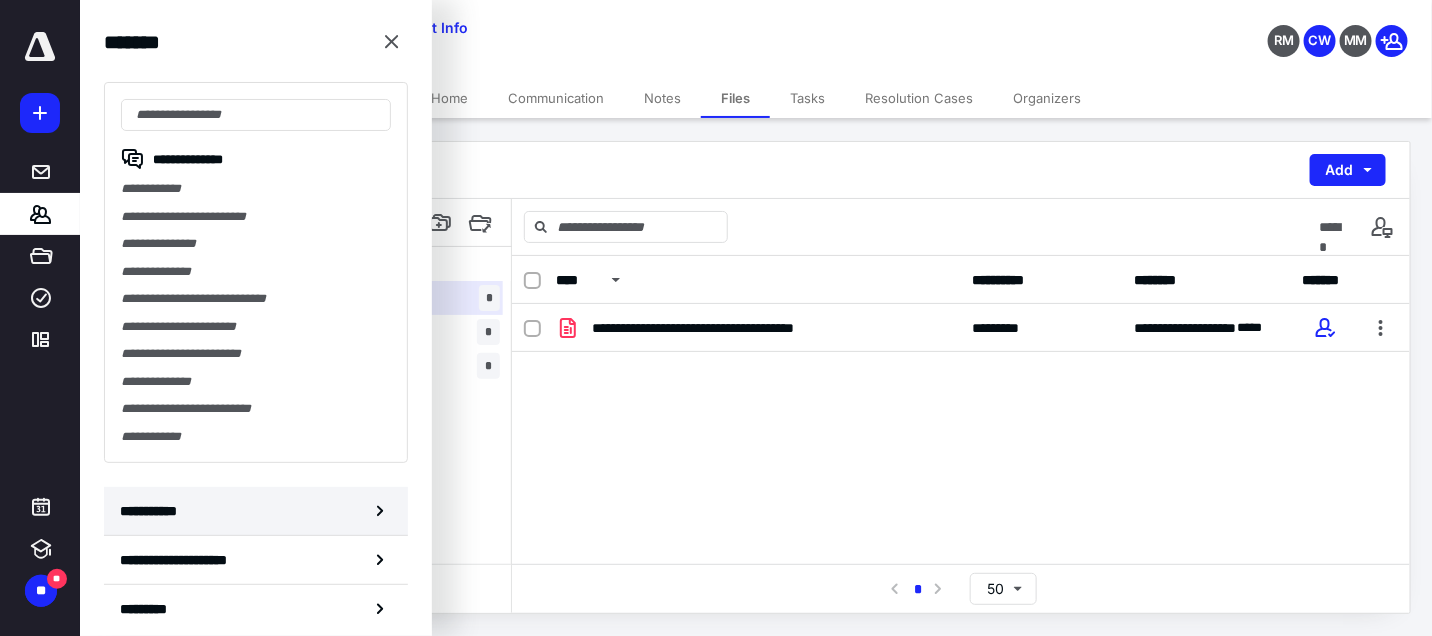 click on "**********" at bounding box center (256, 511) 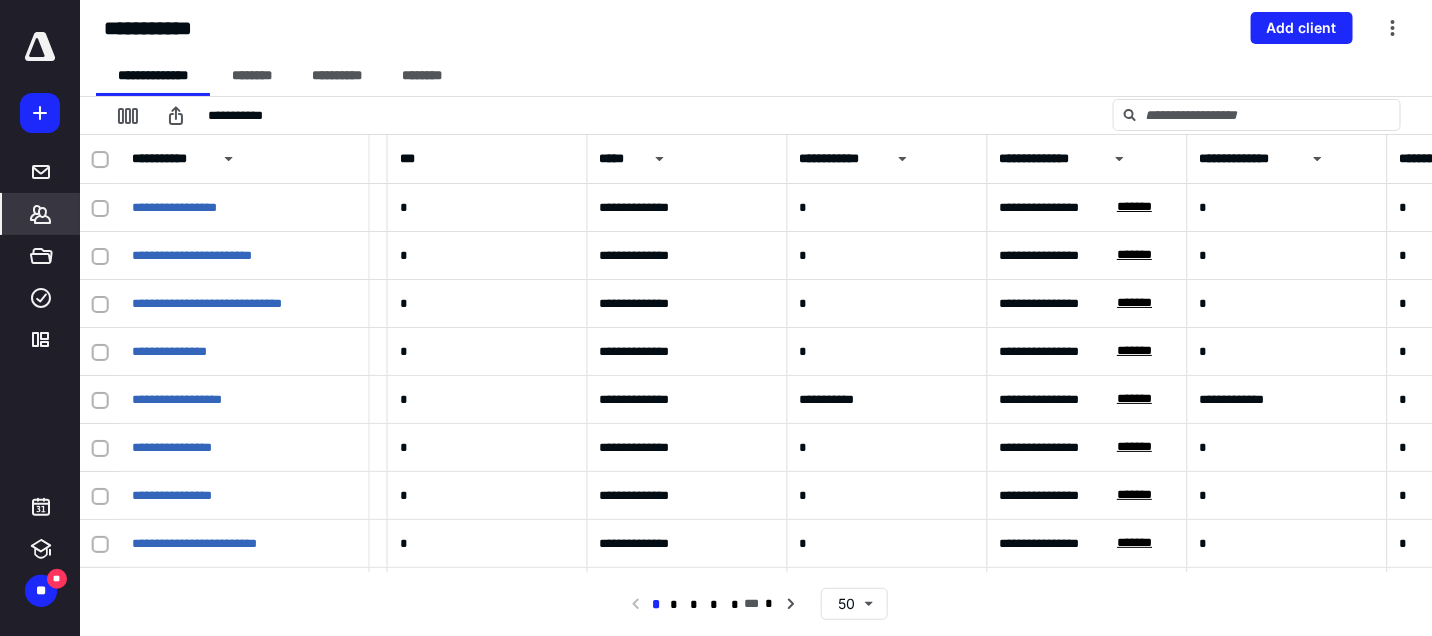 scroll, scrollTop: 0, scrollLeft: 1000, axis: horizontal 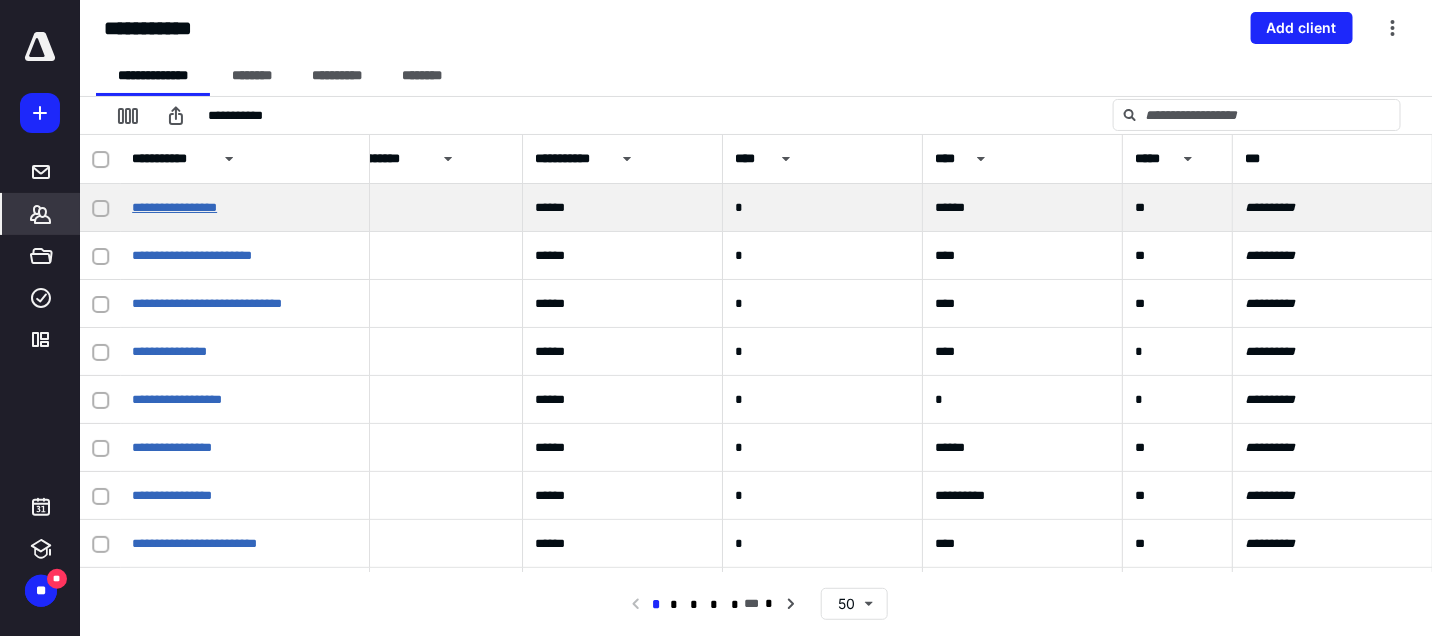 click on "**********" at bounding box center [174, 207] 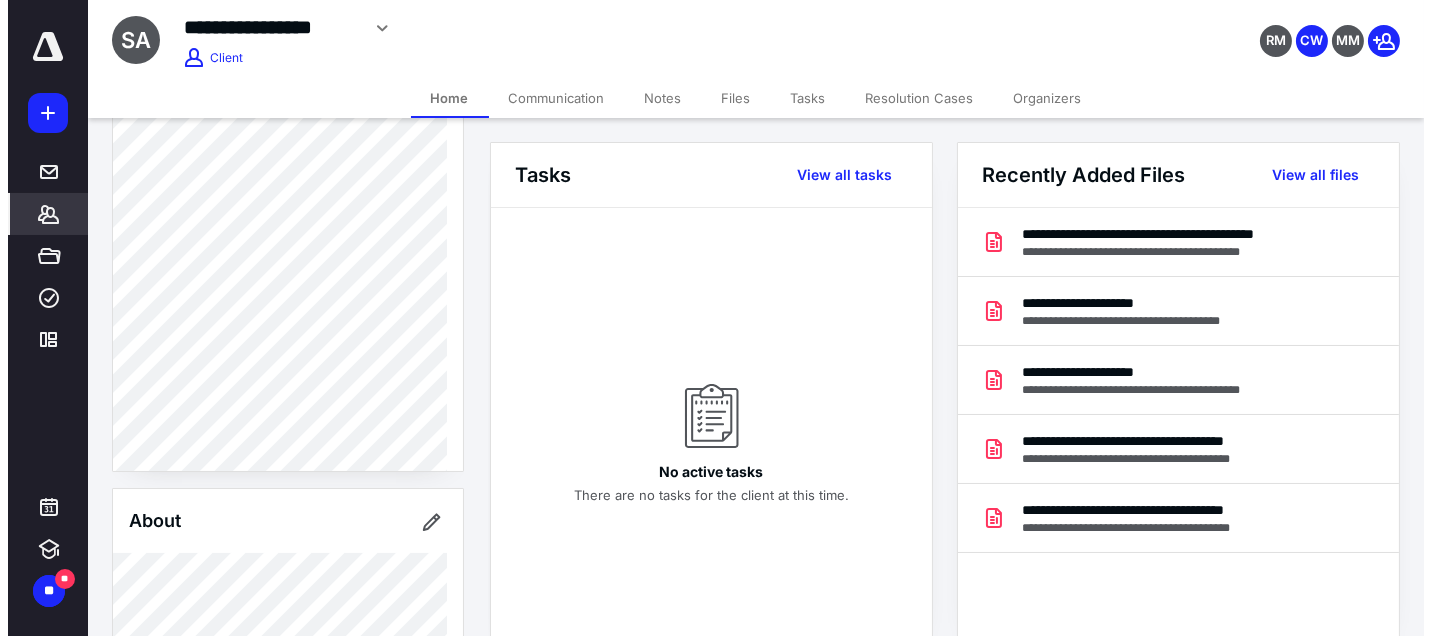 scroll, scrollTop: 183, scrollLeft: 0, axis: vertical 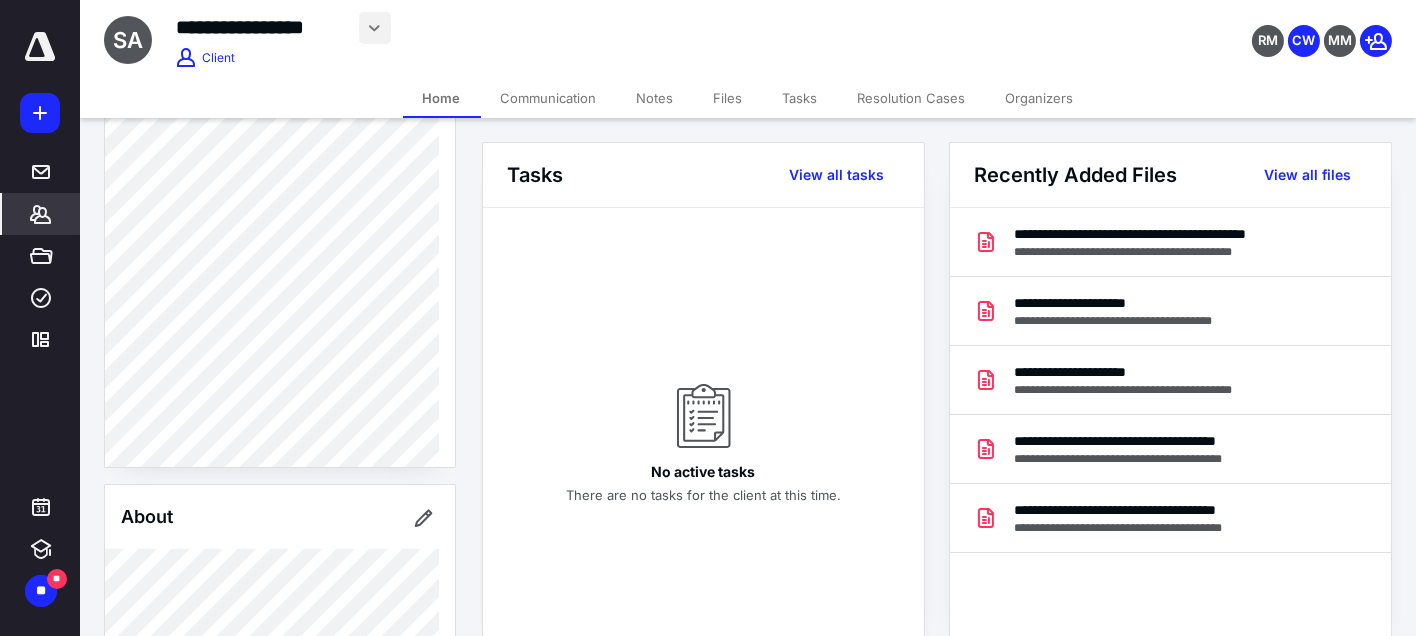 click at bounding box center [375, 28] 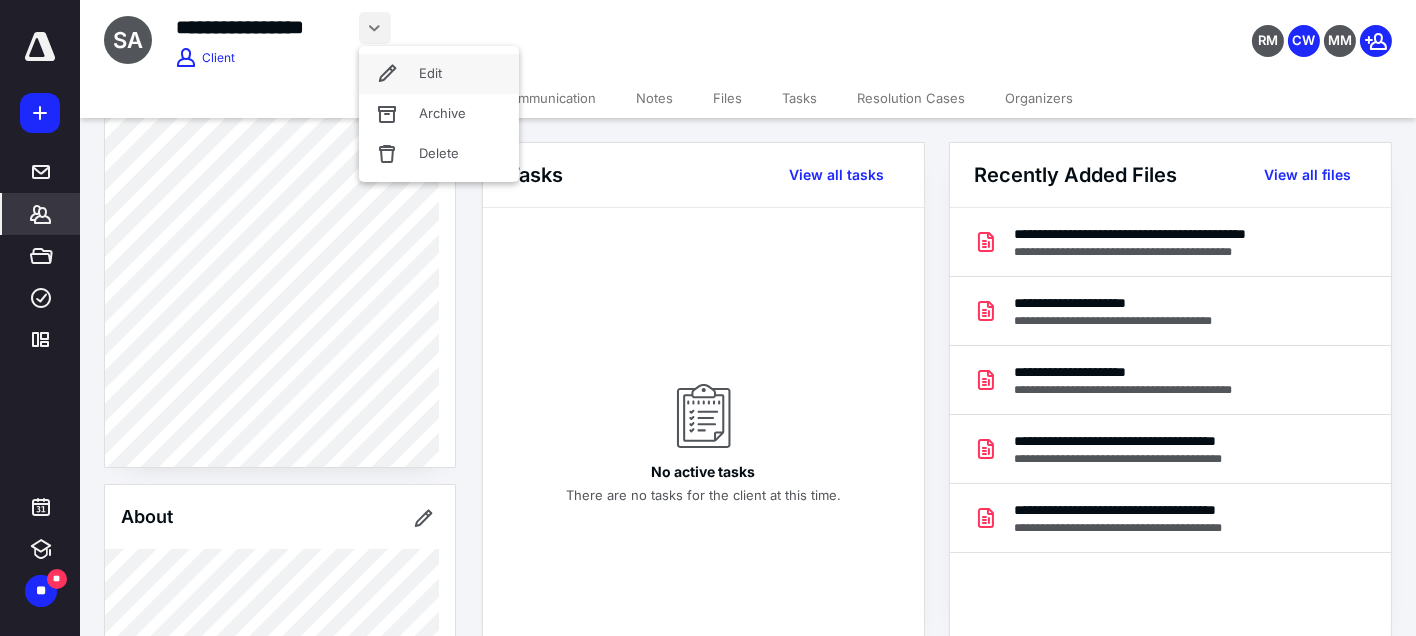 click on "Edit" at bounding box center [439, 74] 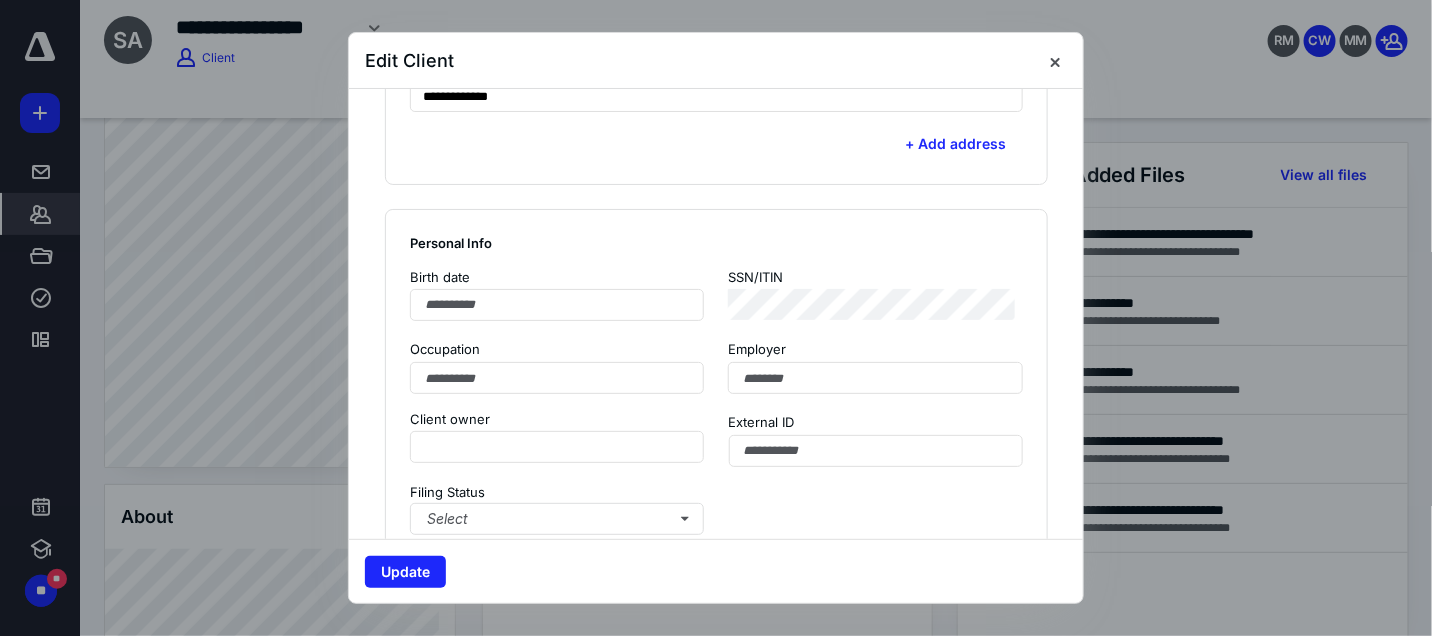 scroll, scrollTop: 704, scrollLeft: 0, axis: vertical 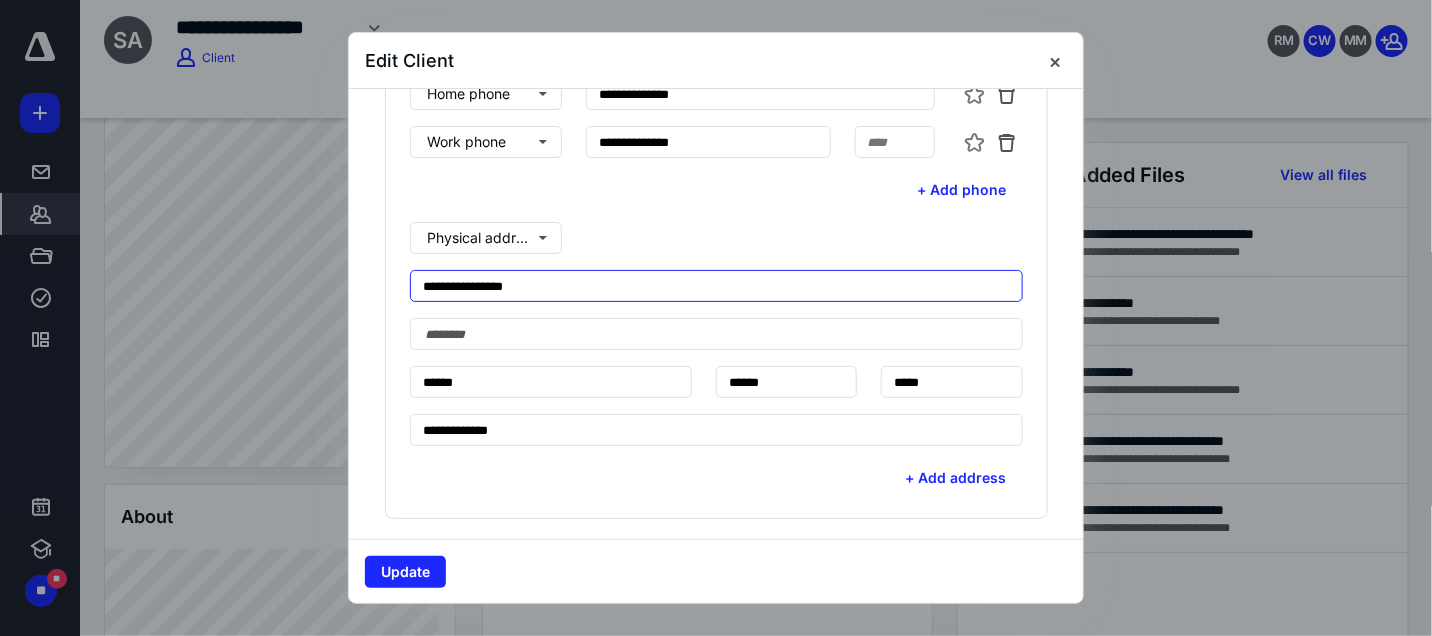 drag, startPoint x: 416, startPoint y: 282, endPoint x: 571, endPoint y: 289, distance: 155.15799 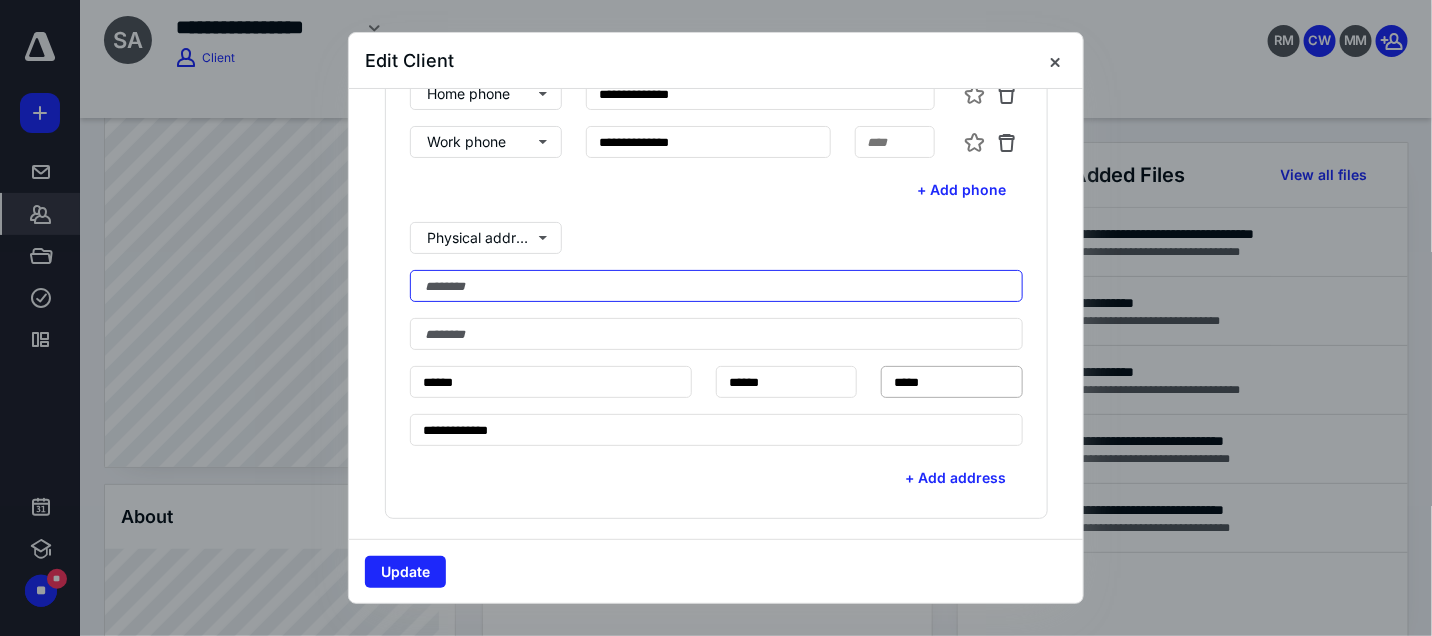 type 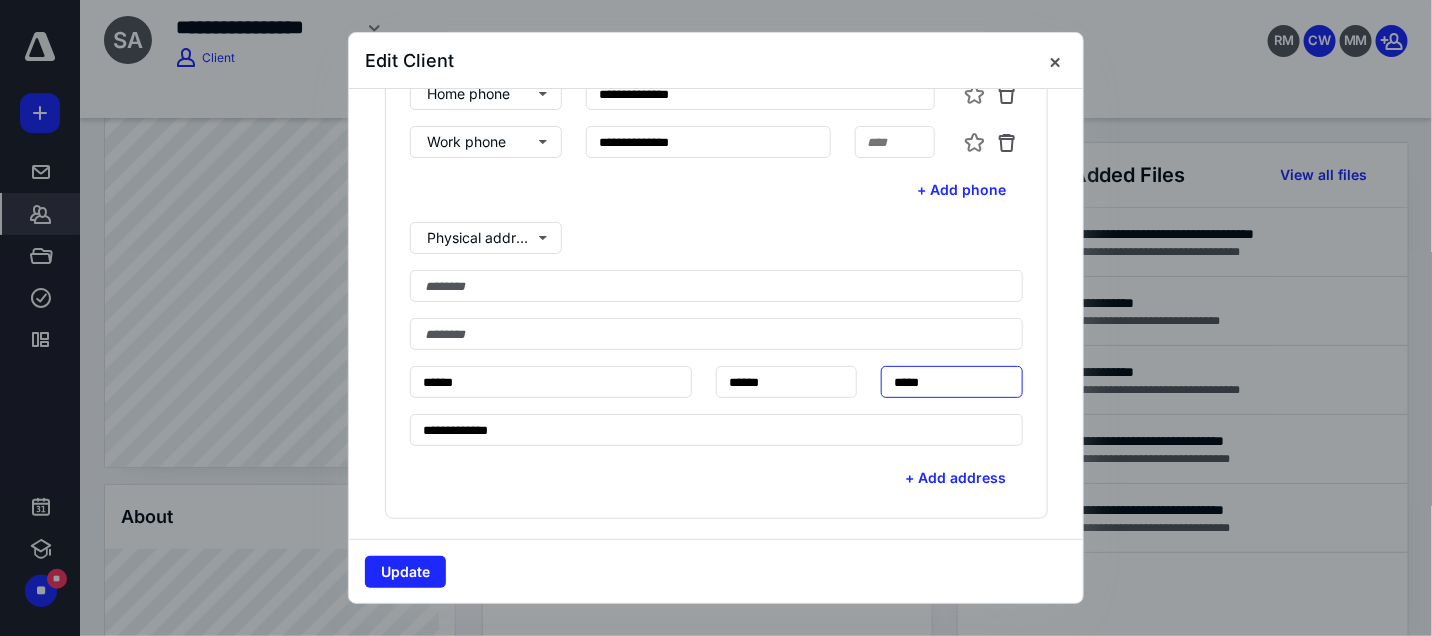 drag, startPoint x: 873, startPoint y: 374, endPoint x: 987, endPoint y: 383, distance: 114.35471 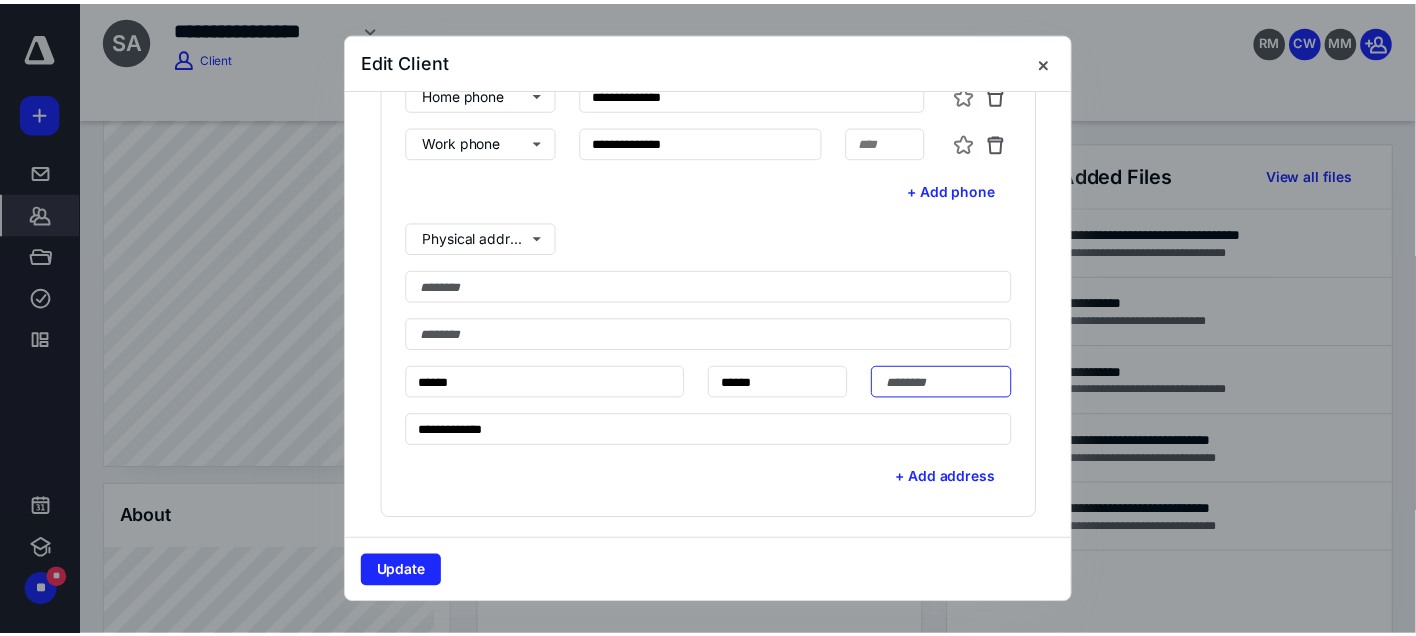 scroll, scrollTop: 926, scrollLeft: 0, axis: vertical 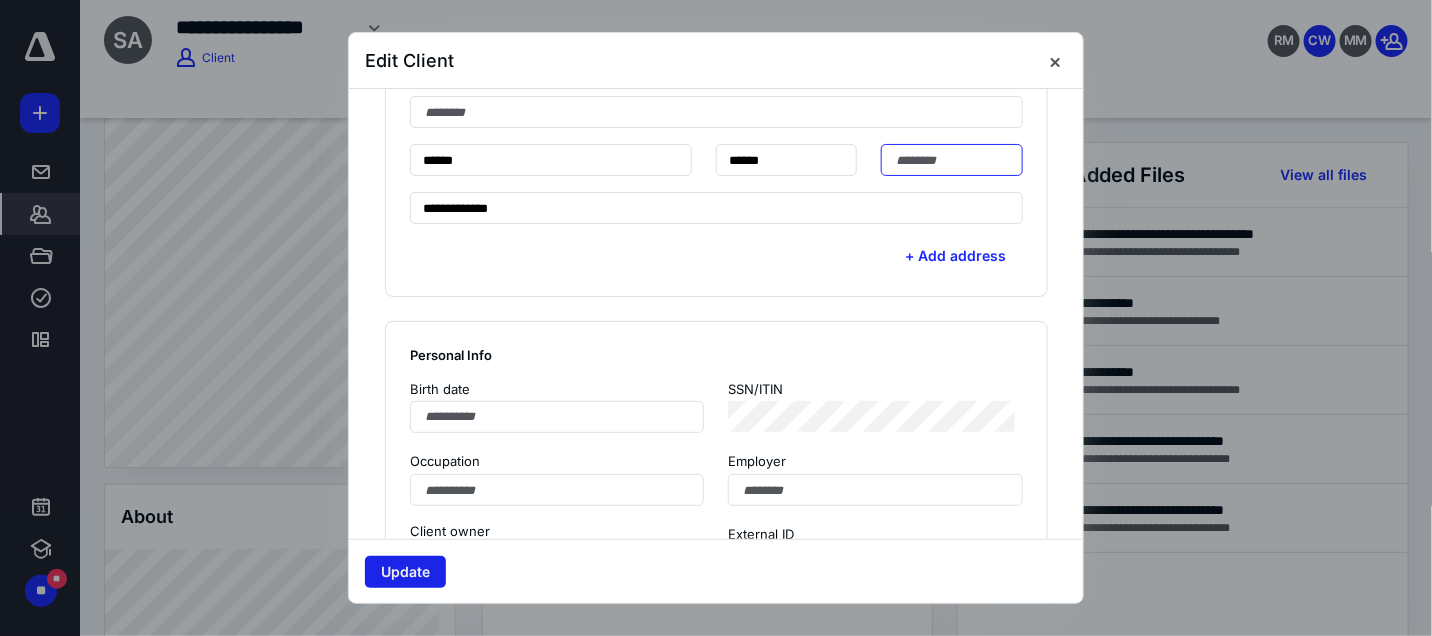 type 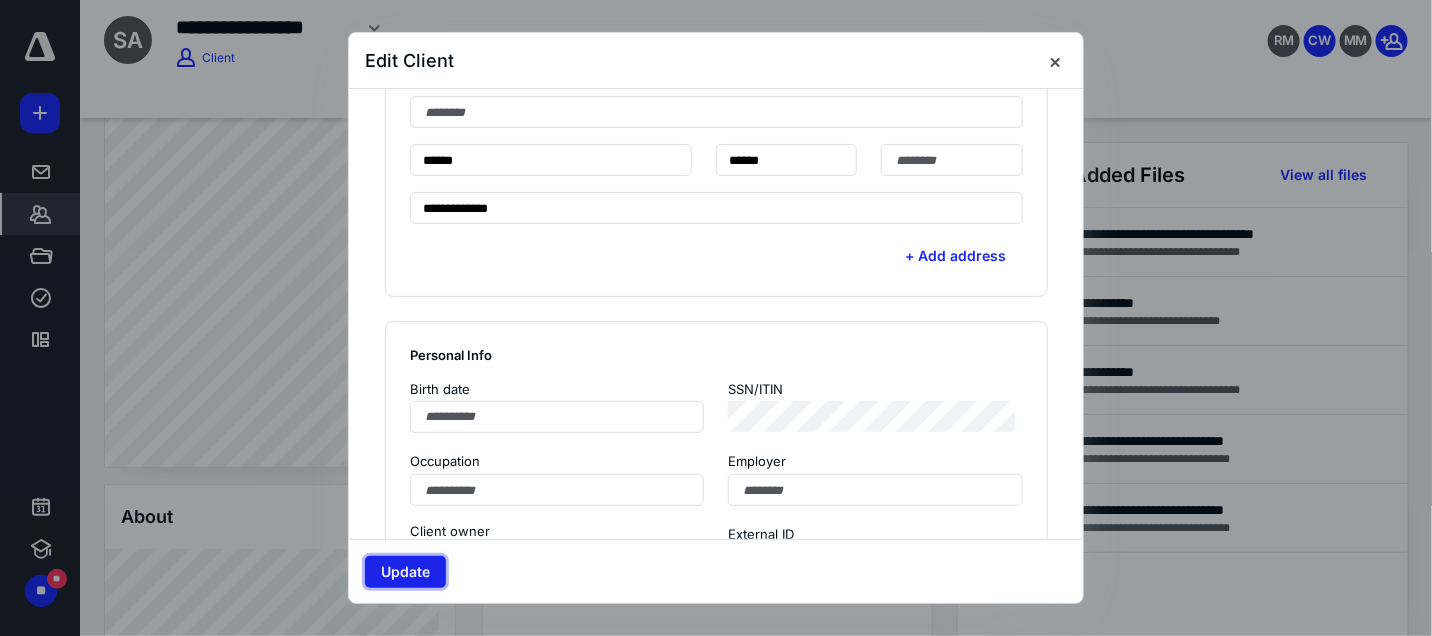click on "Update" at bounding box center [405, 572] 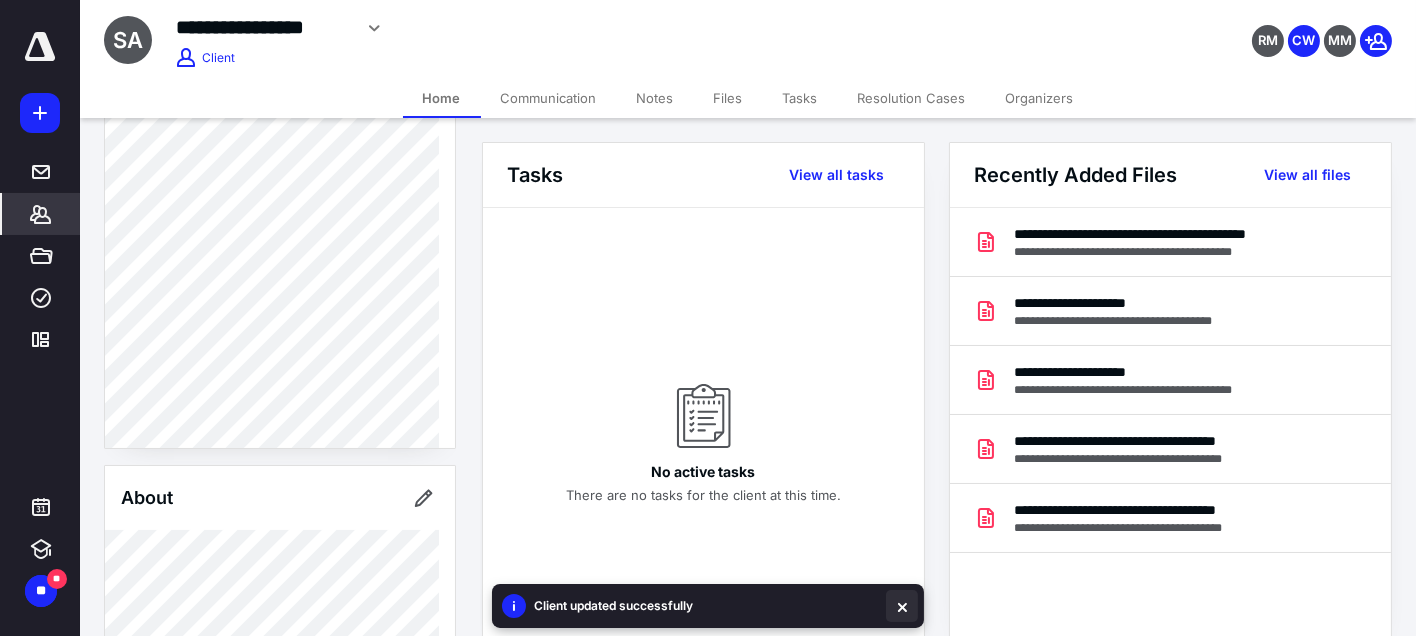 click at bounding box center [902, 606] 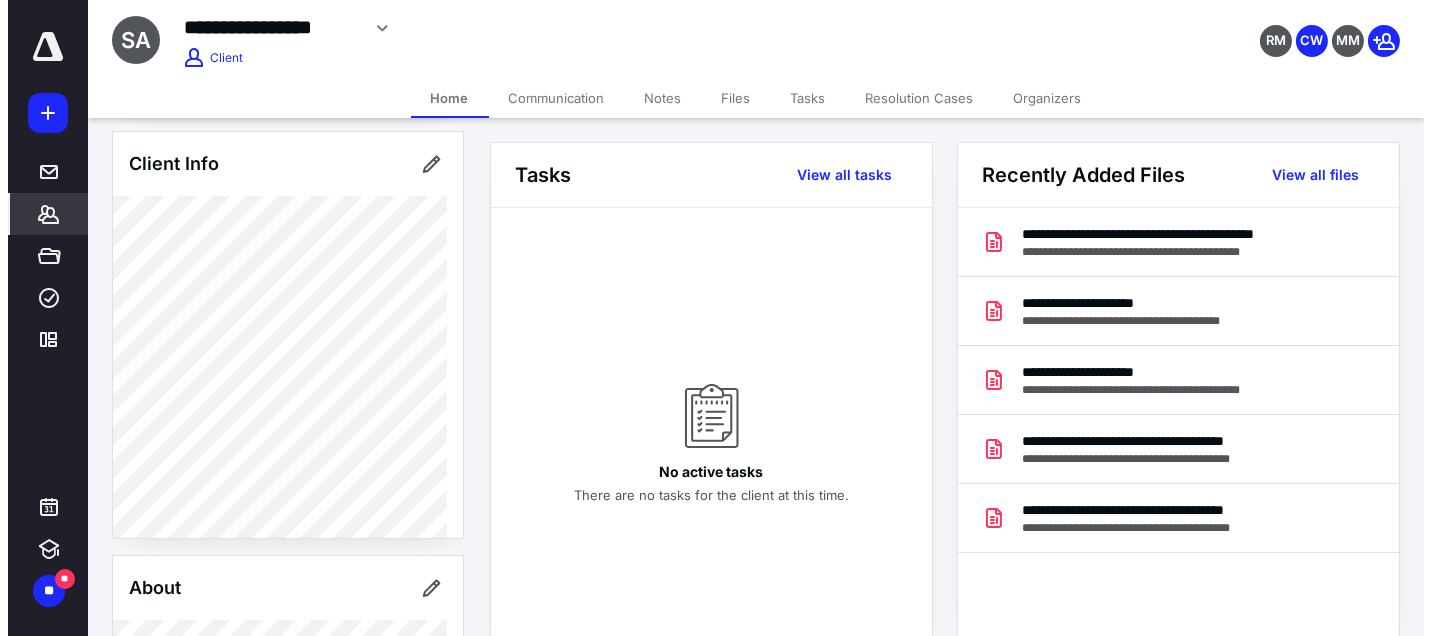 scroll, scrollTop: 0, scrollLeft: 0, axis: both 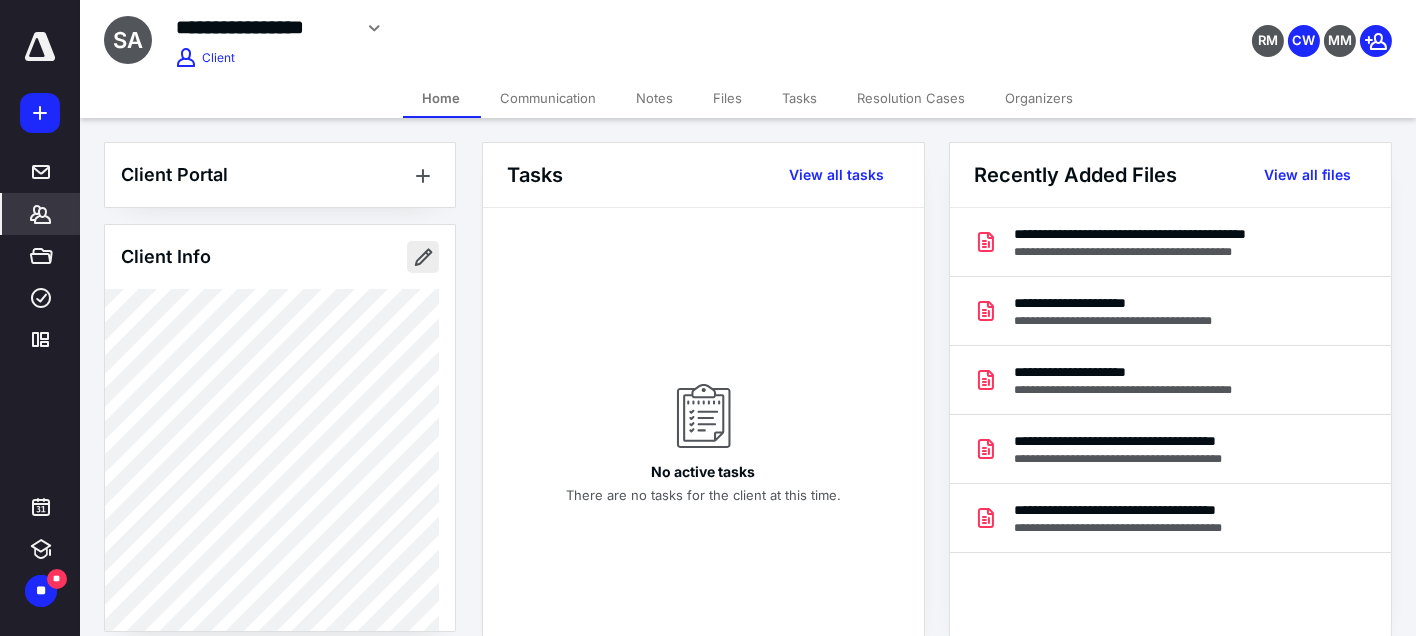 click at bounding box center [423, 257] 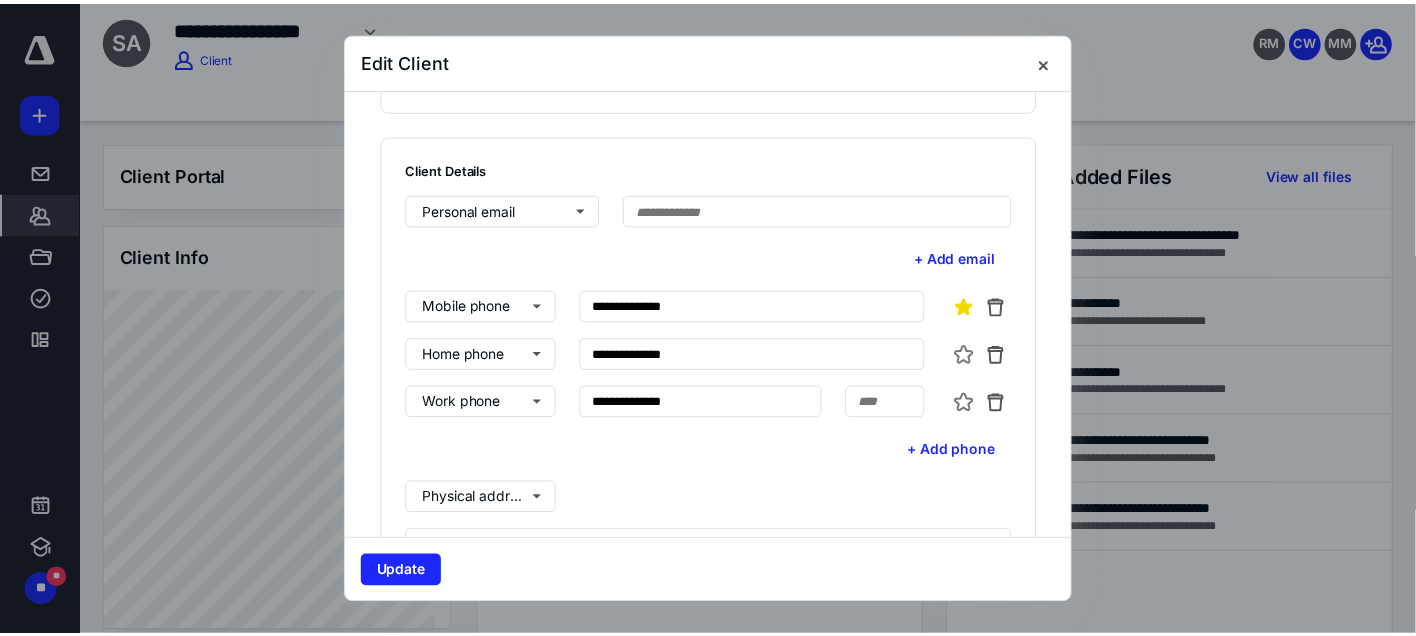 scroll, scrollTop: 666, scrollLeft: 0, axis: vertical 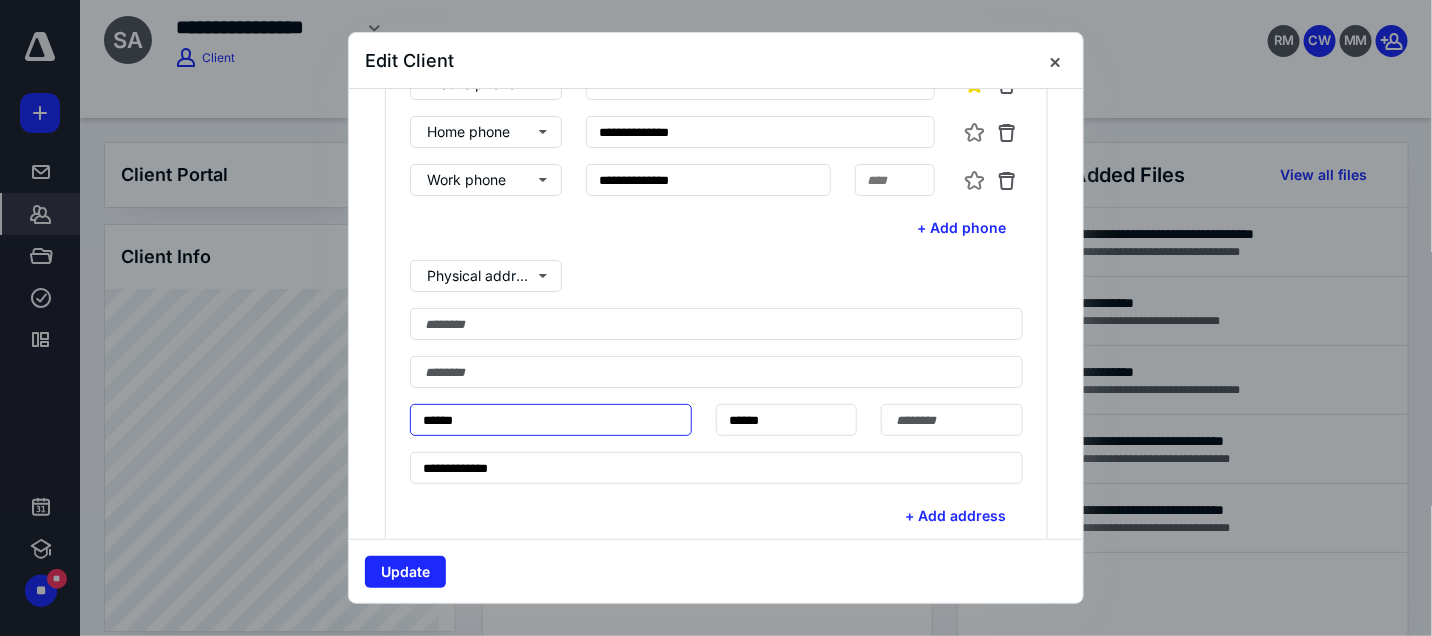 drag, startPoint x: 416, startPoint y: 418, endPoint x: 537, endPoint y: 419, distance: 121.004135 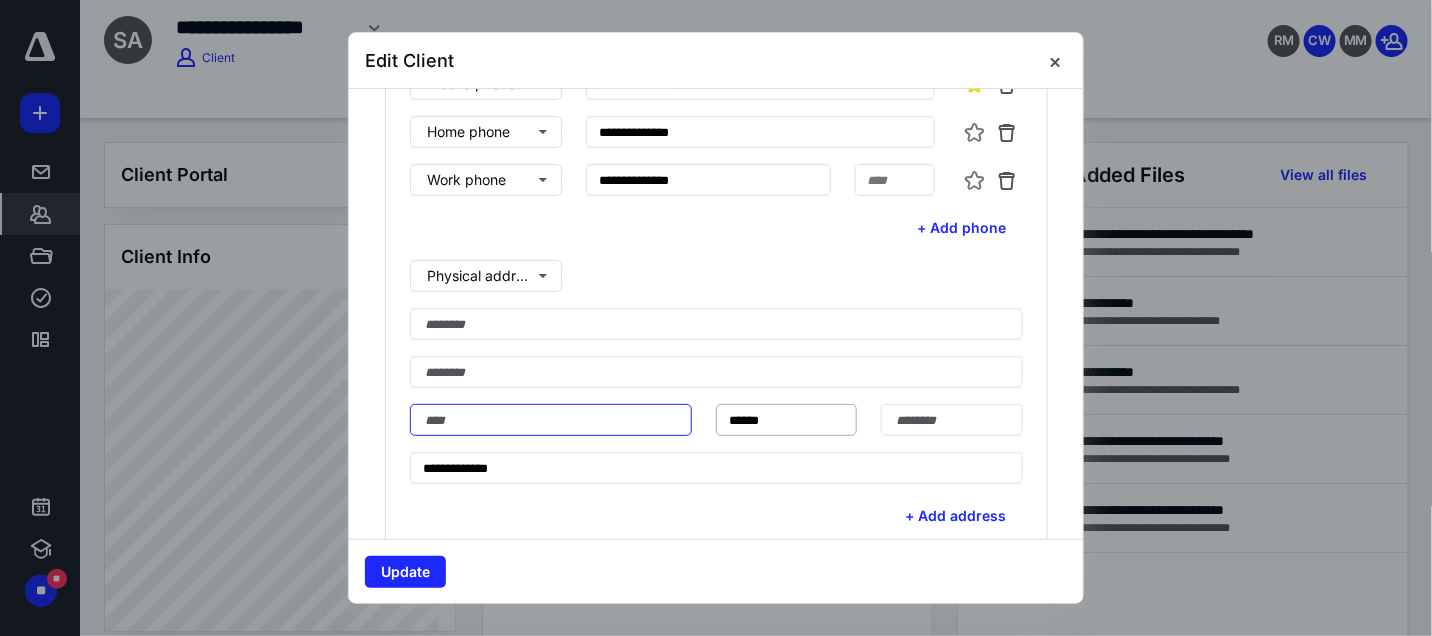 type 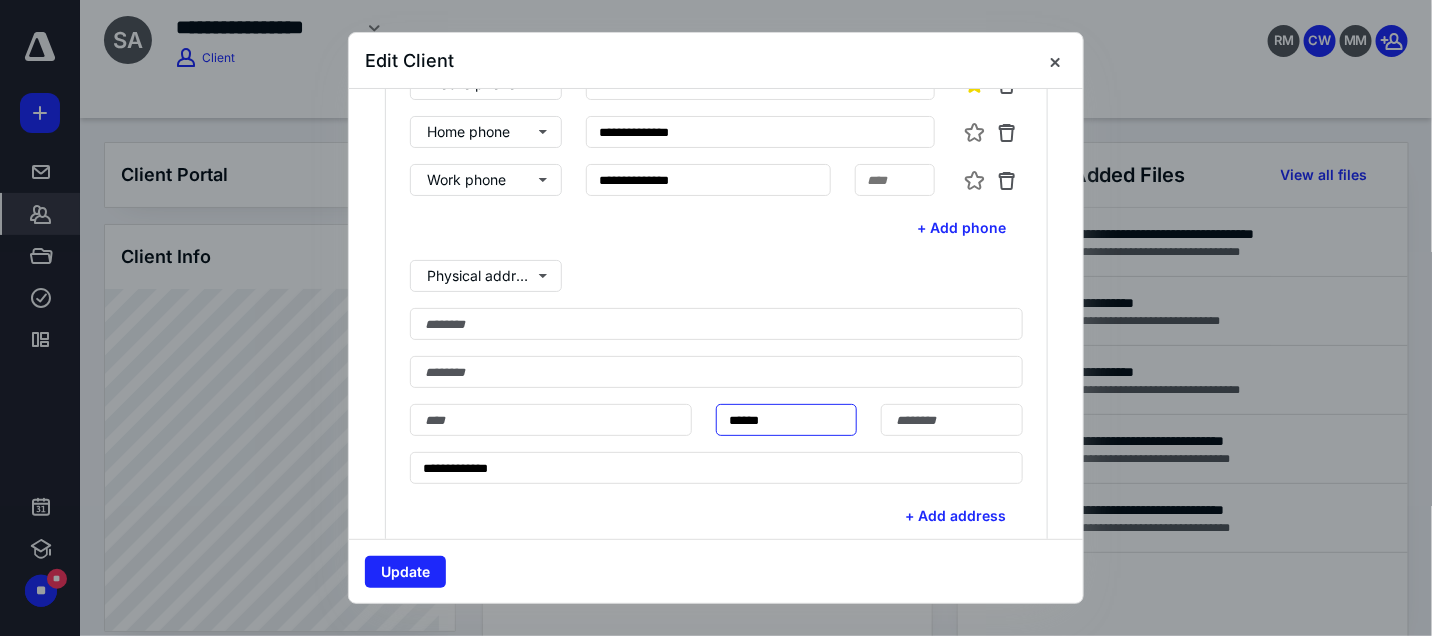 drag, startPoint x: 718, startPoint y: 415, endPoint x: 805, endPoint y: 413, distance: 87.02299 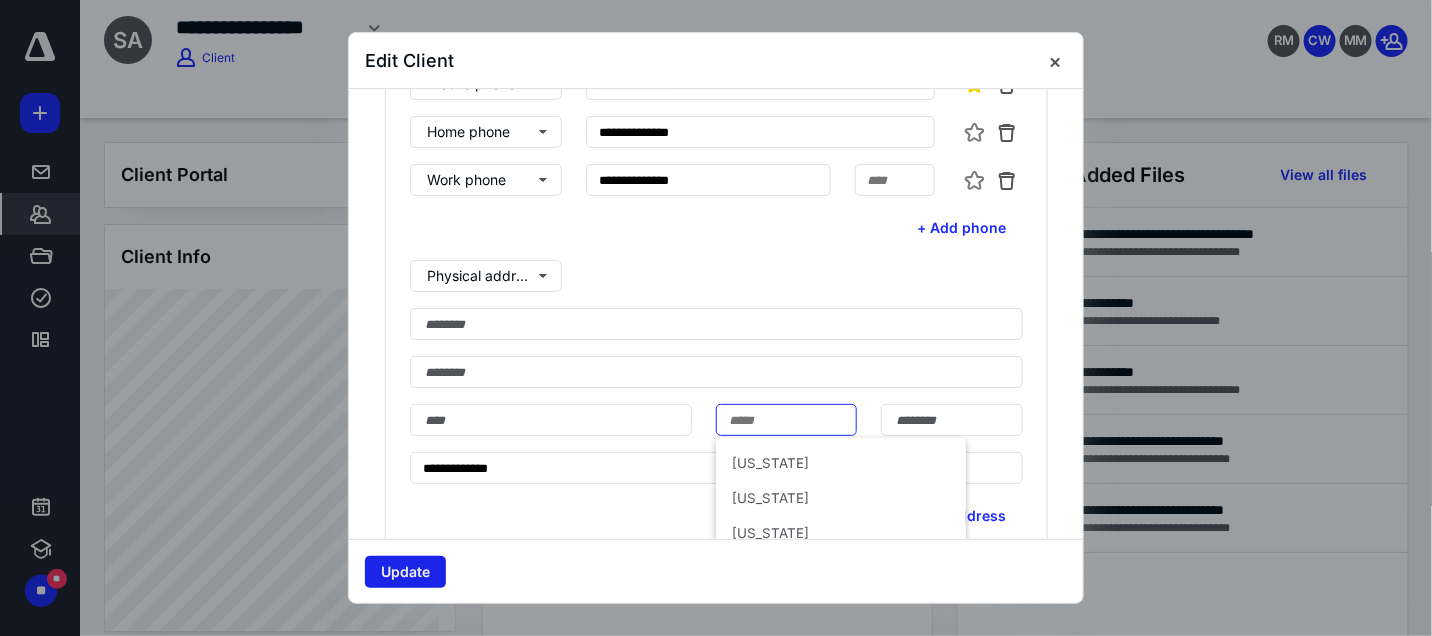 type 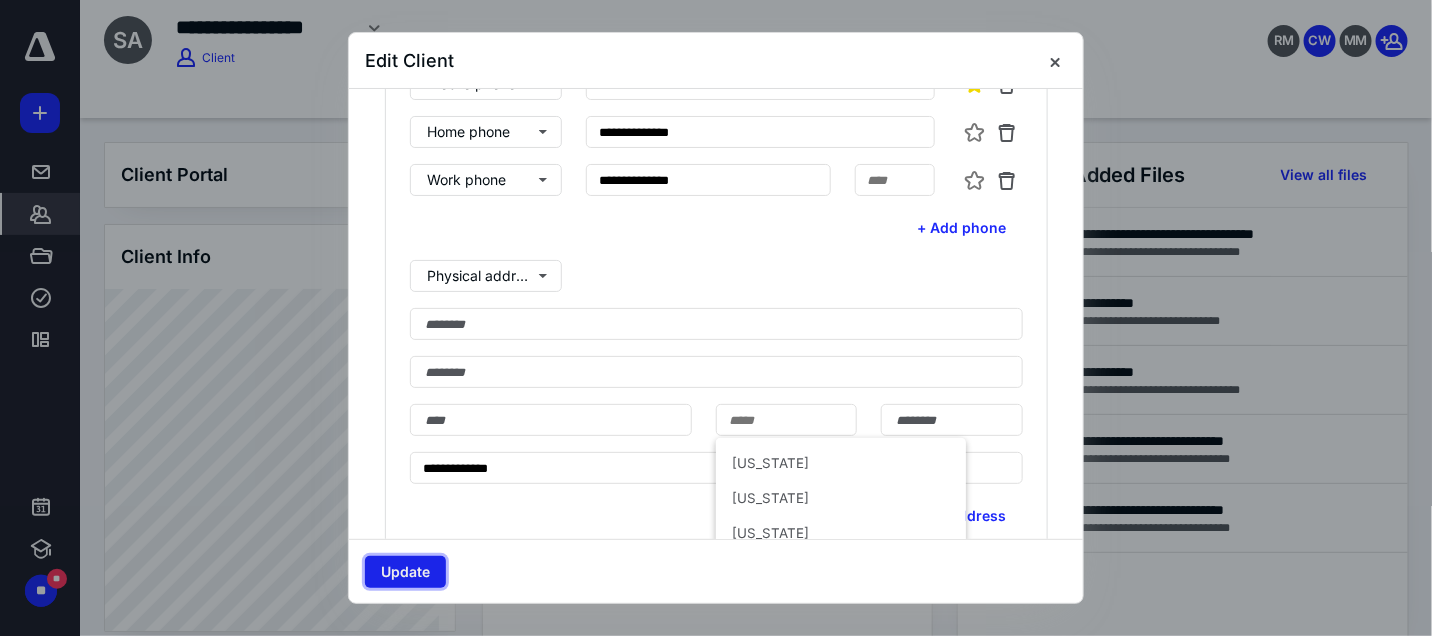 click on "Update" at bounding box center (405, 572) 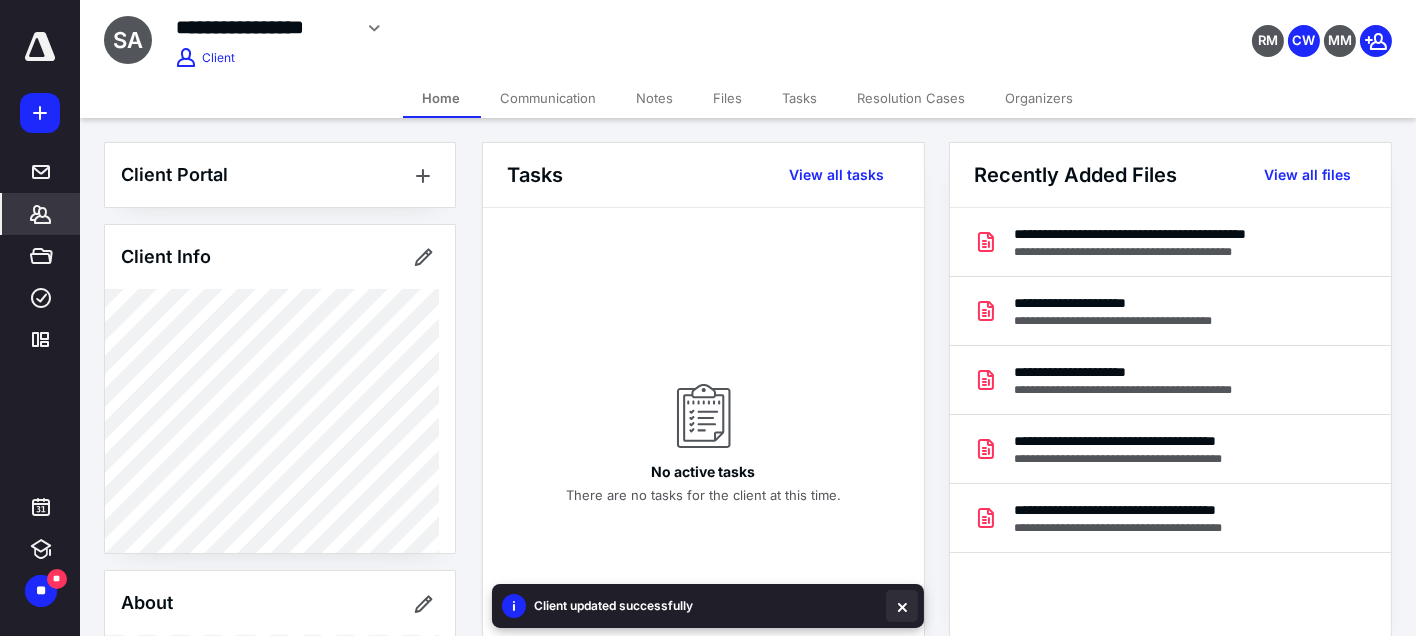 click at bounding box center (902, 606) 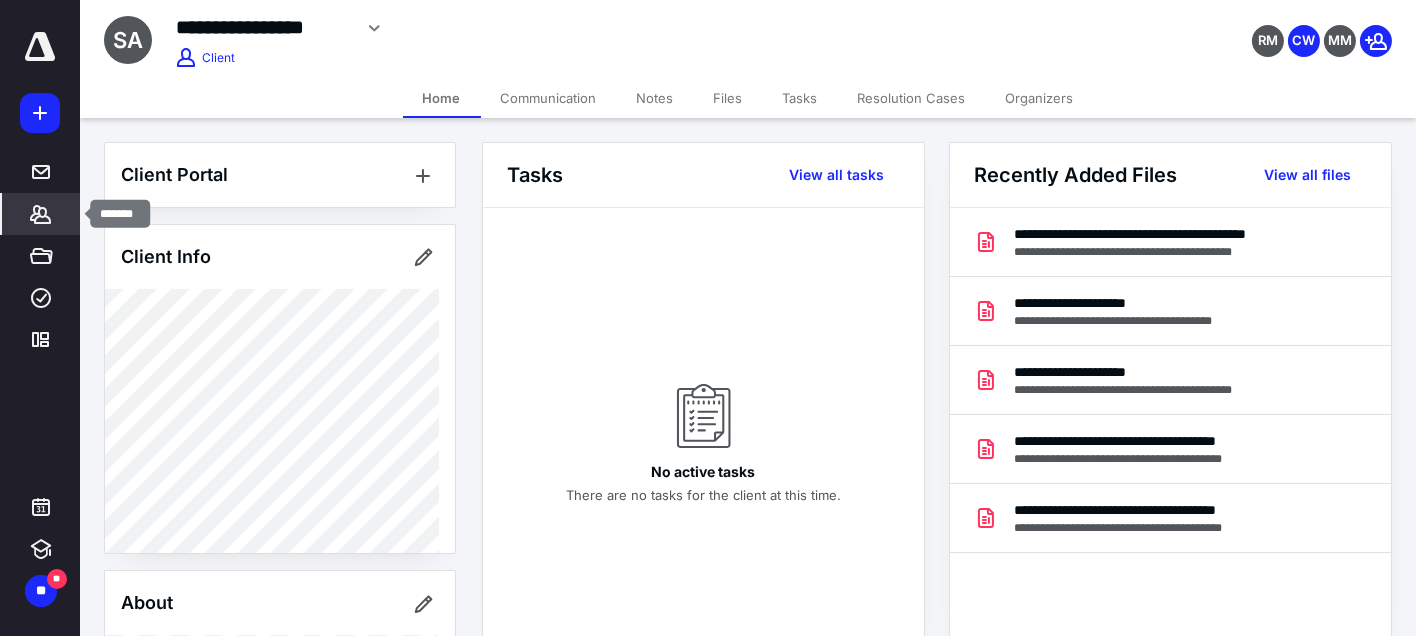 click 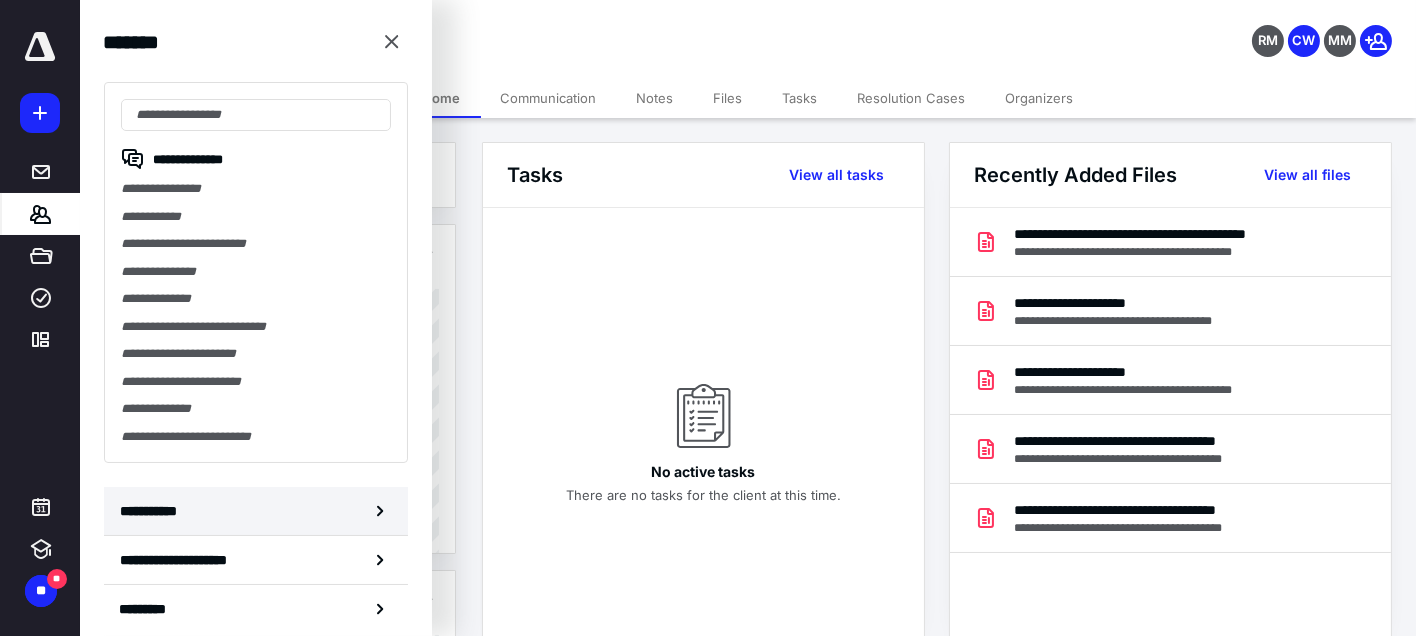 click on "**********" at bounding box center [256, 511] 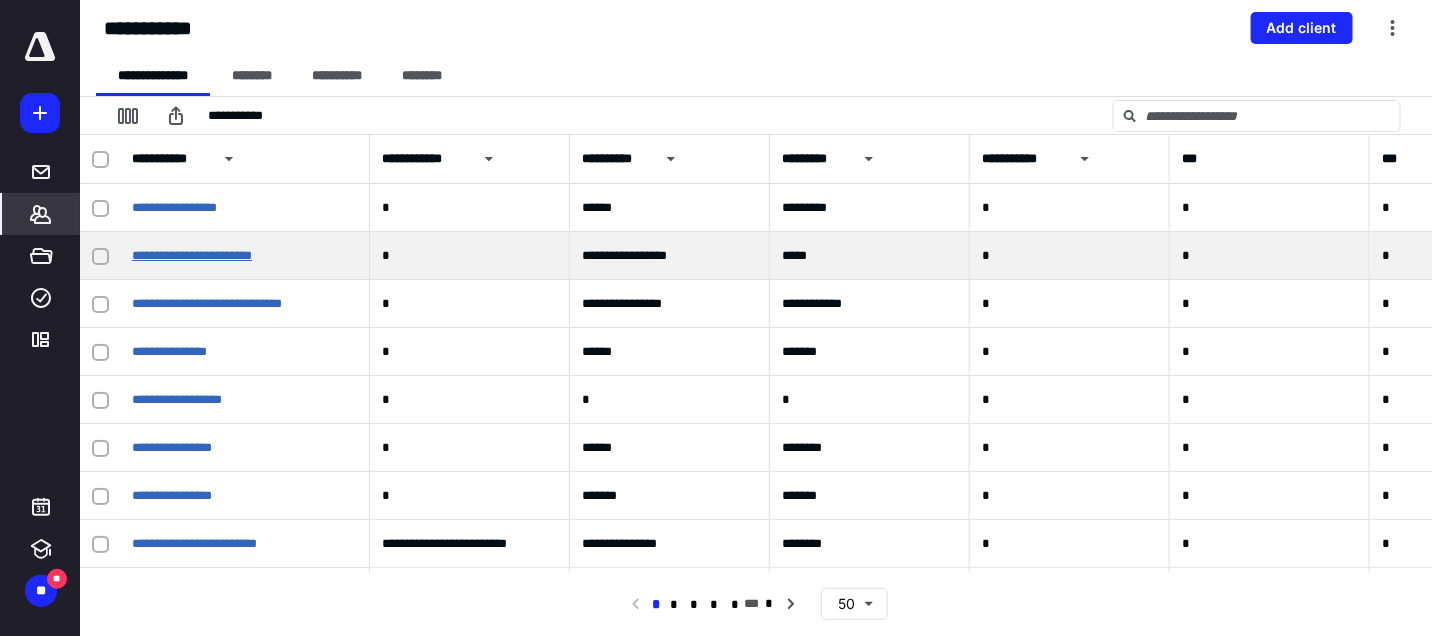 click on "**********" at bounding box center [192, 255] 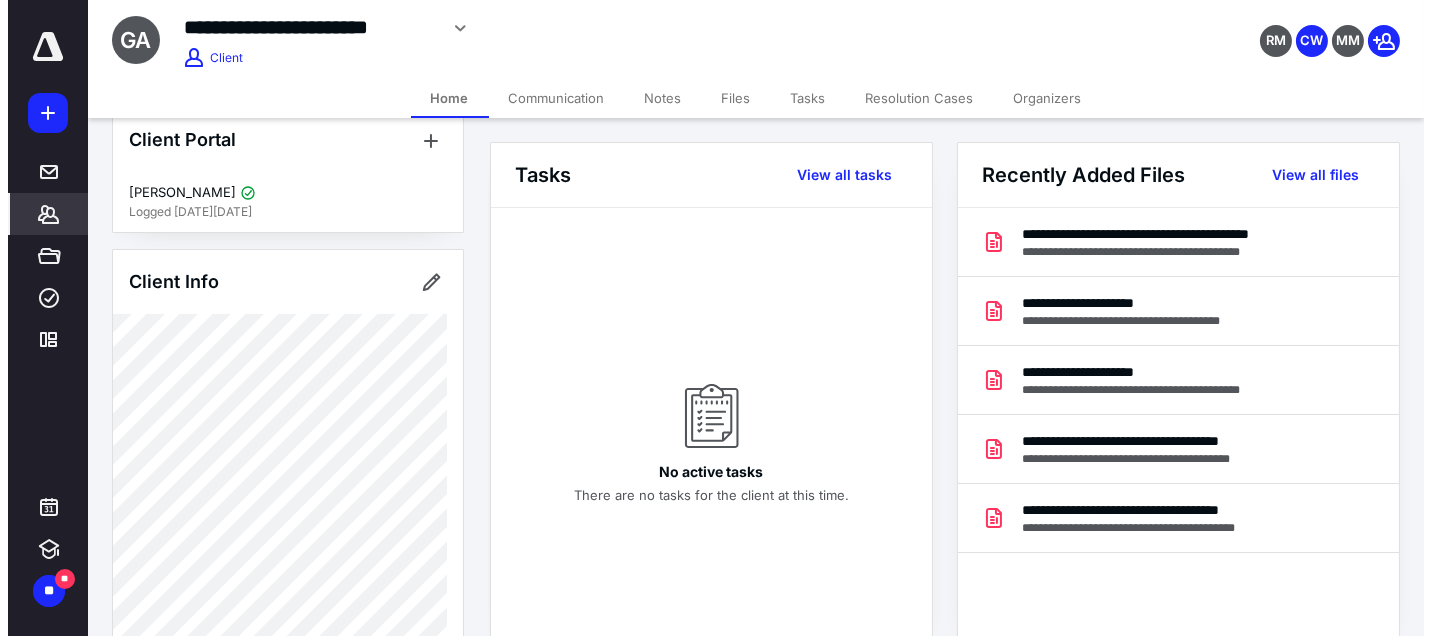 scroll, scrollTop: 0, scrollLeft: 0, axis: both 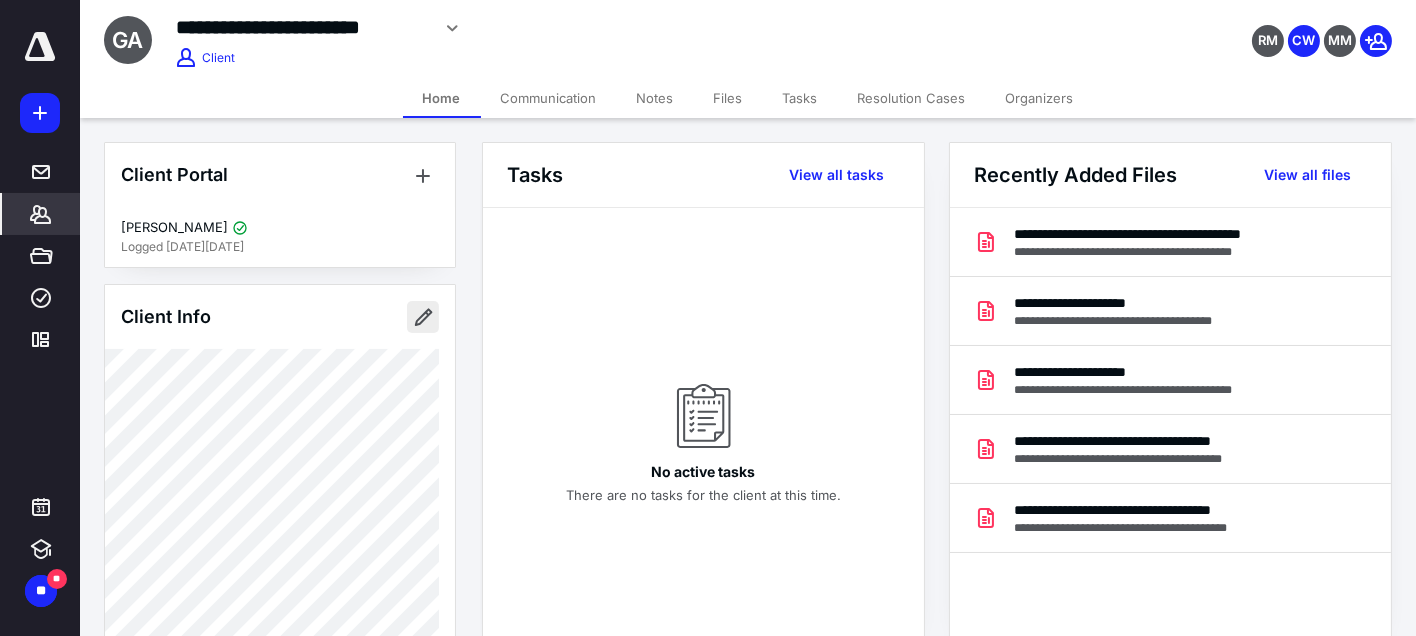 click at bounding box center (423, 317) 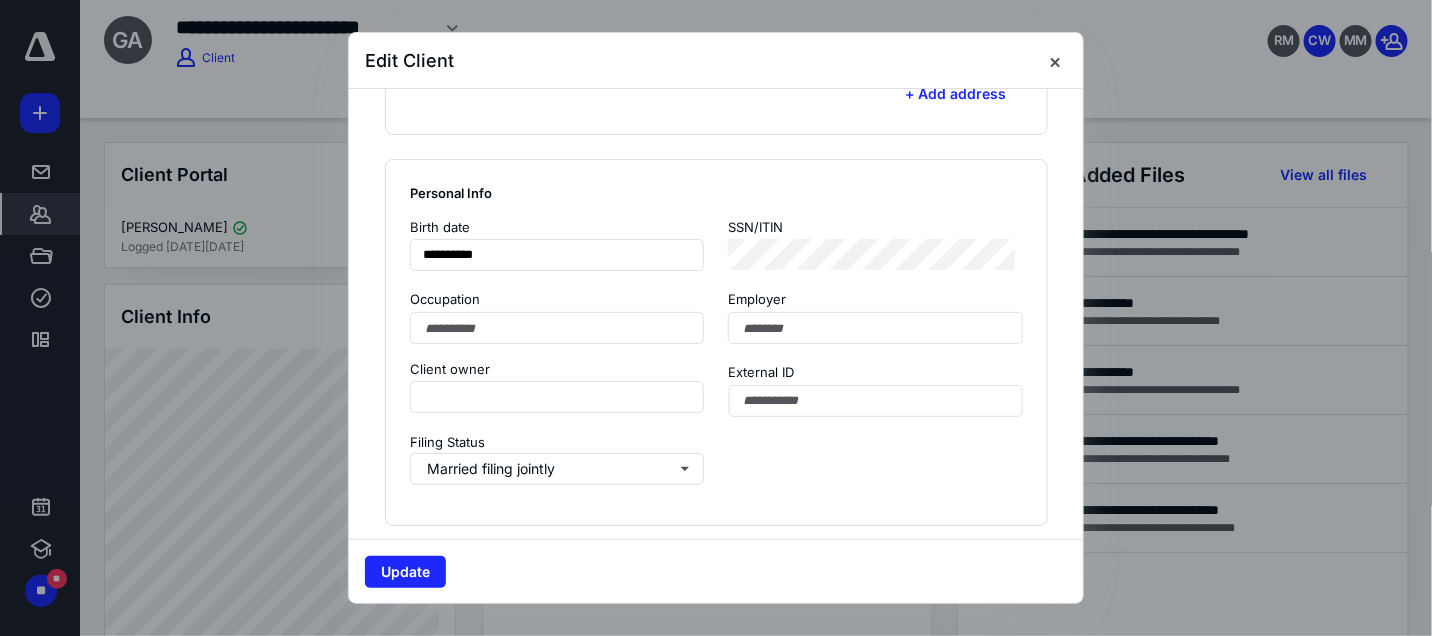 scroll, scrollTop: 1222, scrollLeft: 0, axis: vertical 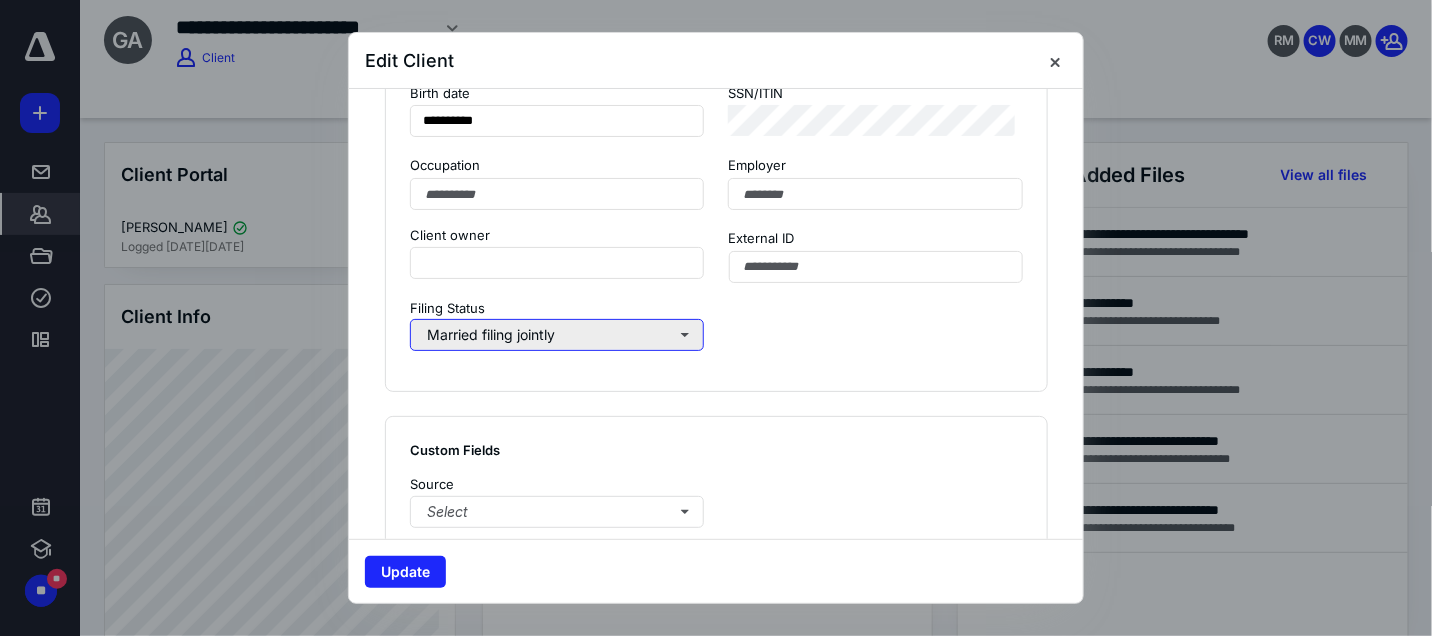 click on "Married filing jointly" at bounding box center (557, 335) 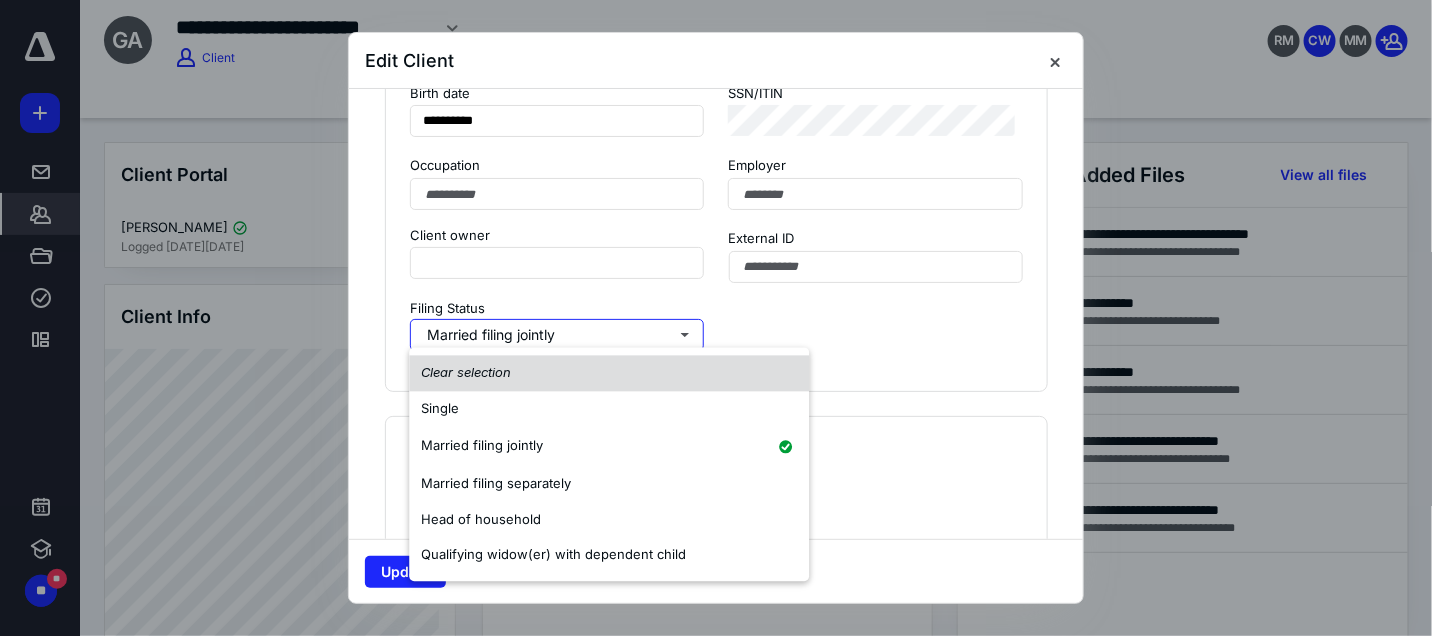 click on "Clear selection" at bounding box center [609, 374] 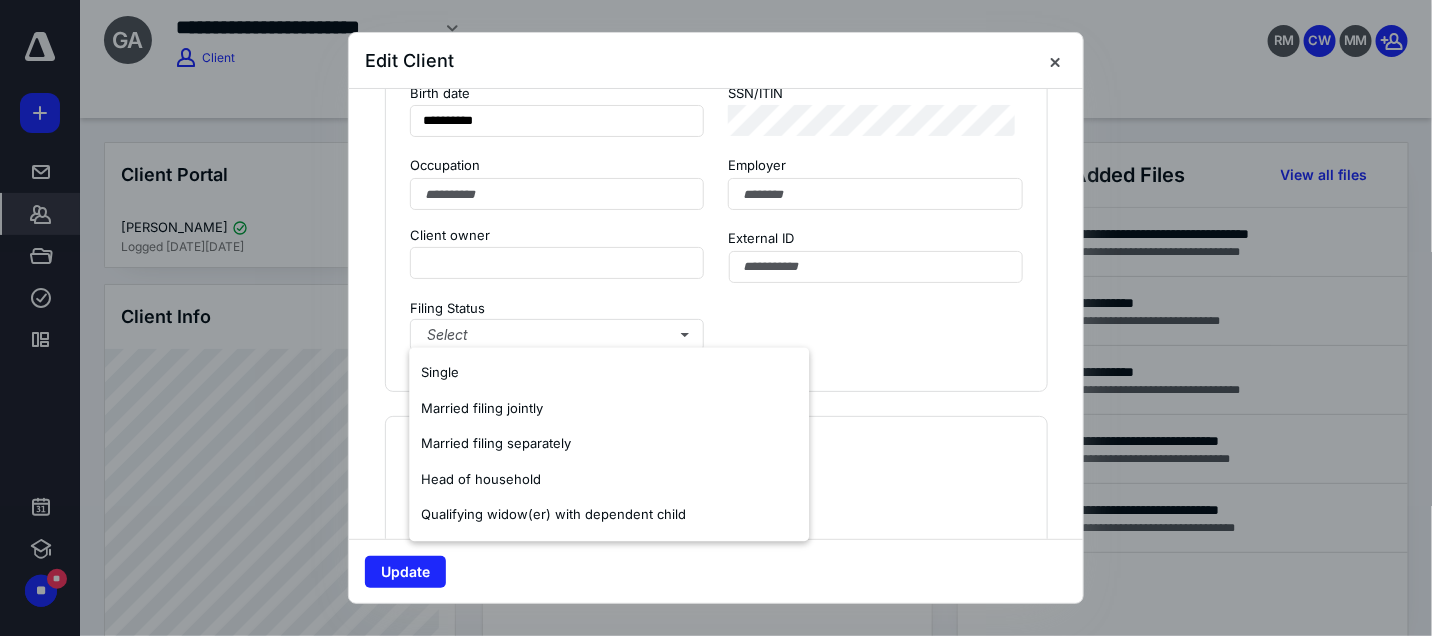 click on "Client owner External ID Filing Status Select" at bounding box center [716, 296] 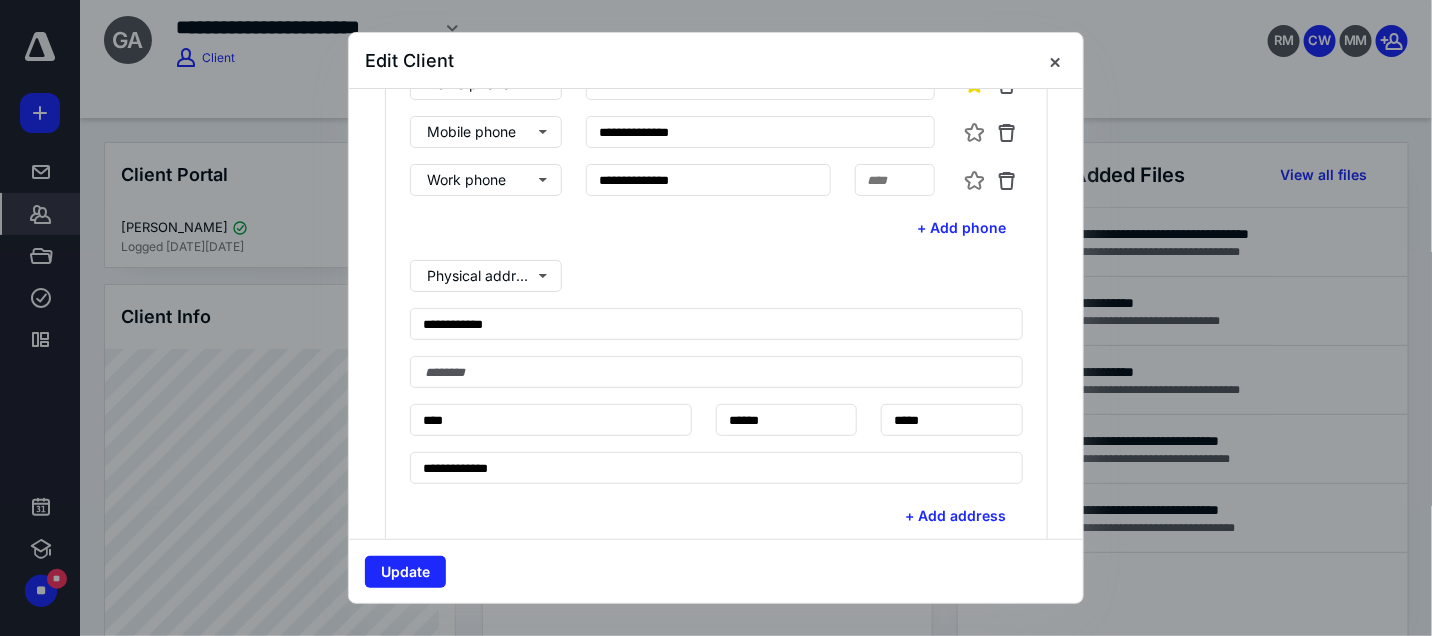 scroll, scrollTop: 777, scrollLeft: 0, axis: vertical 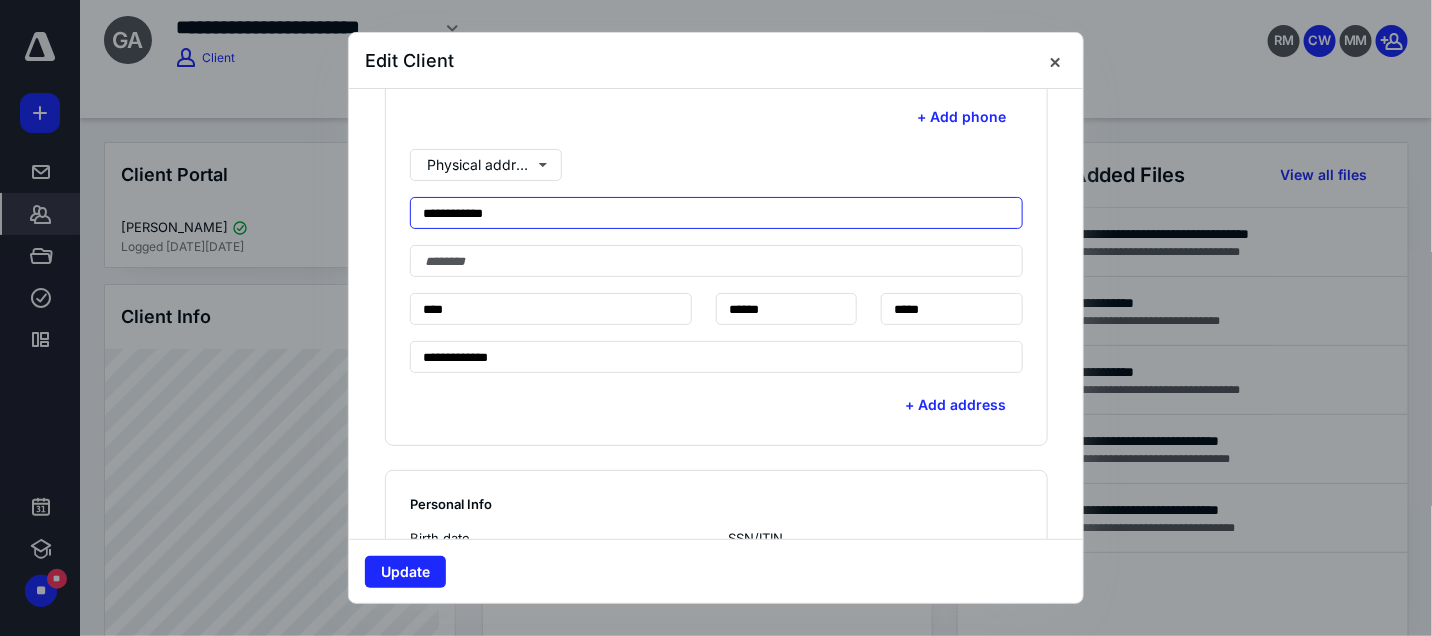 drag, startPoint x: 414, startPoint y: 211, endPoint x: 617, endPoint y: 207, distance: 203.0394 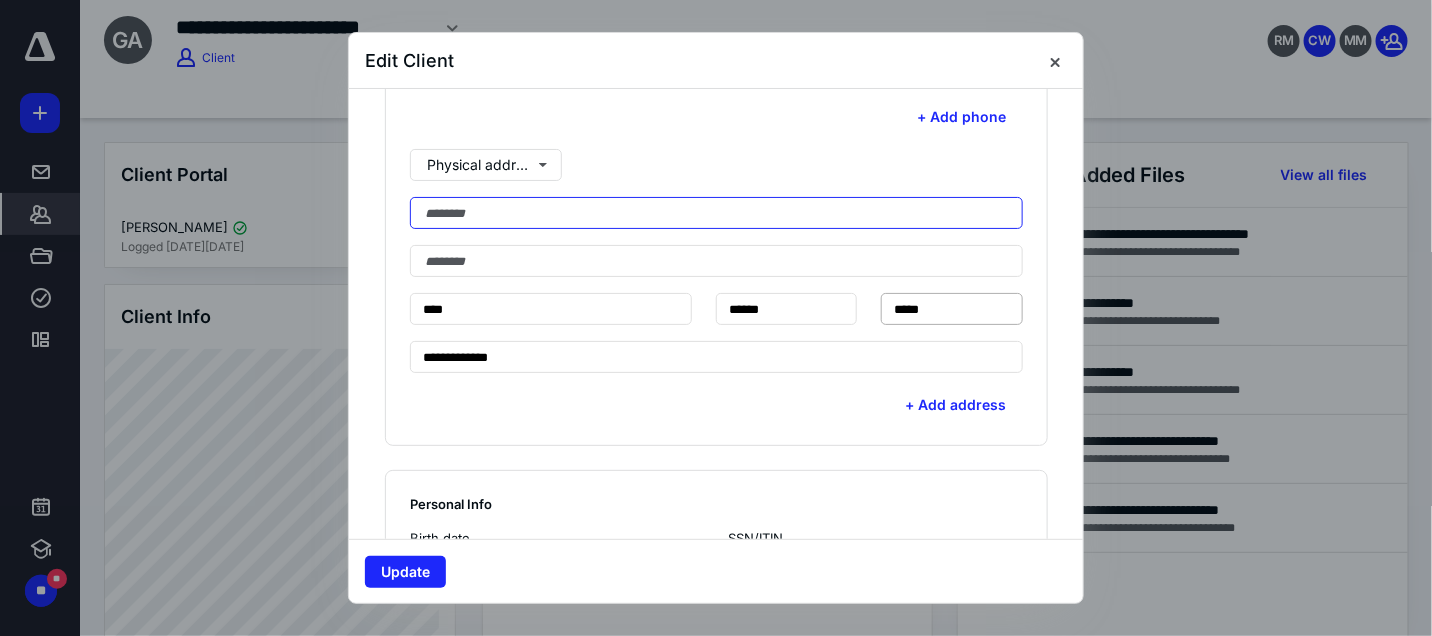 type 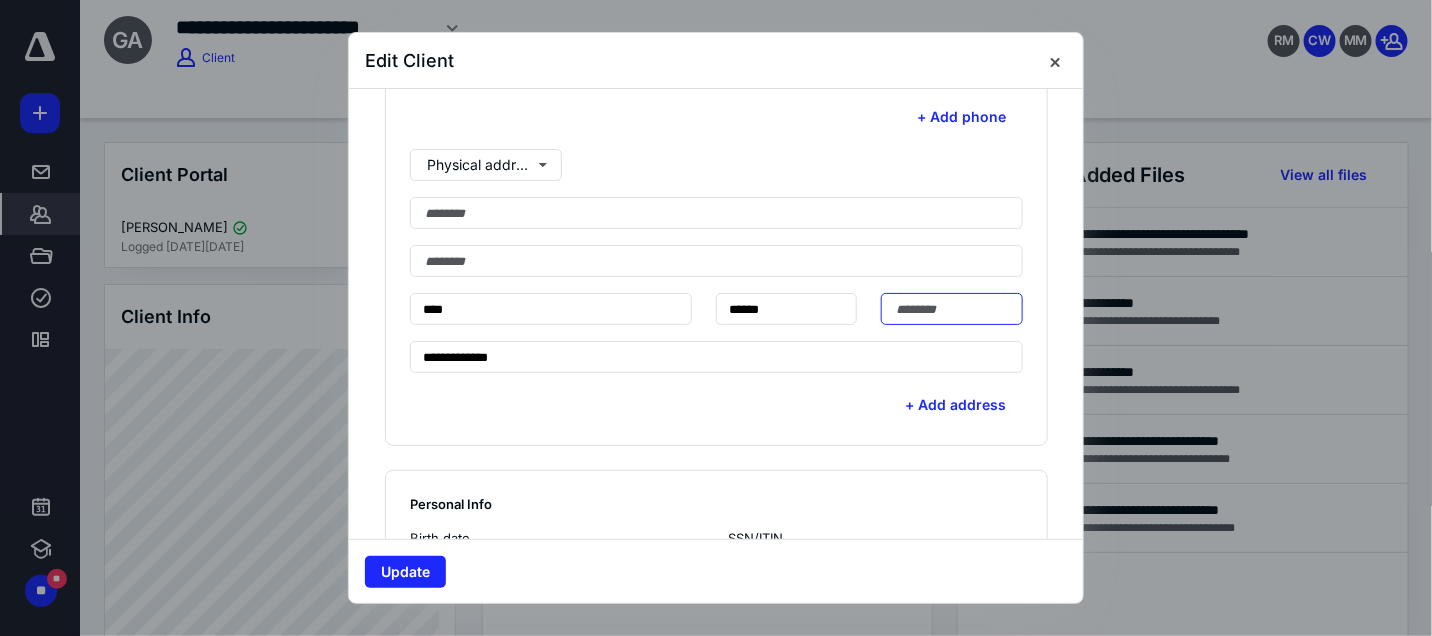 drag, startPoint x: 880, startPoint y: 304, endPoint x: 961, endPoint y: 304, distance: 81 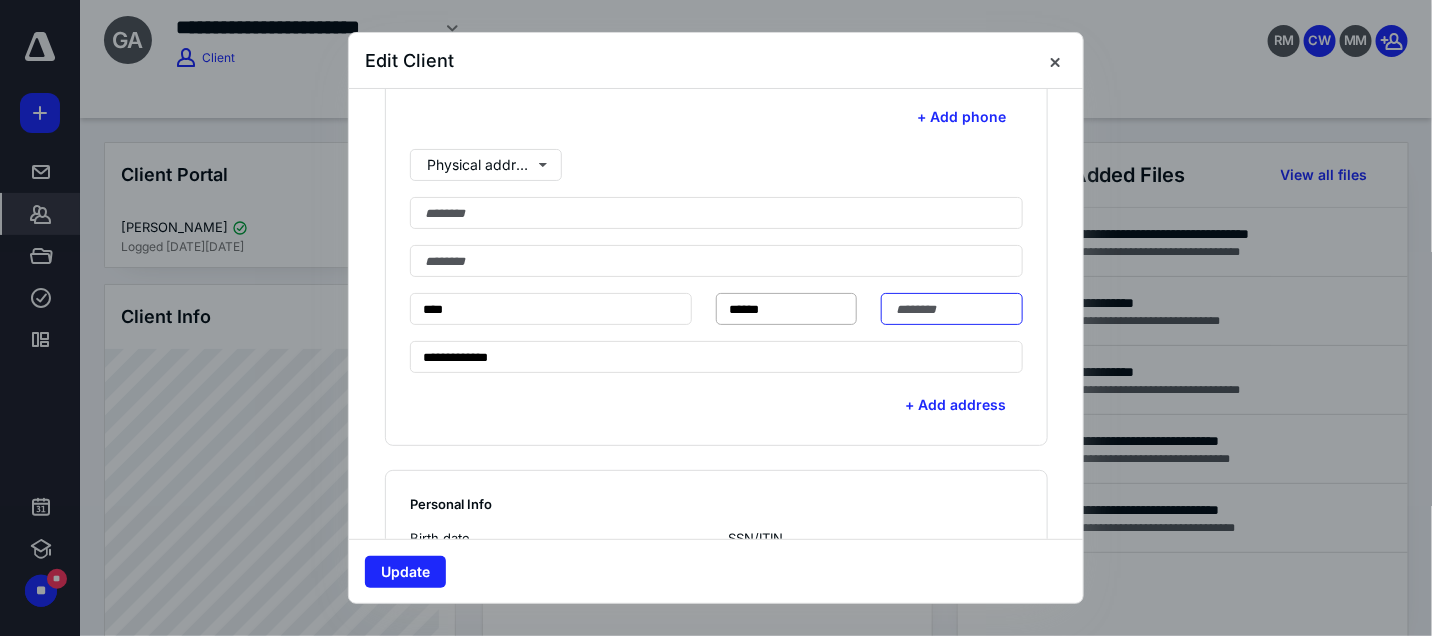 type 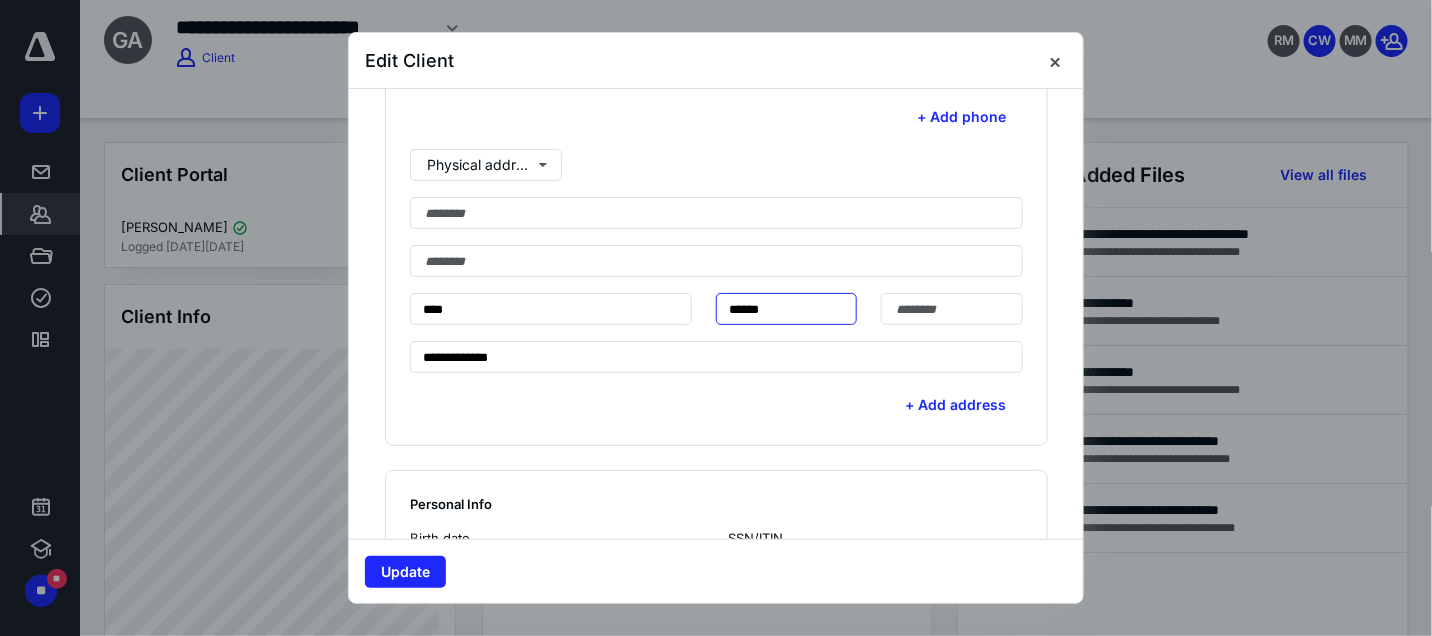 drag, startPoint x: 774, startPoint y: 300, endPoint x: 809, endPoint y: 301, distance: 35.014282 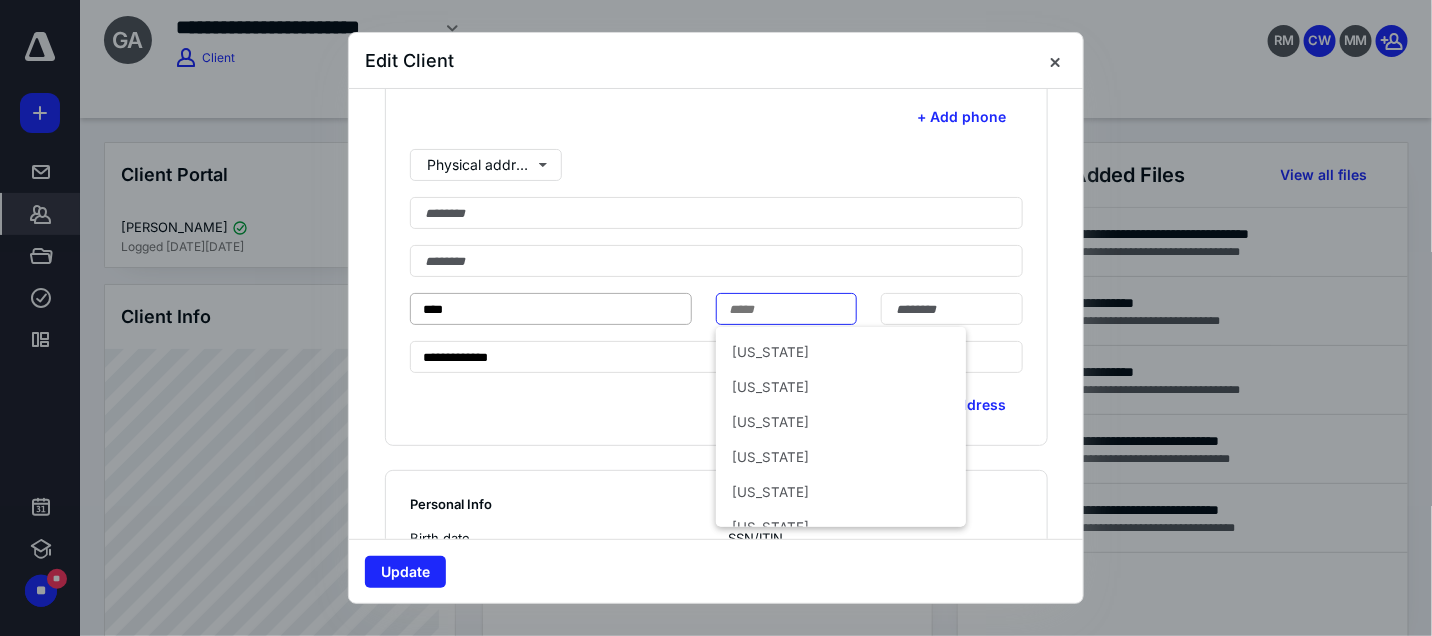 type 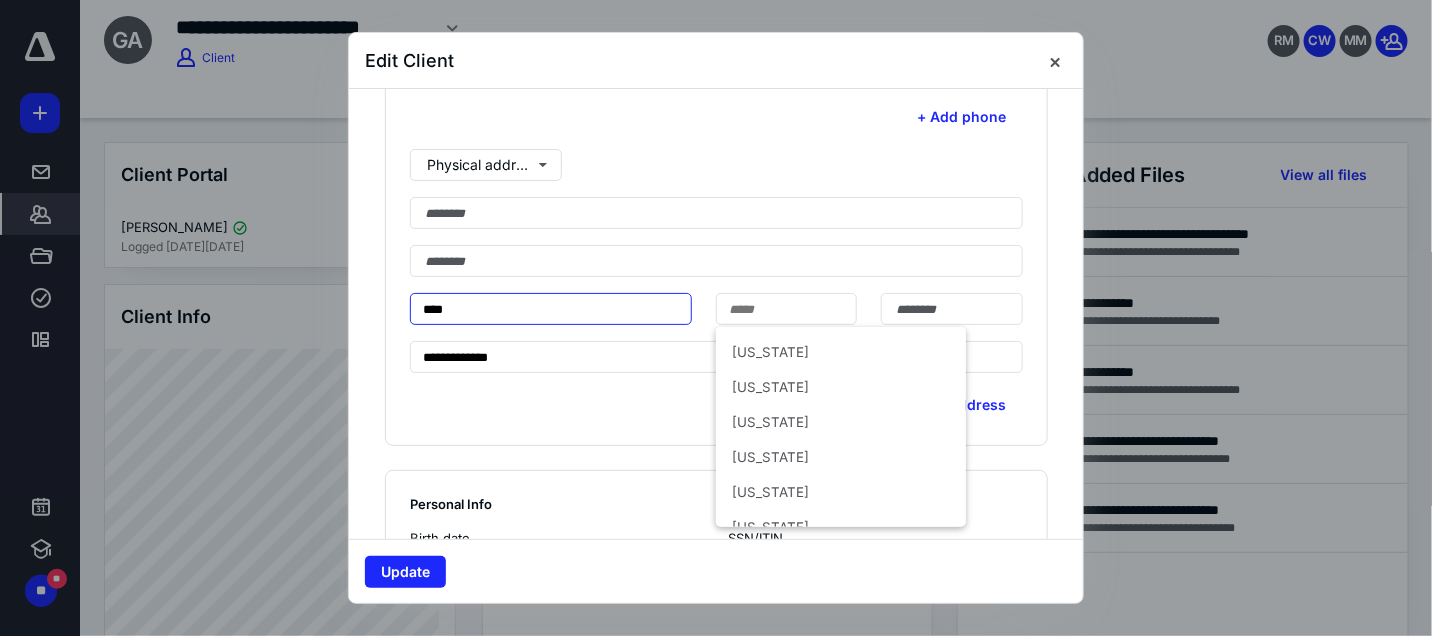 drag, startPoint x: 451, startPoint y: 307, endPoint x: 504, endPoint y: 309, distance: 53.037724 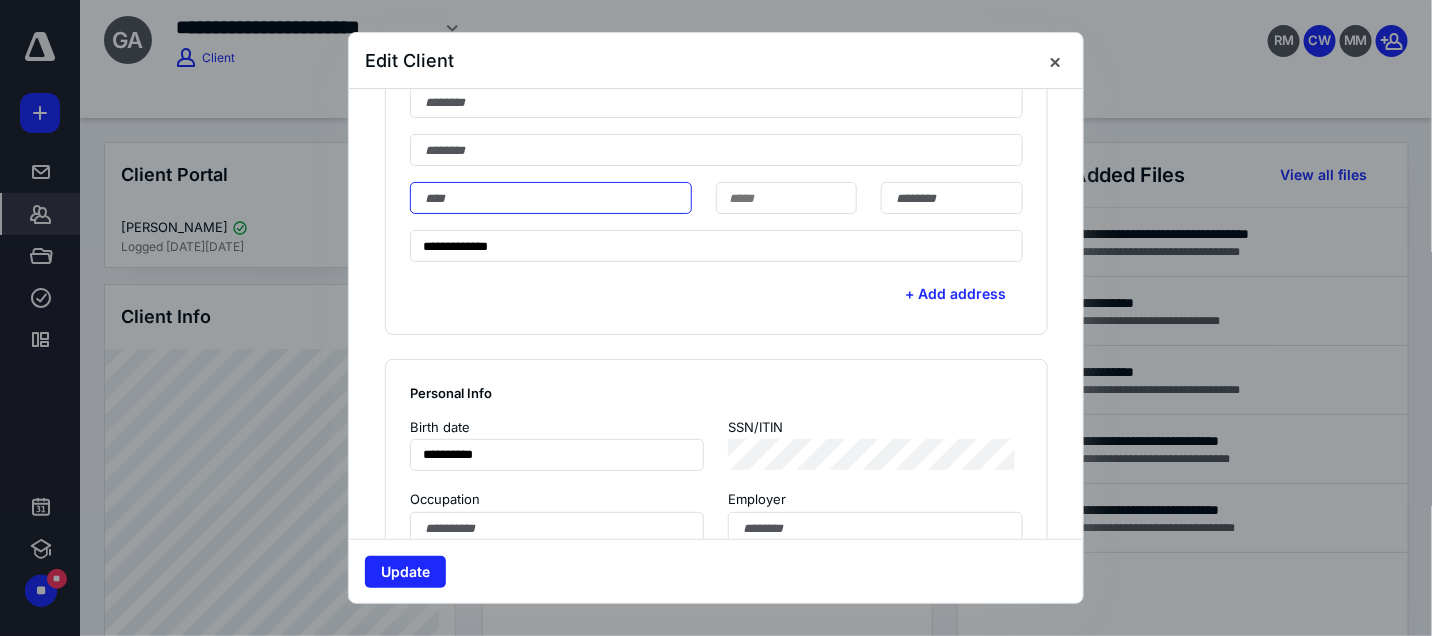 scroll, scrollTop: 1000, scrollLeft: 0, axis: vertical 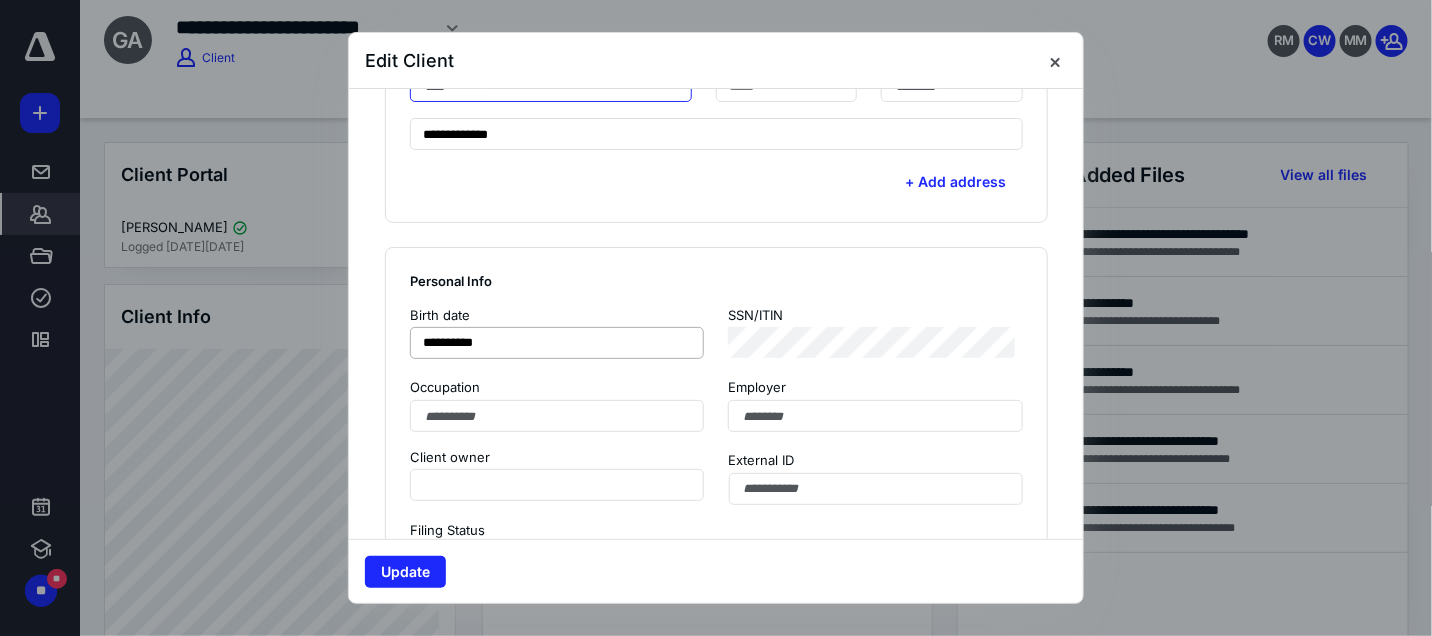 type 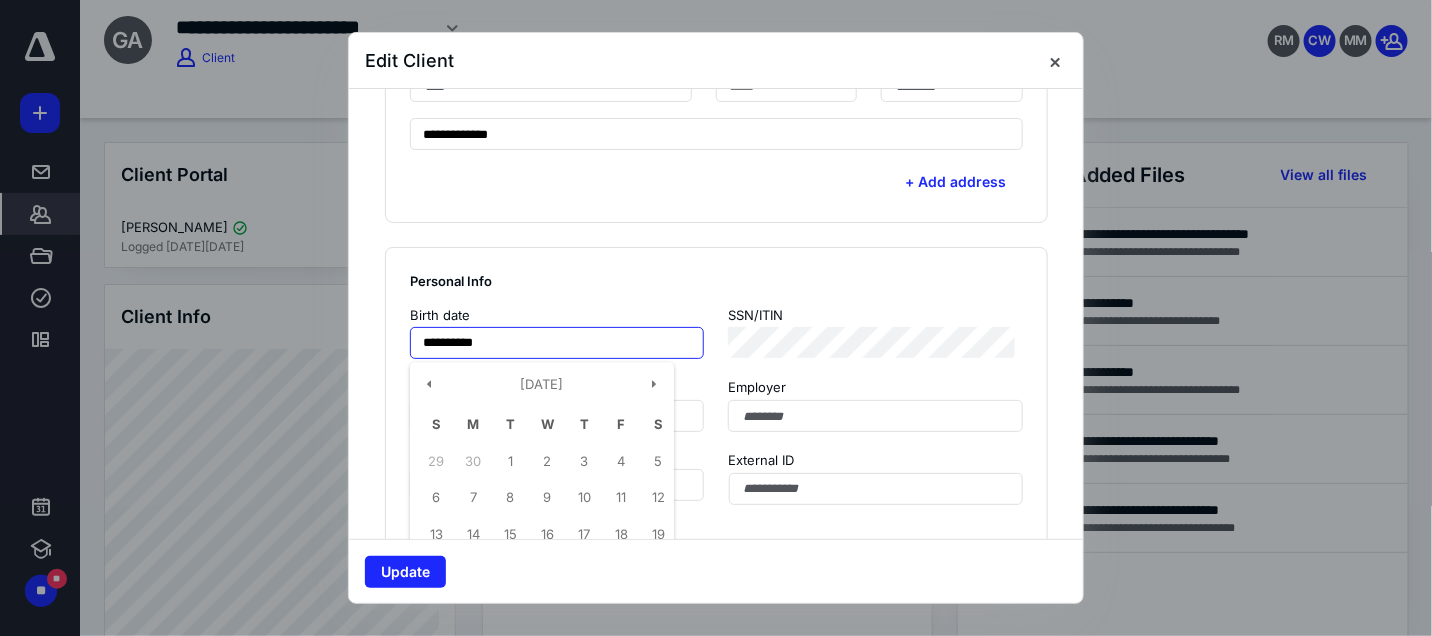 drag, startPoint x: 419, startPoint y: 336, endPoint x: 554, endPoint y: 337, distance: 135.00371 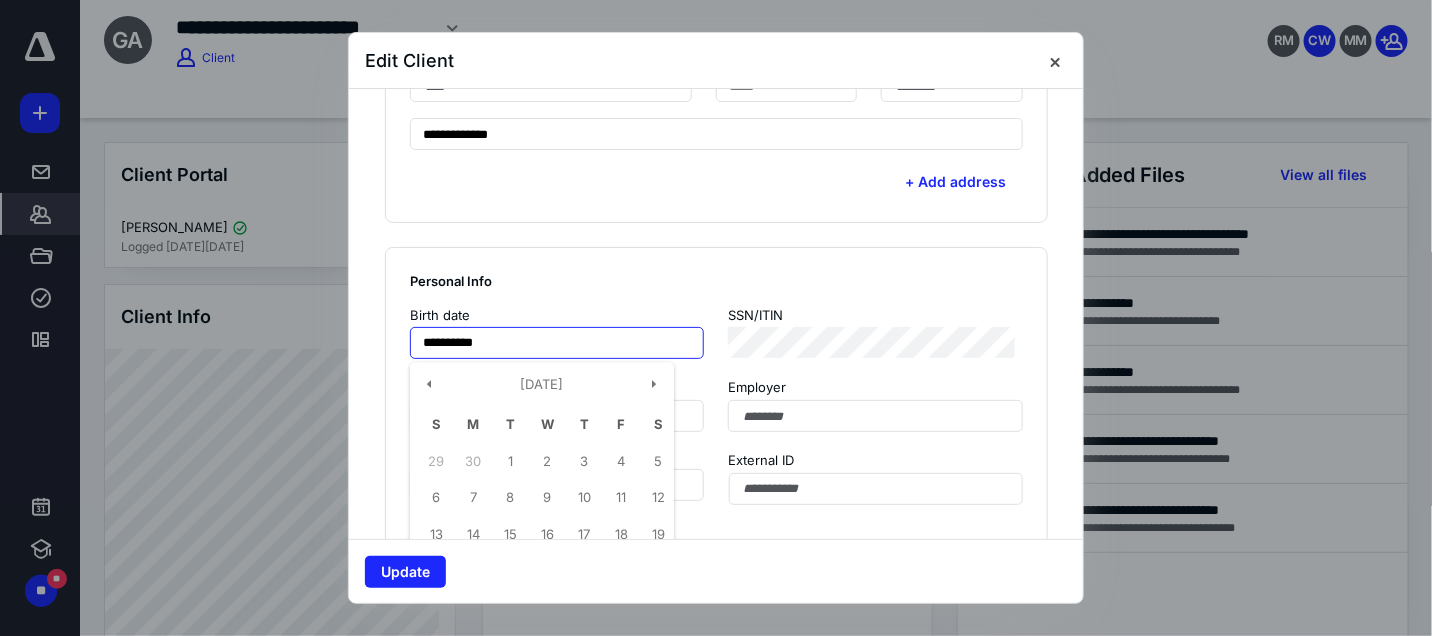 click on "**********" at bounding box center [557, 343] 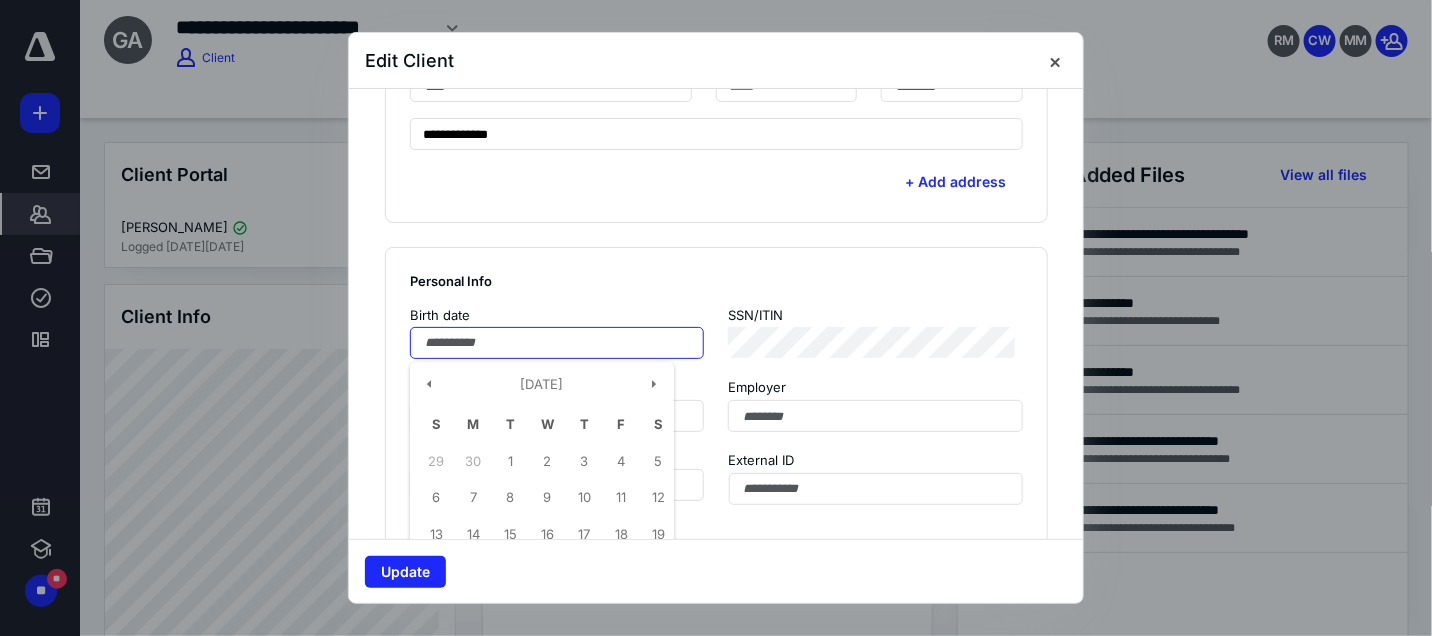 type 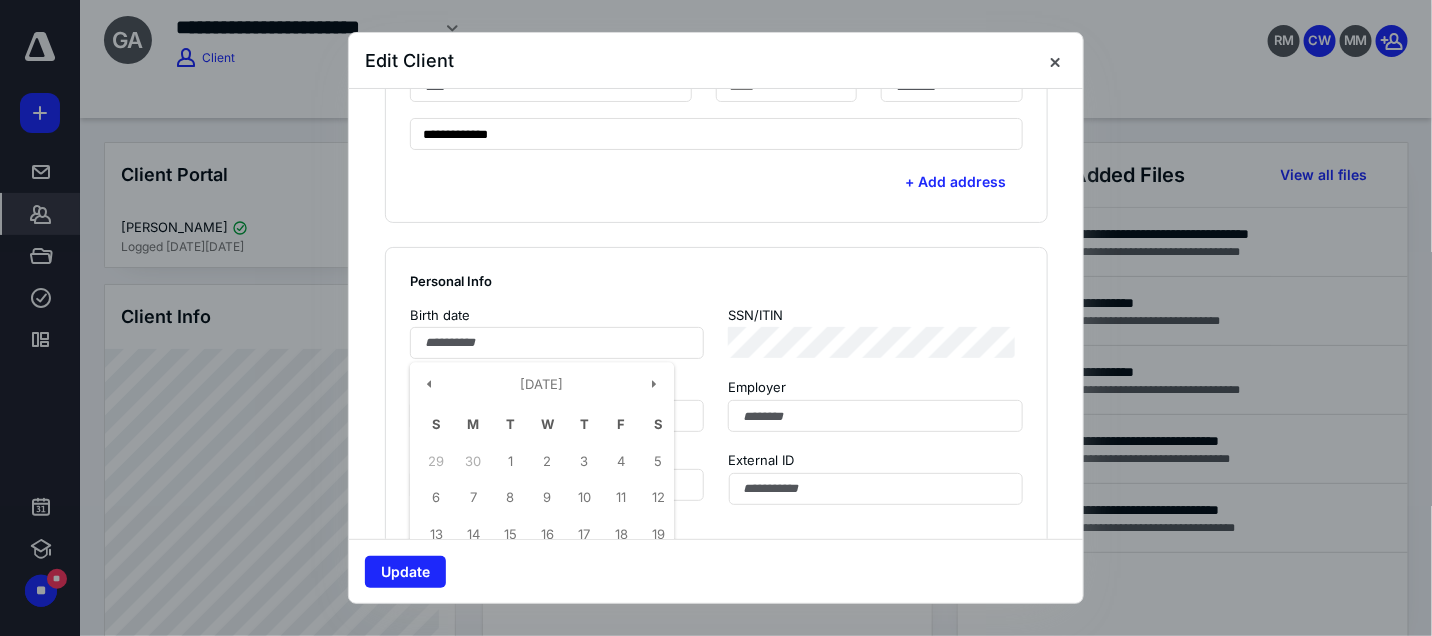 click on "Update" at bounding box center [716, 572] 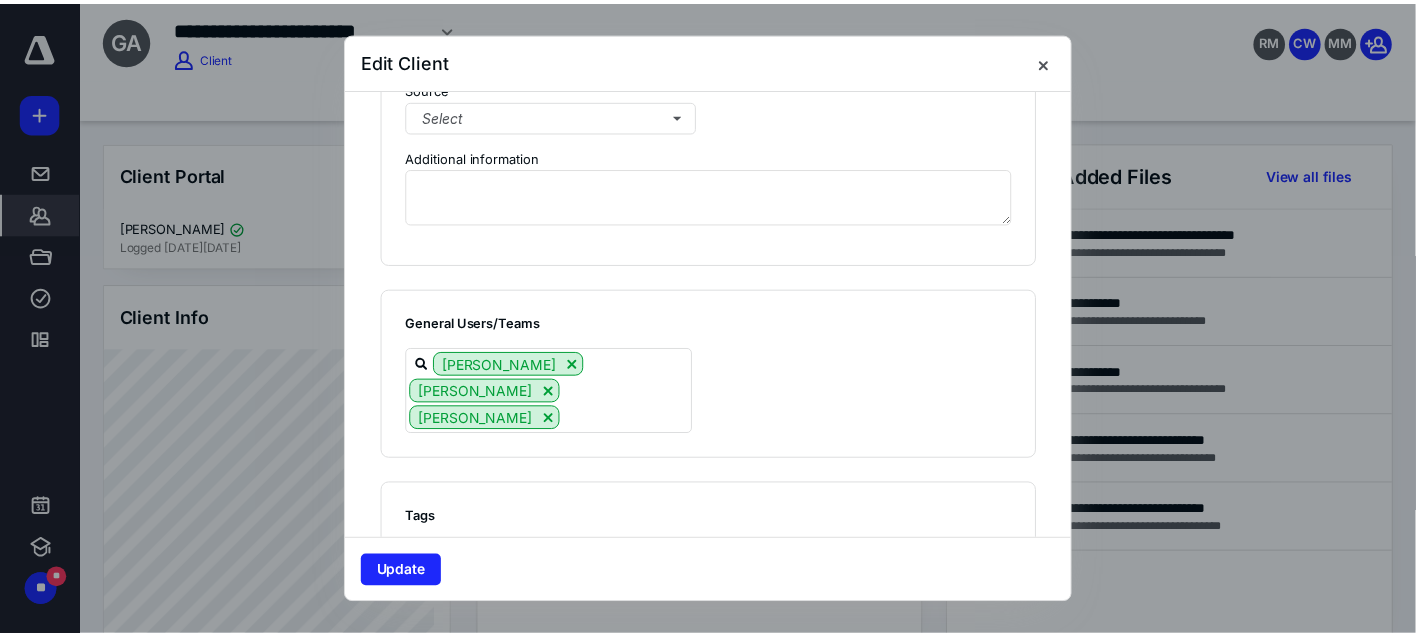 scroll, scrollTop: 1666, scrollLeft: 0, axis: vertical 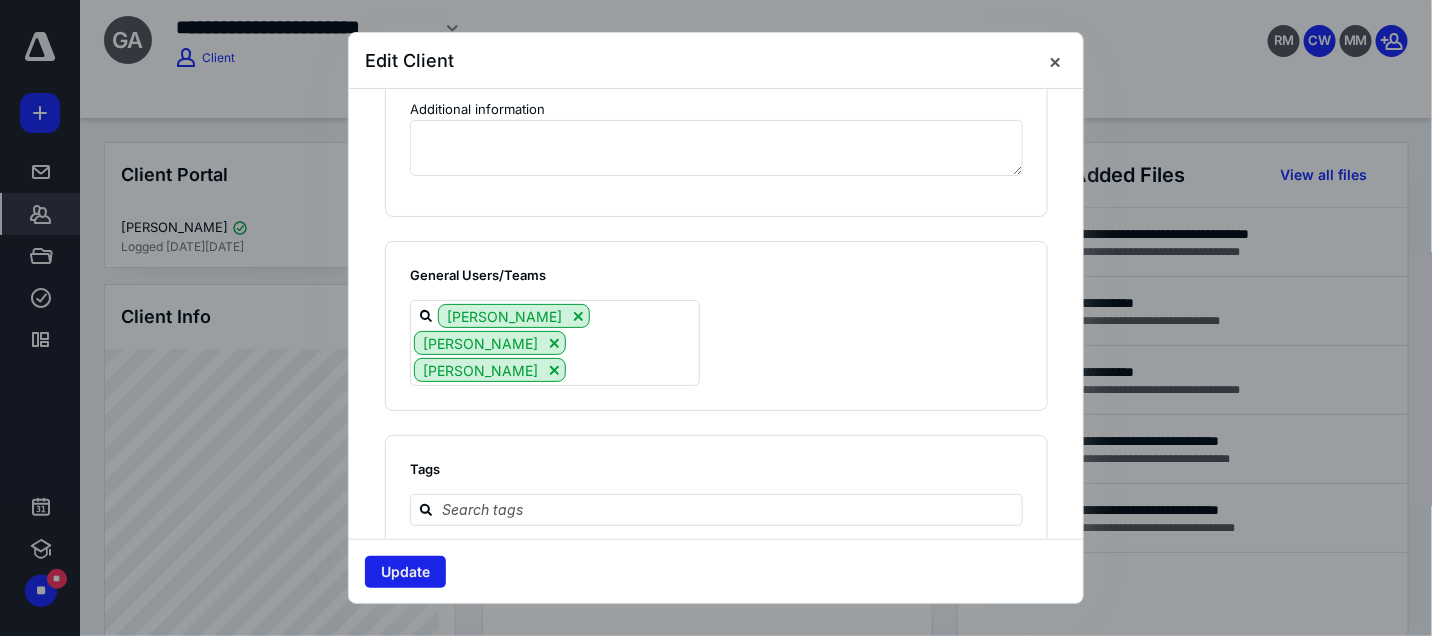 drag, startPoint x: 406, startPoint y: 576, endPoint x: 636, endPoint y: 549, distance: 231.57936 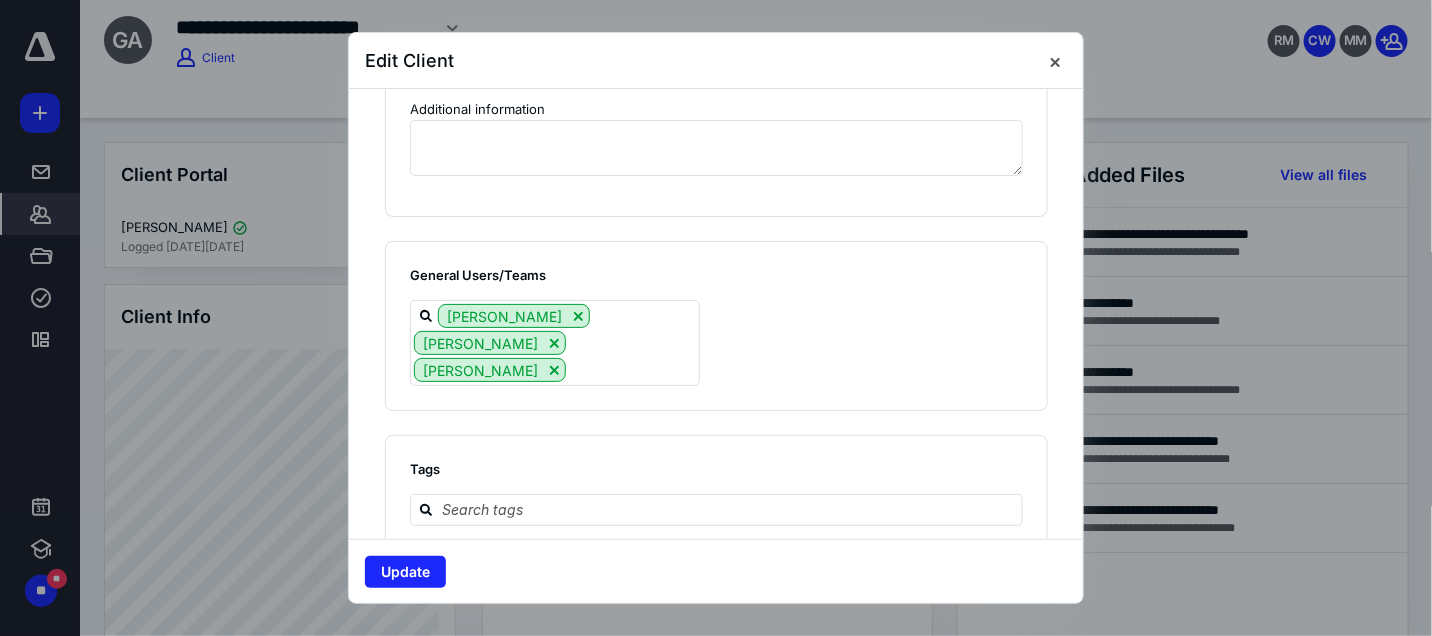click on "Update" at bounding box center (405, 572) 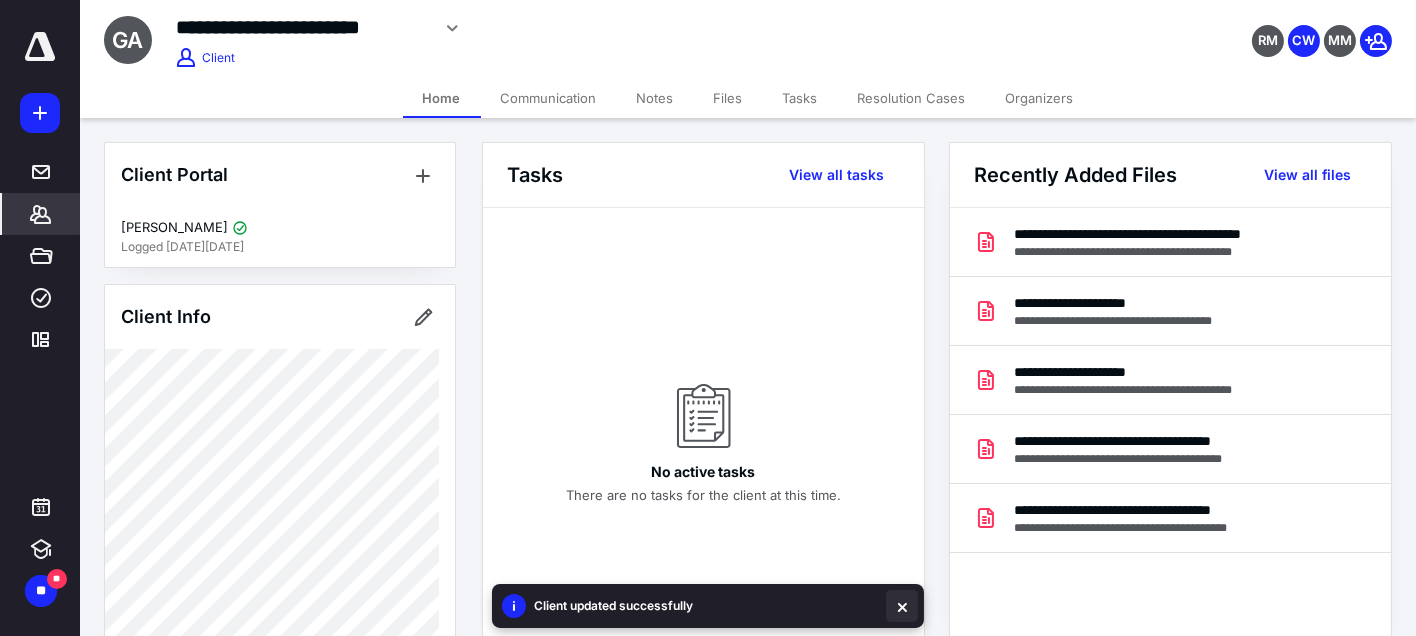 click at bounding box center [902, 606] 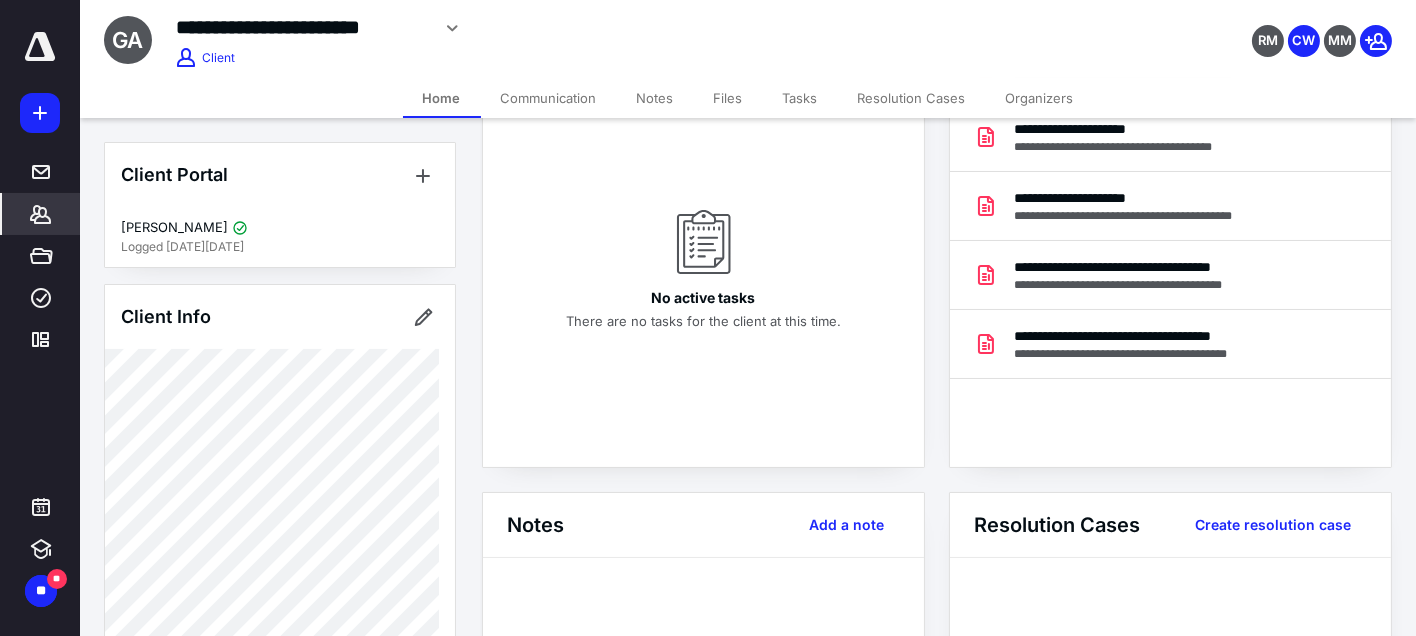scroll, scrollTop: 222, scrollLeft: 0, axis: vertical 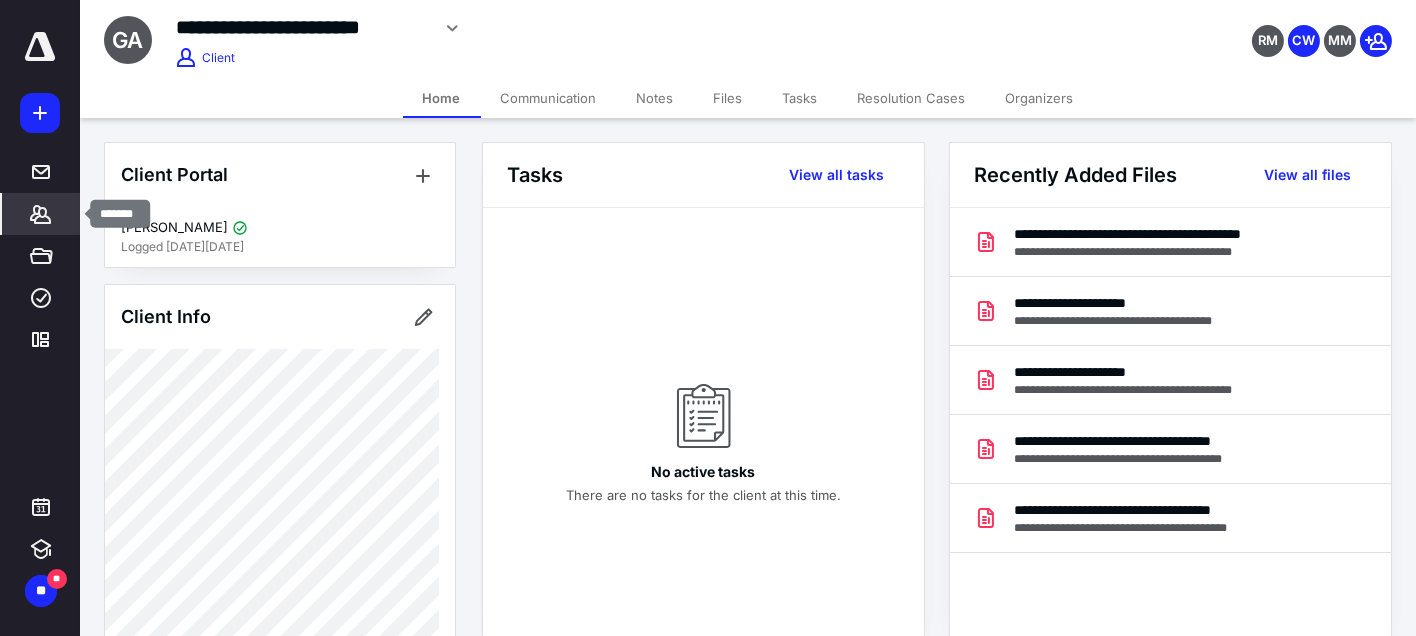 click on "*******" at bounding box center (41, 214) 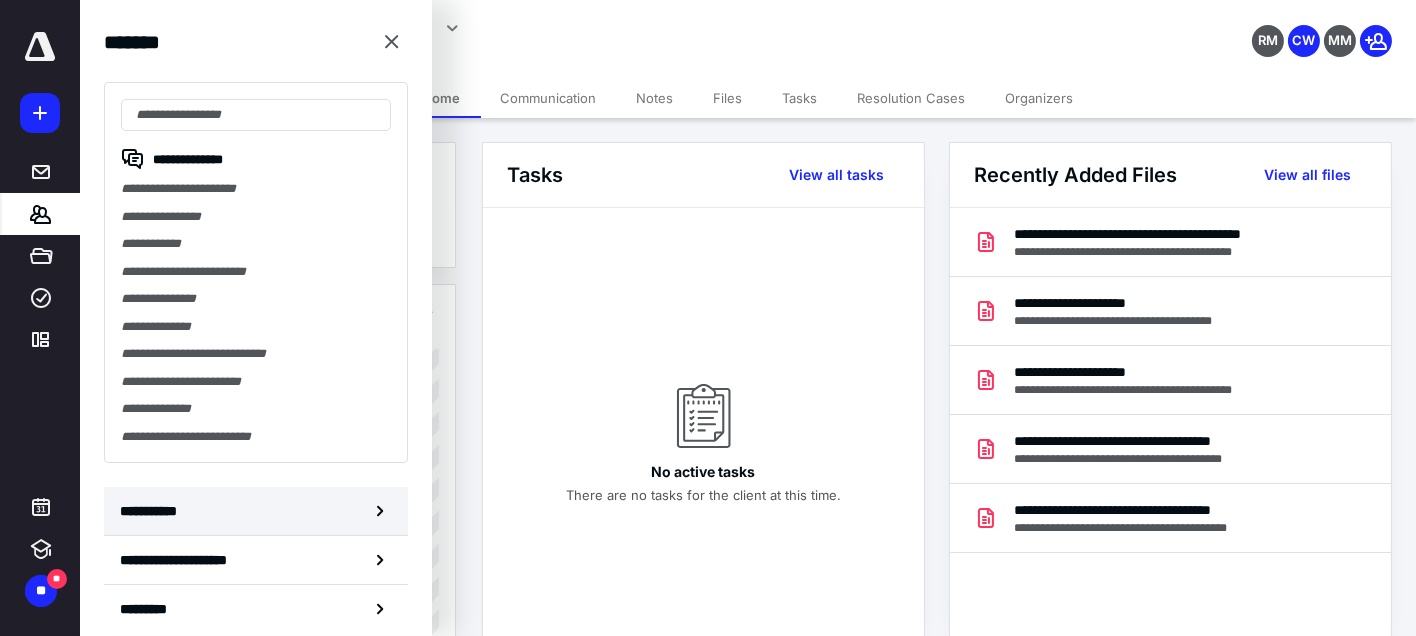 click on "**********" at bounding box center (256, 511) 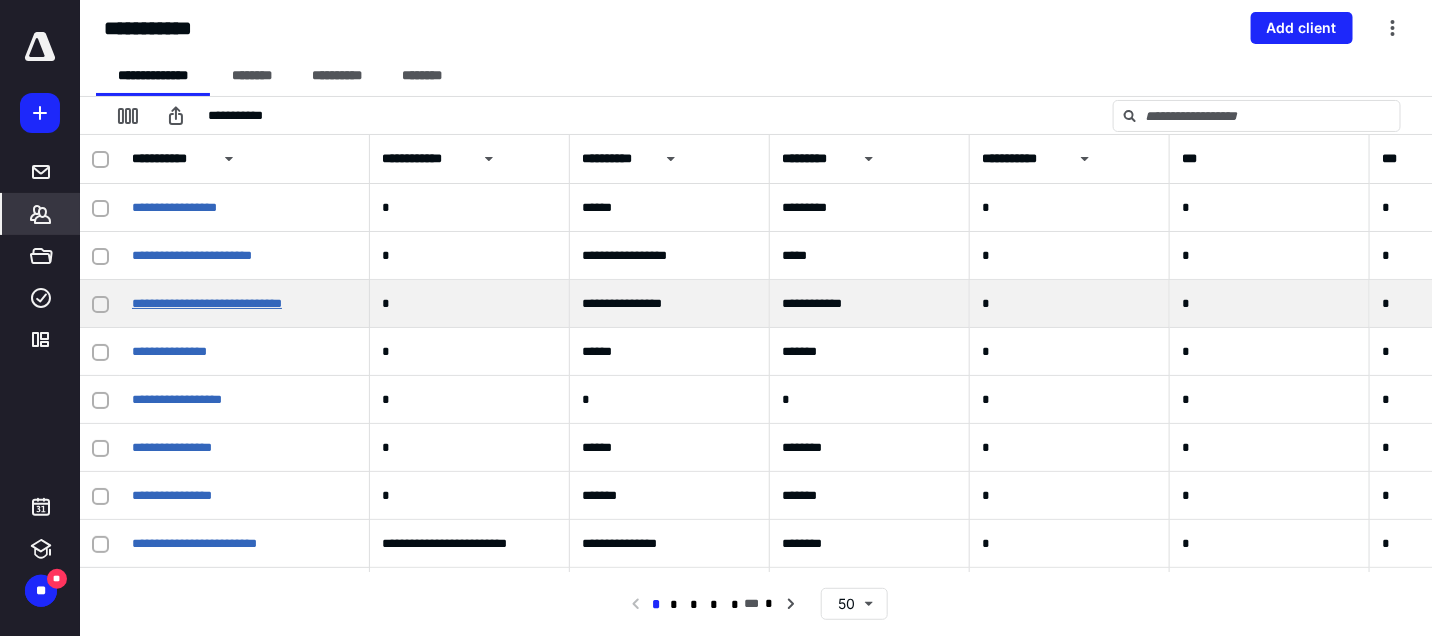 click on "**********" at bounding box center (207, 303) 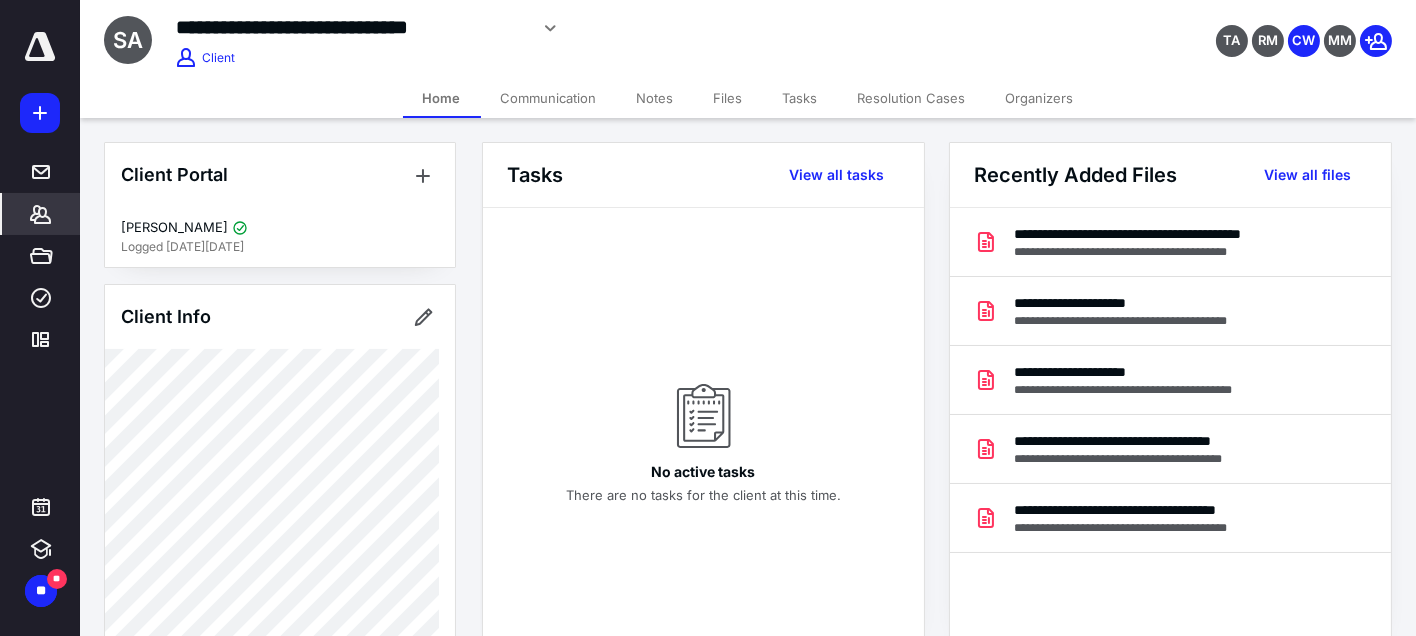 scroll, scrollTop: 111, scrollLeft: 0, axis: vertical 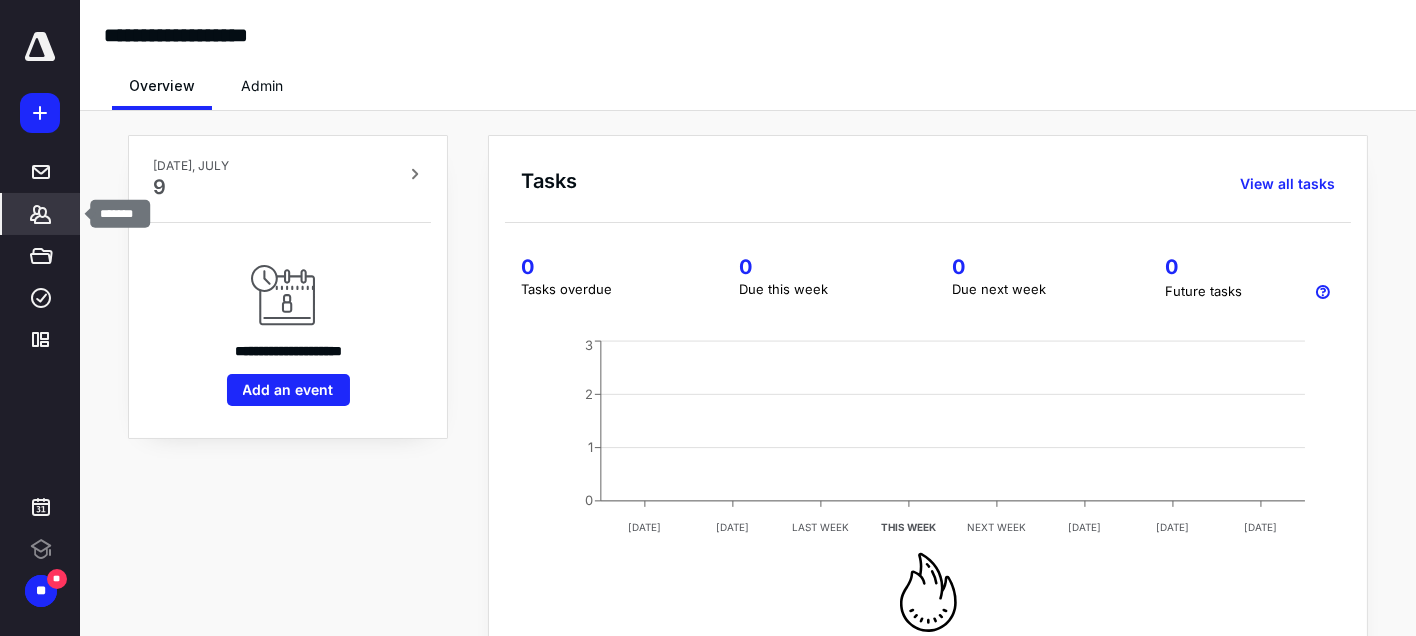click 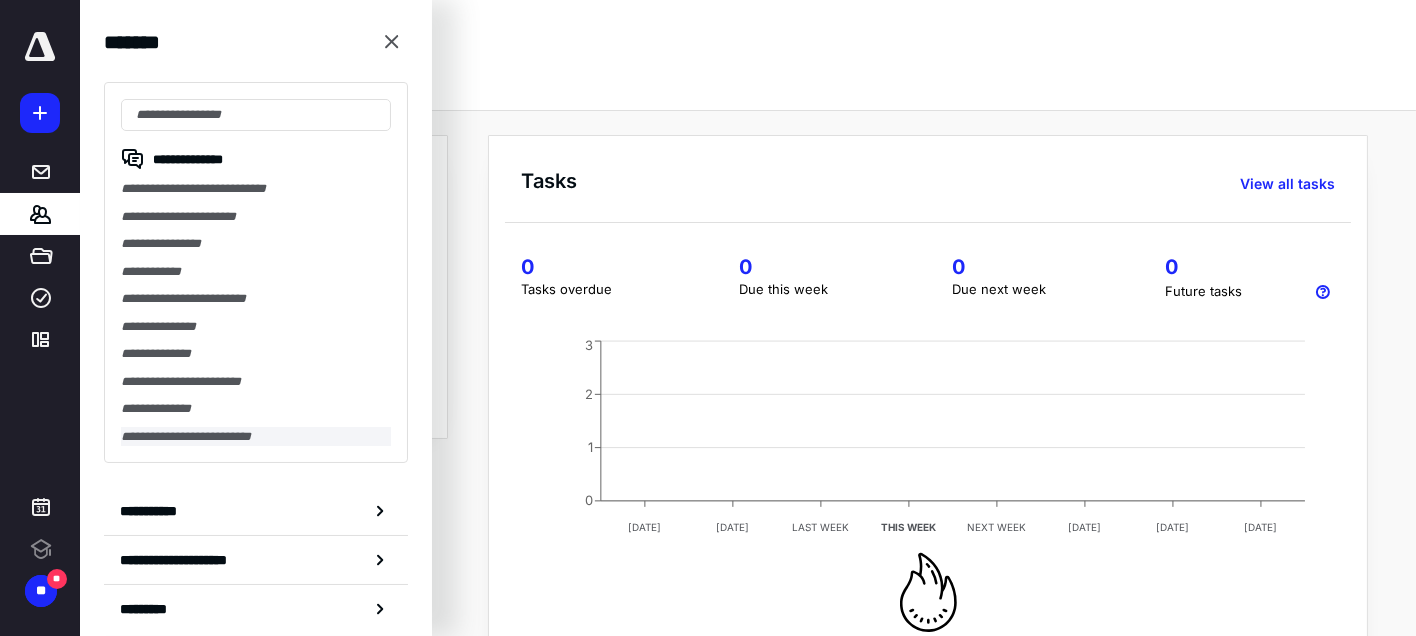 scroll, scrollTop: 0, scrollLeft: 0, axis: both 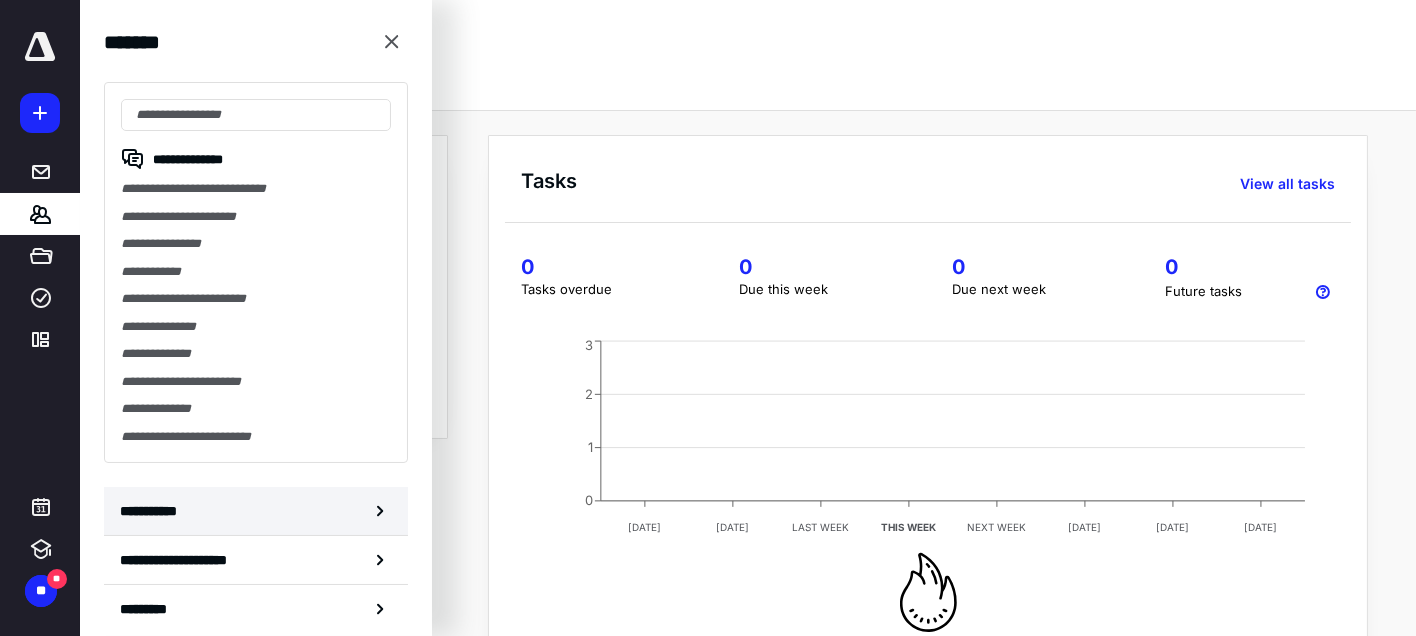 click on "**********" at bounding box center (153, 511) 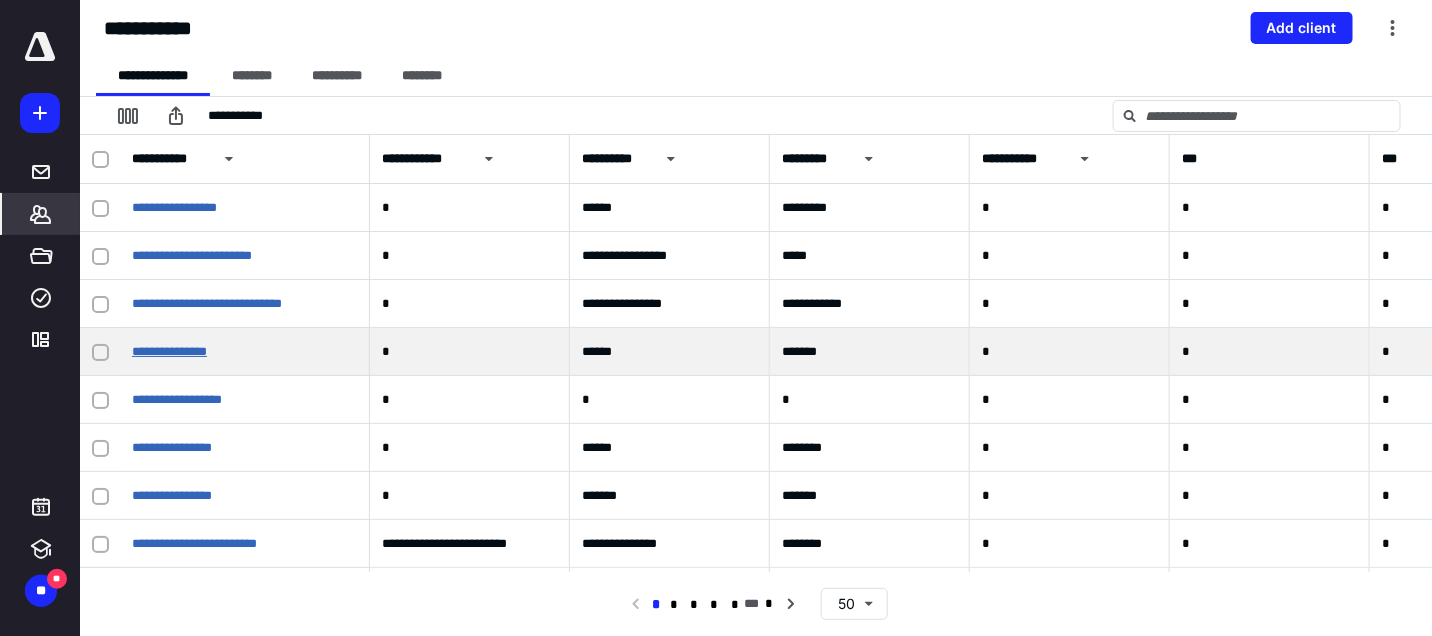 click on "**********" at bounding box center (169, 351) 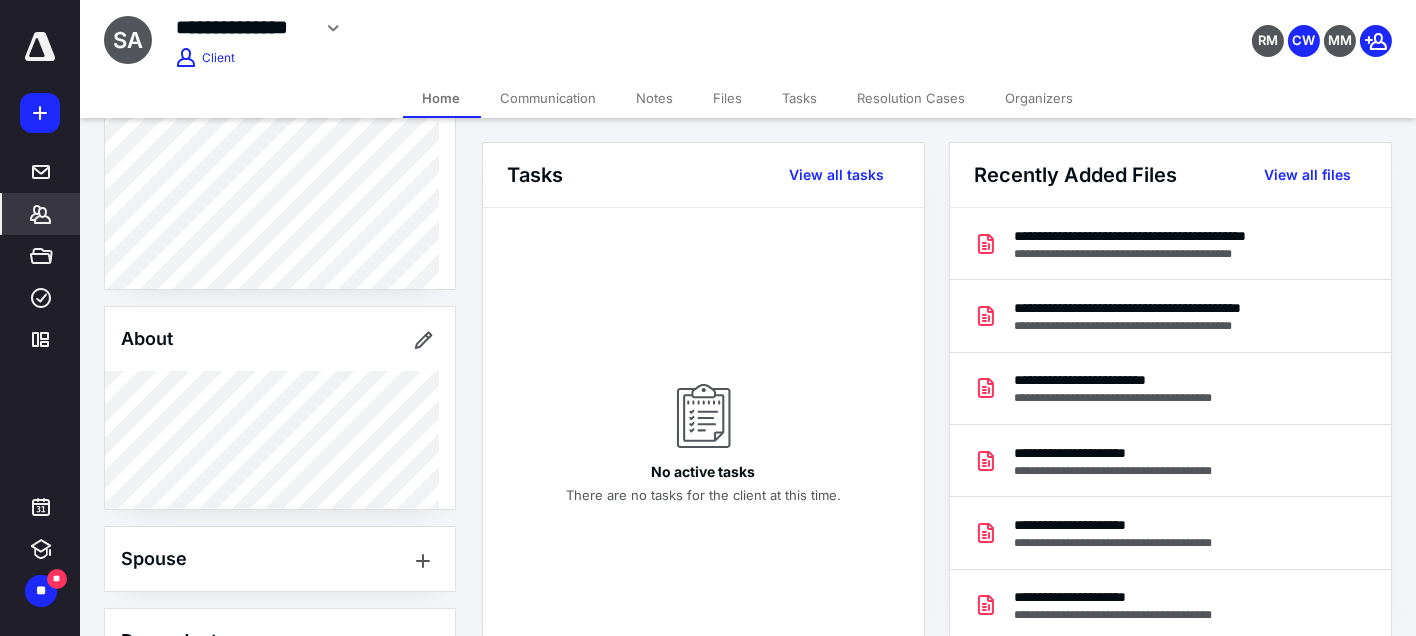 scroll, scrollTop: 0, scrollLeft: 0, axis: both 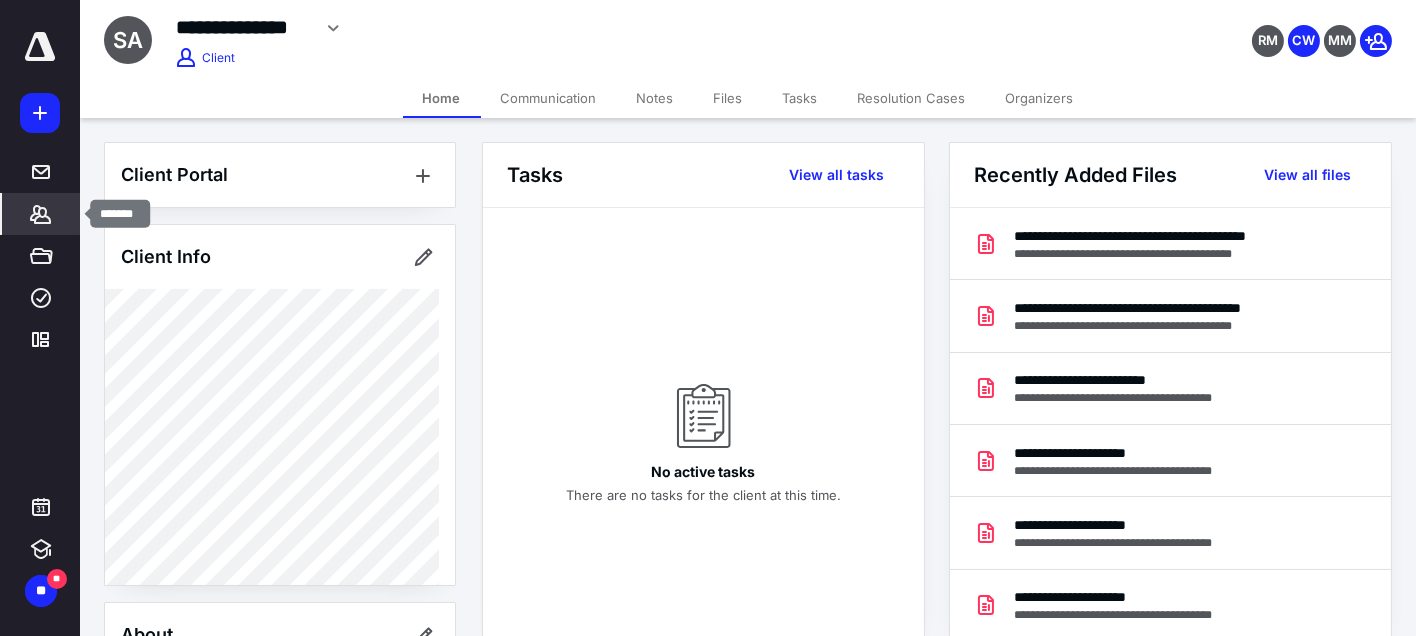 click 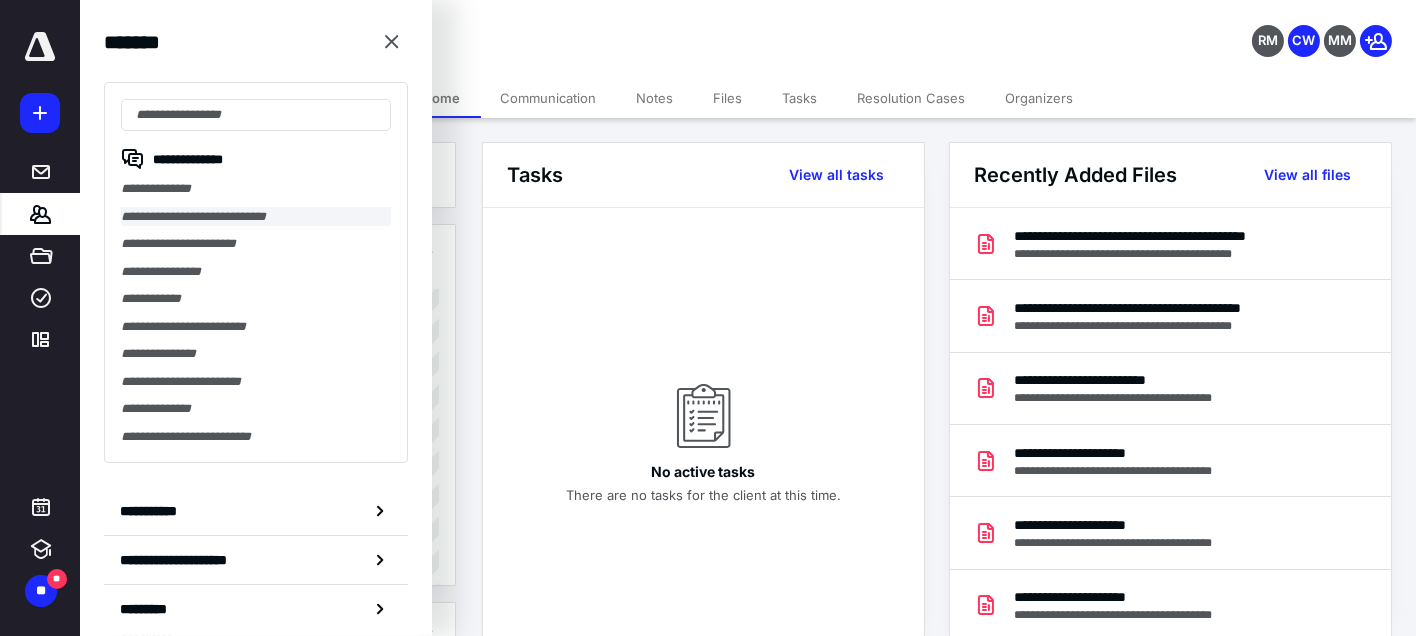 click on "**********" at bounding box center [256, 217] 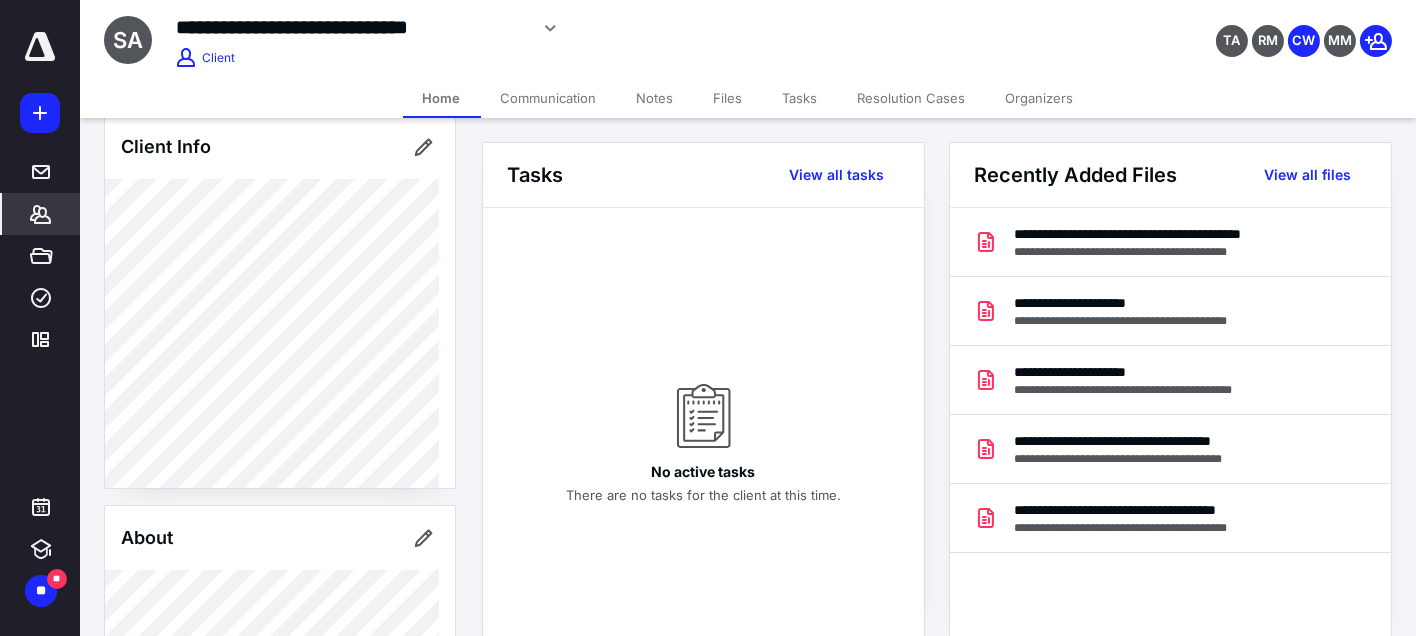 scroll, scrollTop: 222, scrollLeft: 0, axis: vertical 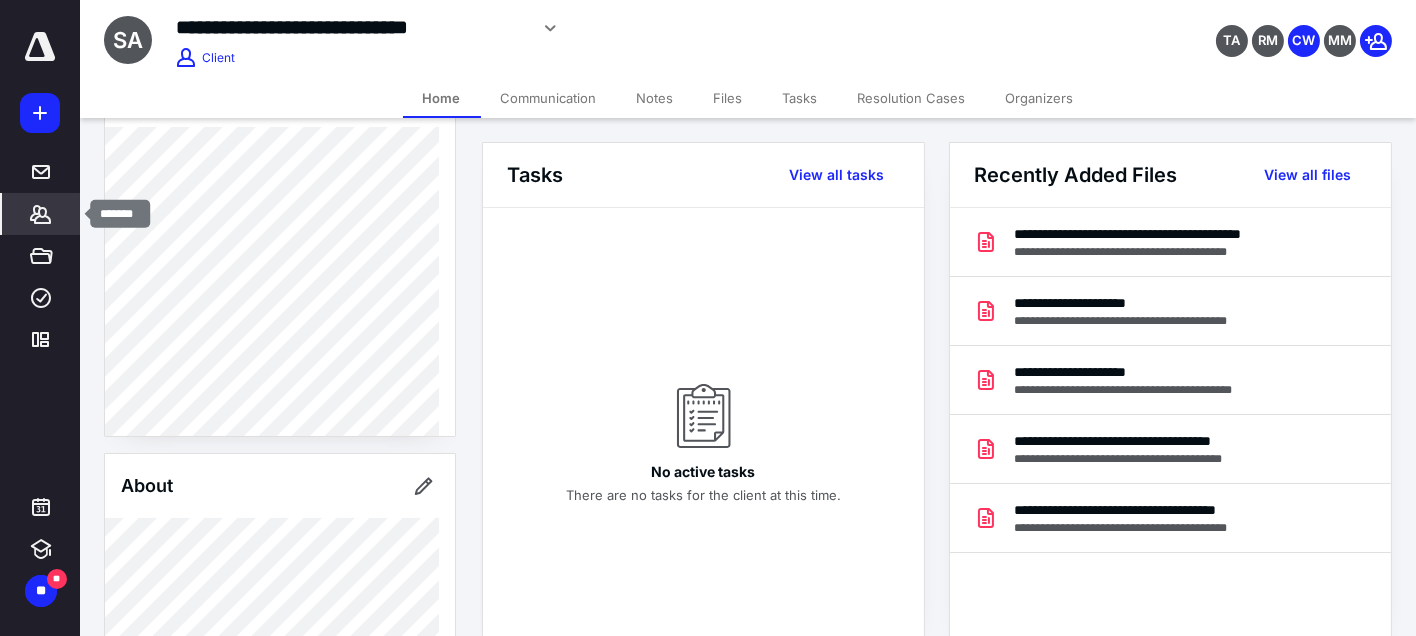 click 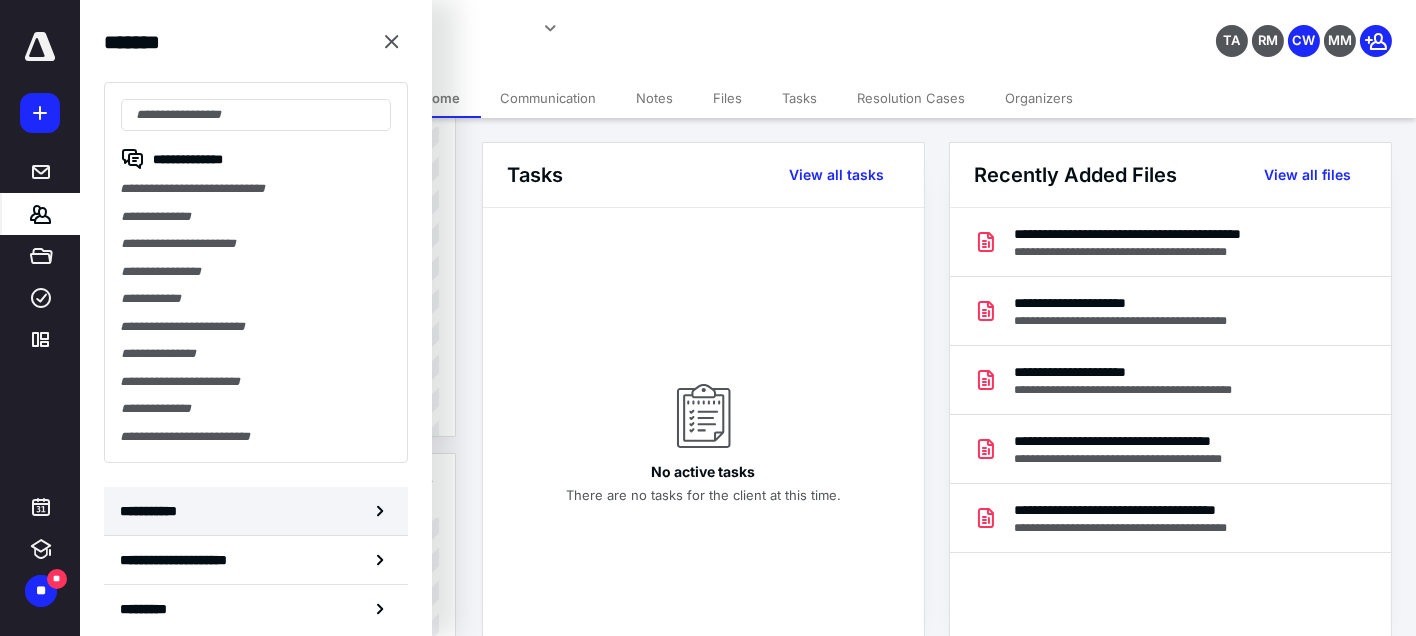 click on "**********" at bounding box center (153, 511) 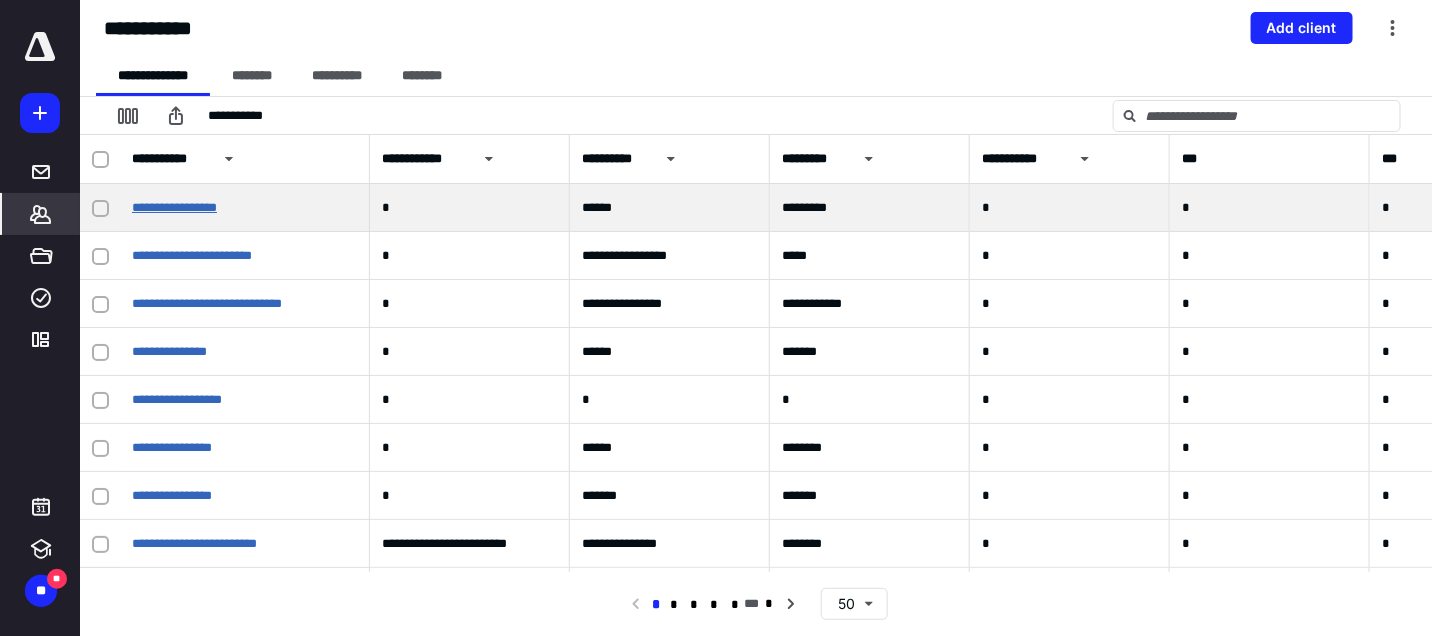 click on "**********" at bounding box center (174, 207) 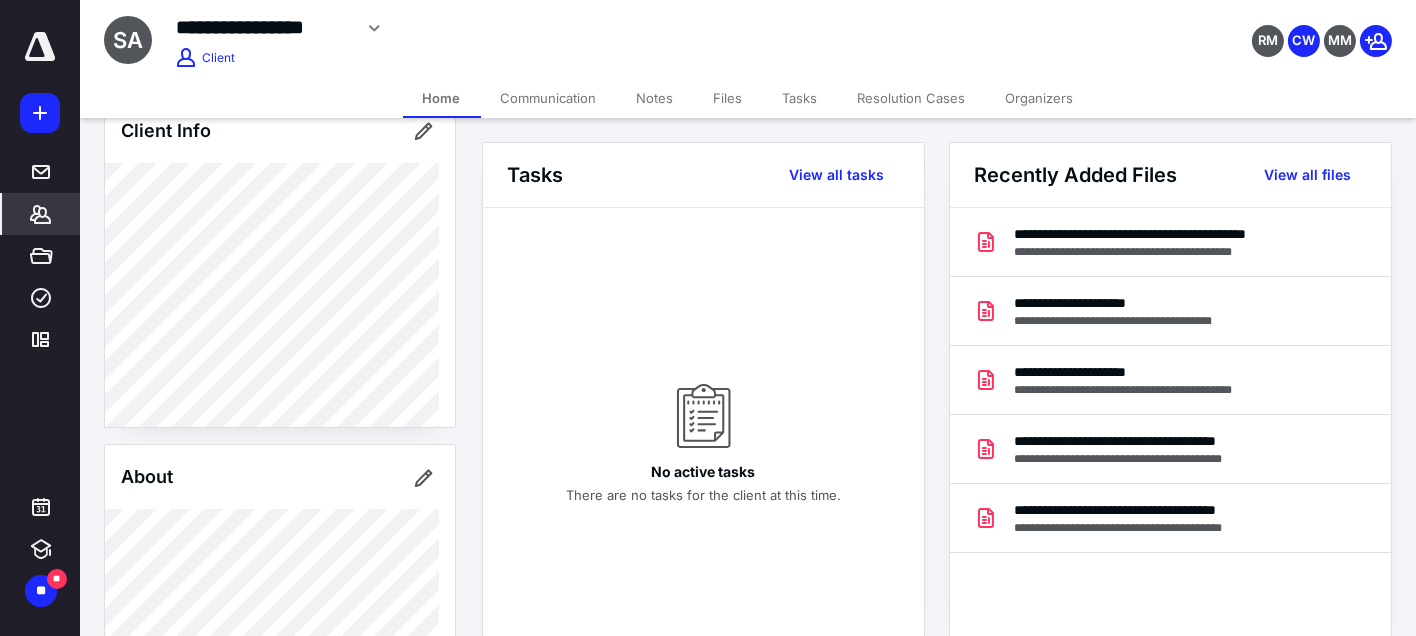 scroll, scrollTop: 222, scrollLeft: 0, axis: vertical 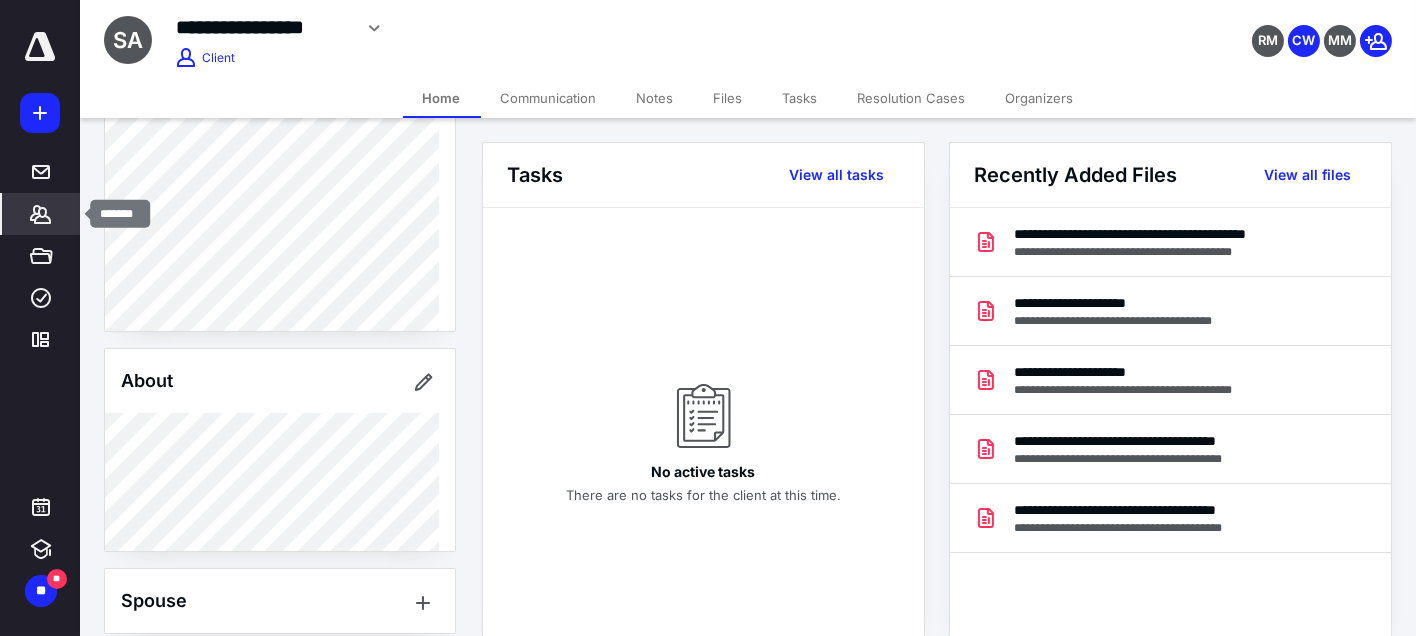 click 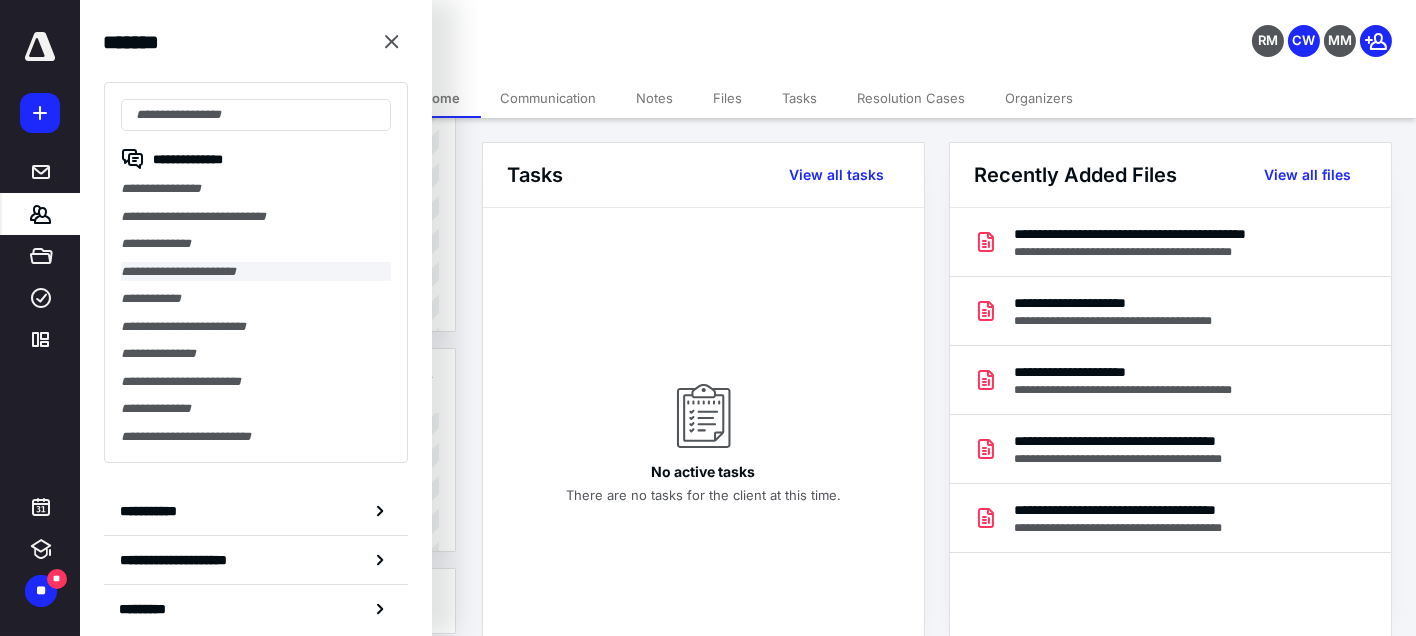 click on "**********" at bounding box center [256, 272] 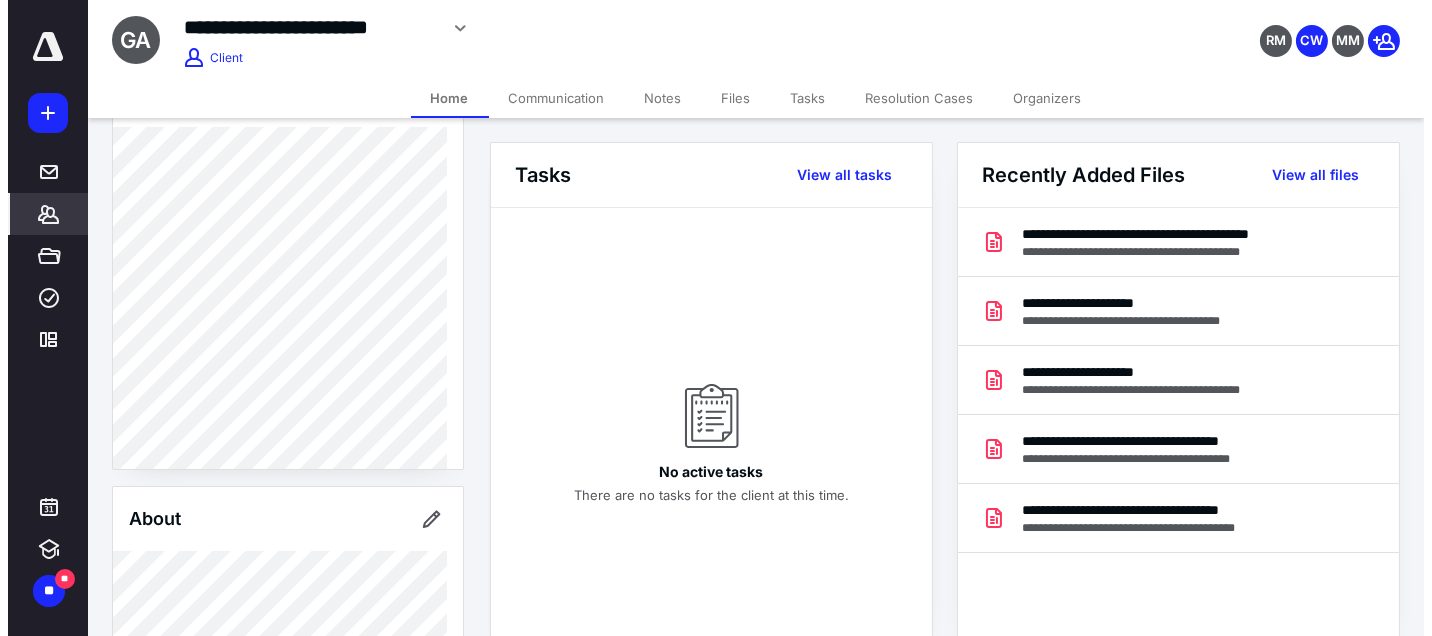 scroll, scrollTop: 0, scrollLeft: 0, axis: both 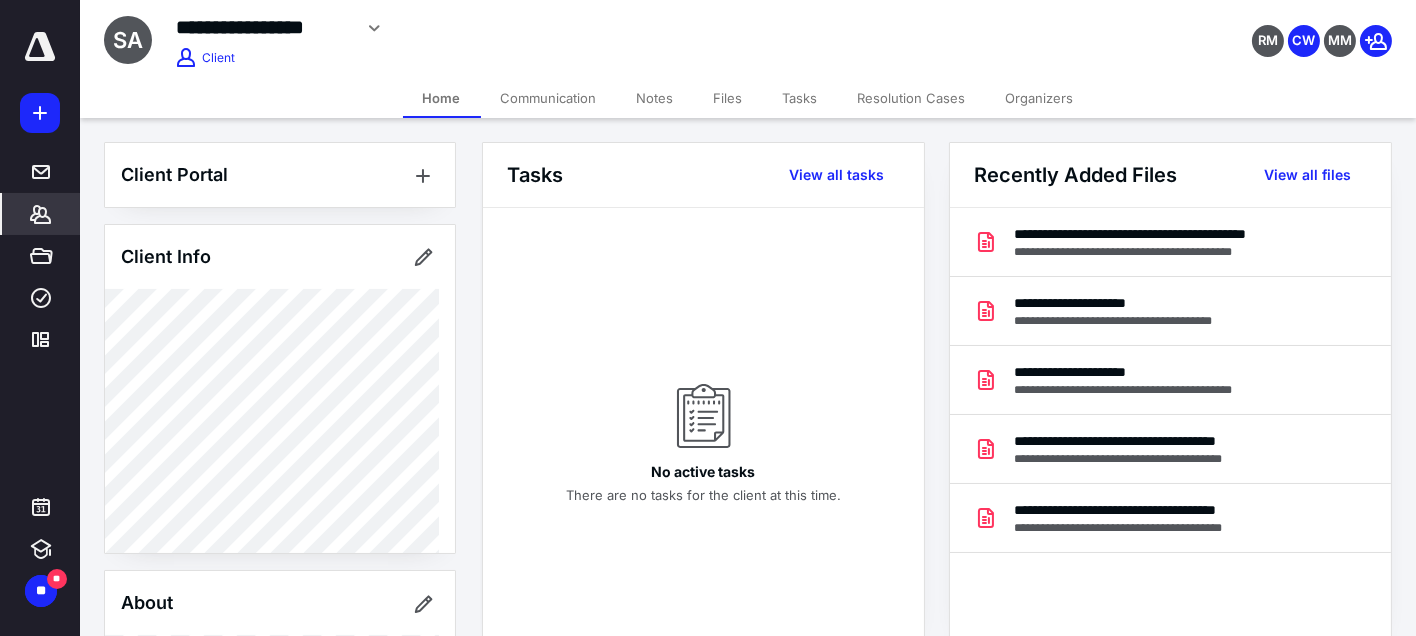 click on "No active tasks There are no tasks for the client at this time." at bounding box center [703, 424] 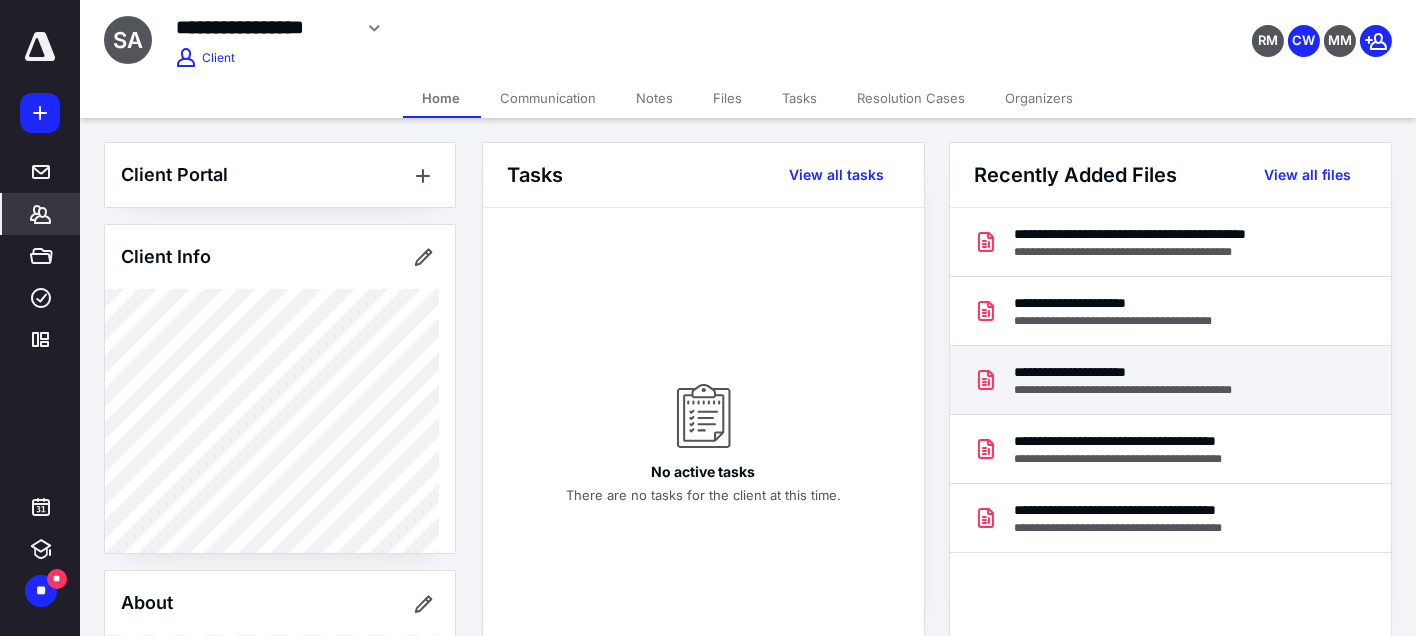 click on "**********" at bounding box center [1170, 380] 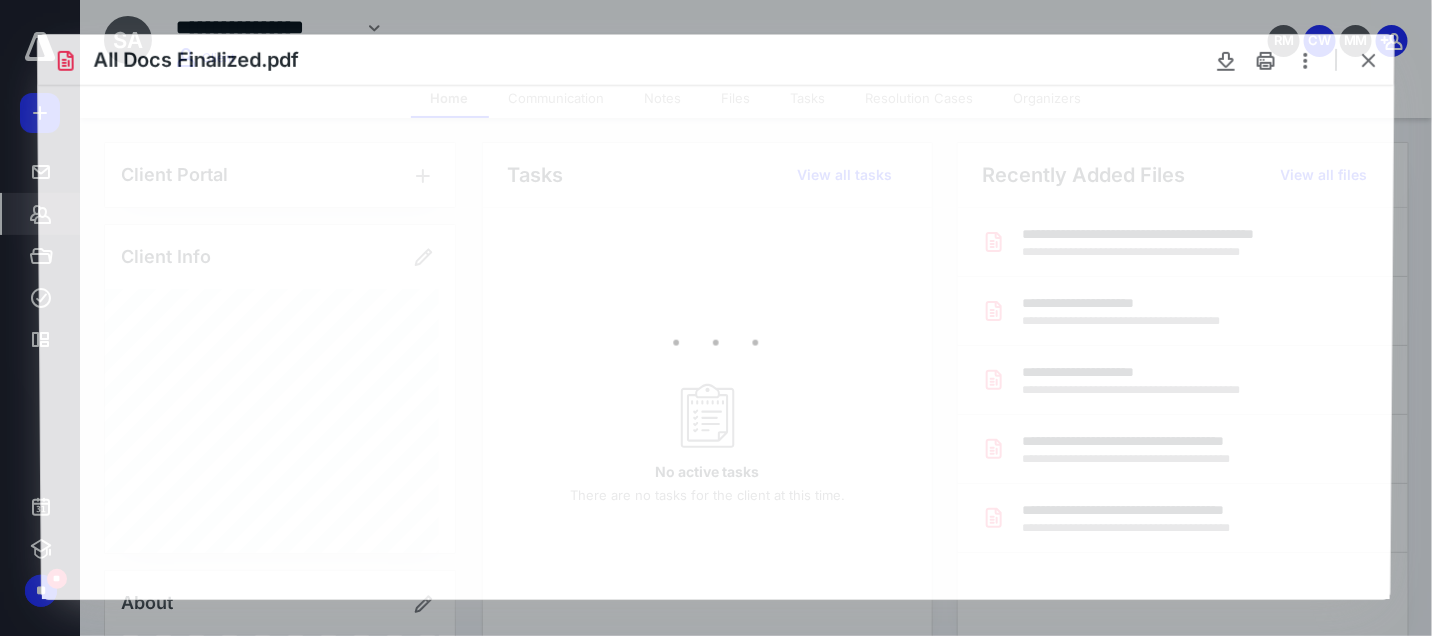 scroll, scrollTop: 0, scrollLeft: 0, axis: both 